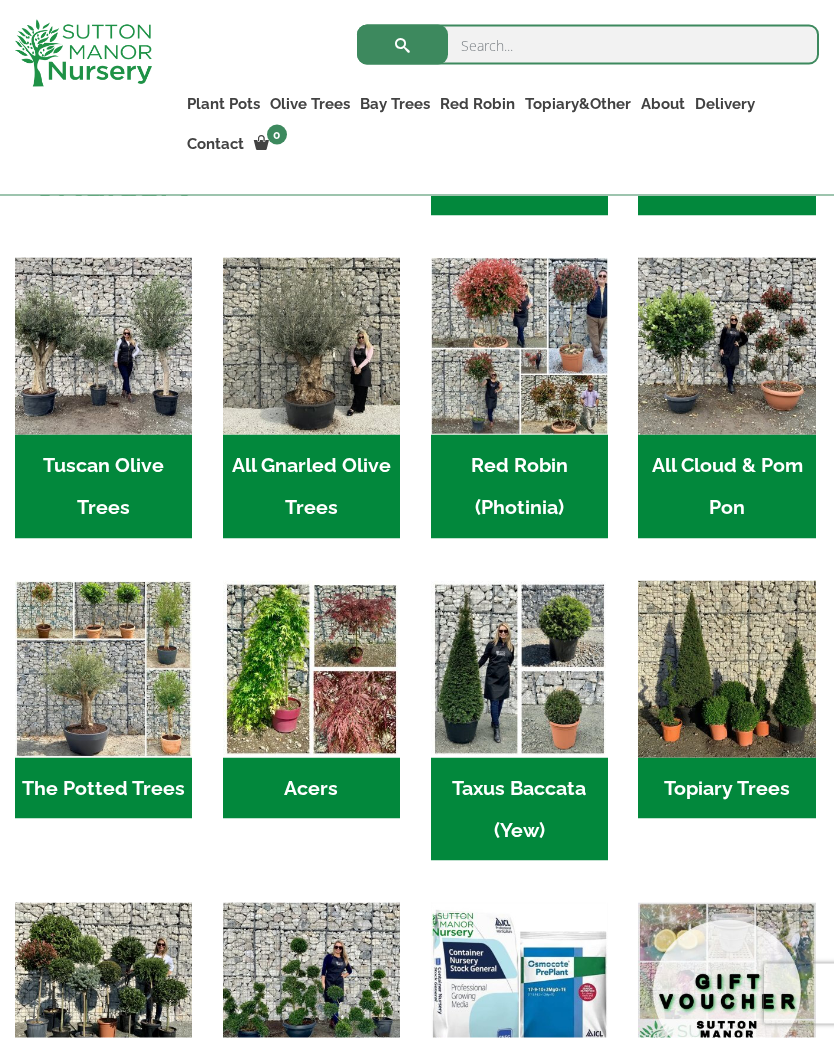 scroll, scrollTop: 844, scrollLeft: 0, axis: vertical 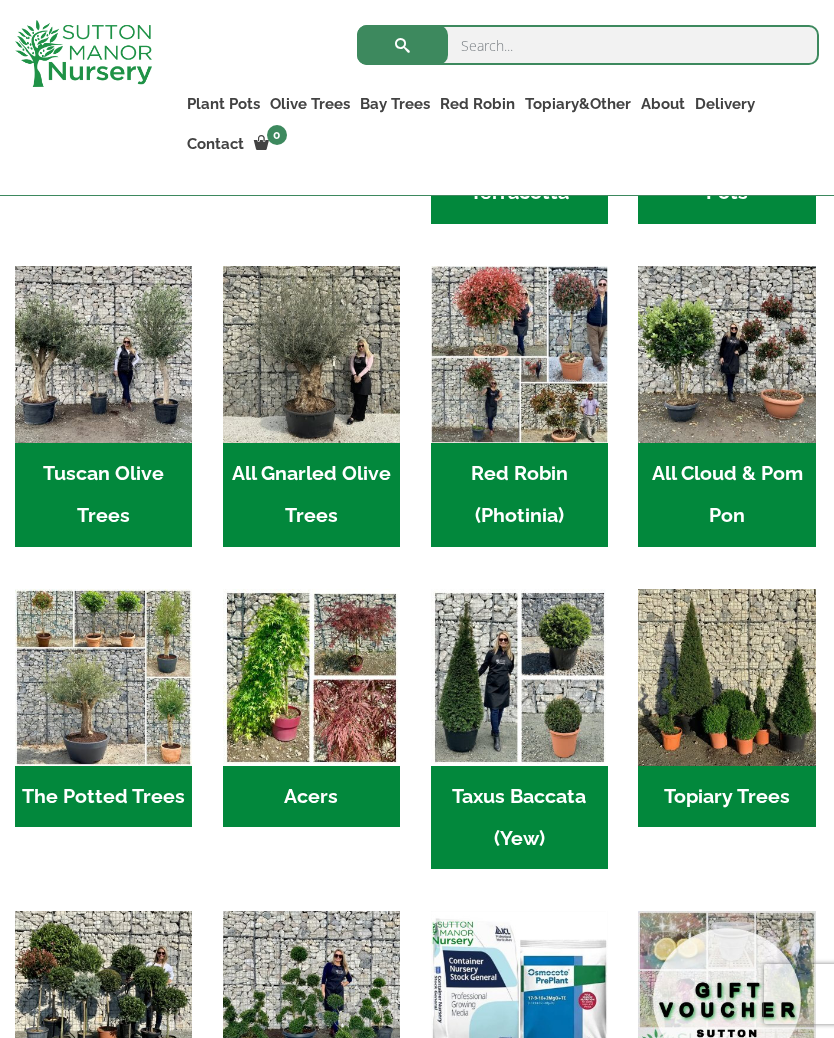 click on "The Potted Trees  (1)" at bounding box center (103, 797) 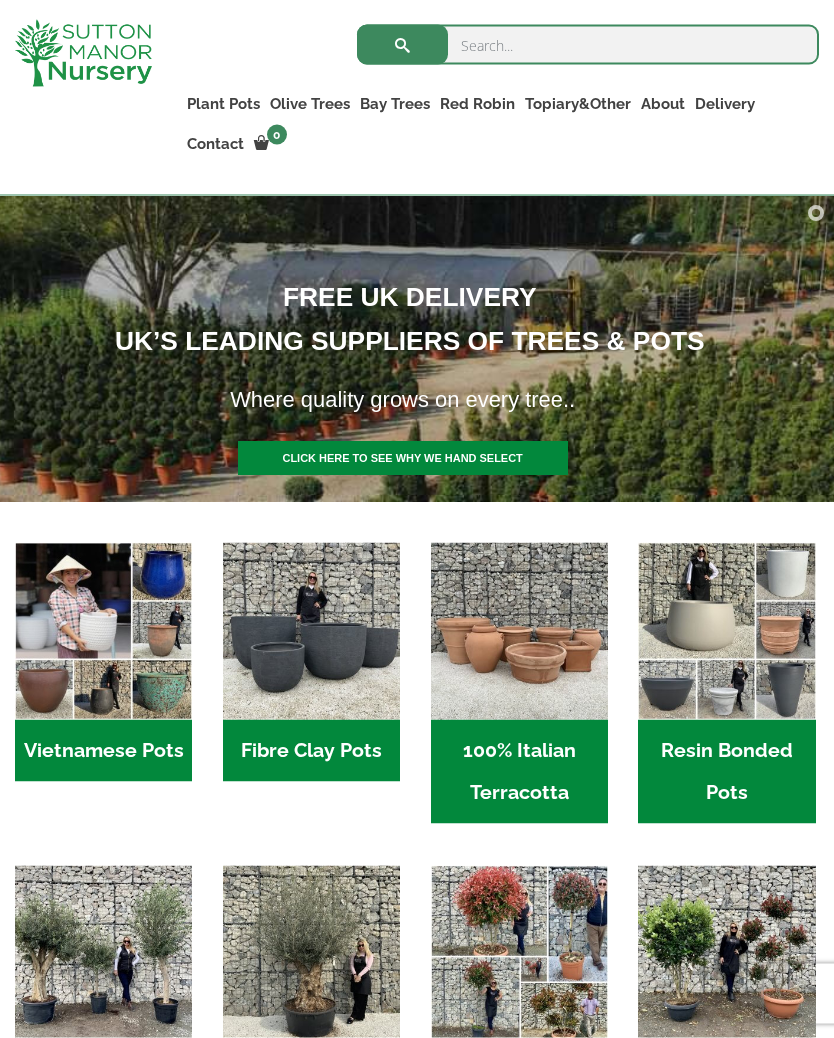 scroll, scrollTop: 245, scrollLeft: 0, axis: vertical 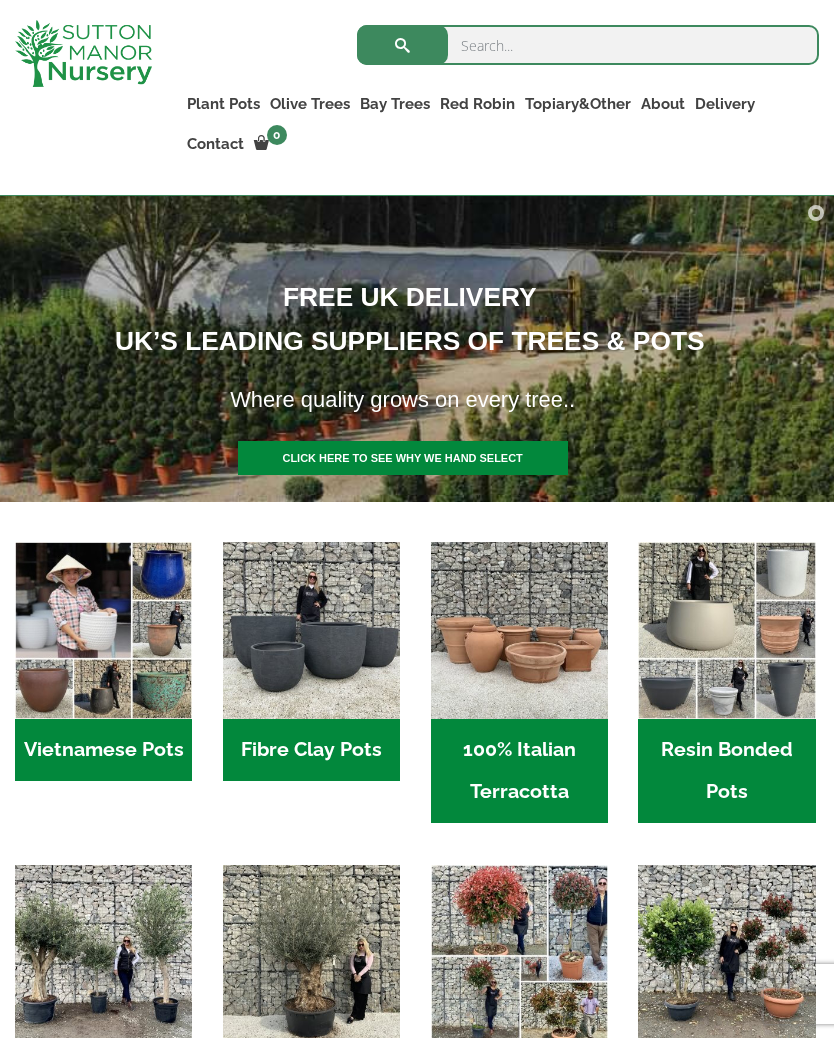 click on "100% Italian Terracotta  (25)" at bounding box center (519, 771) 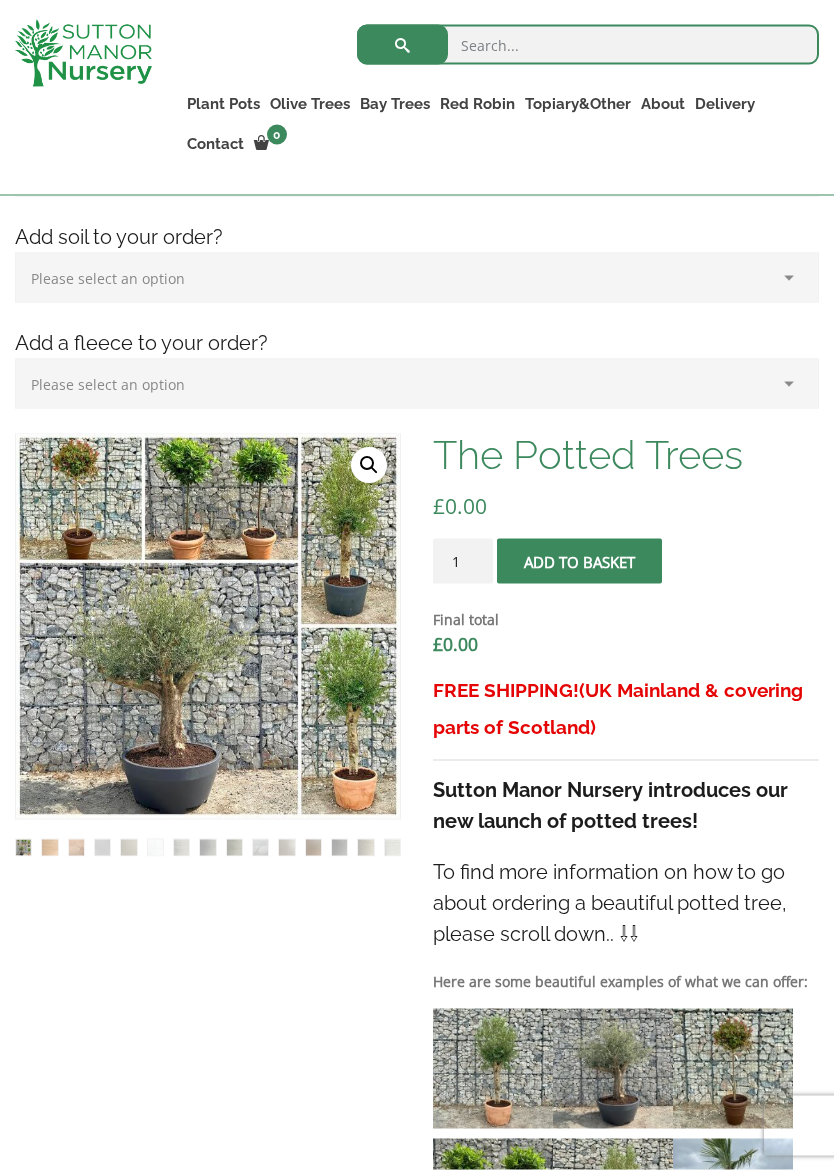scroll, scrollTop: 422, scrollLeft: 0, axis: vertical 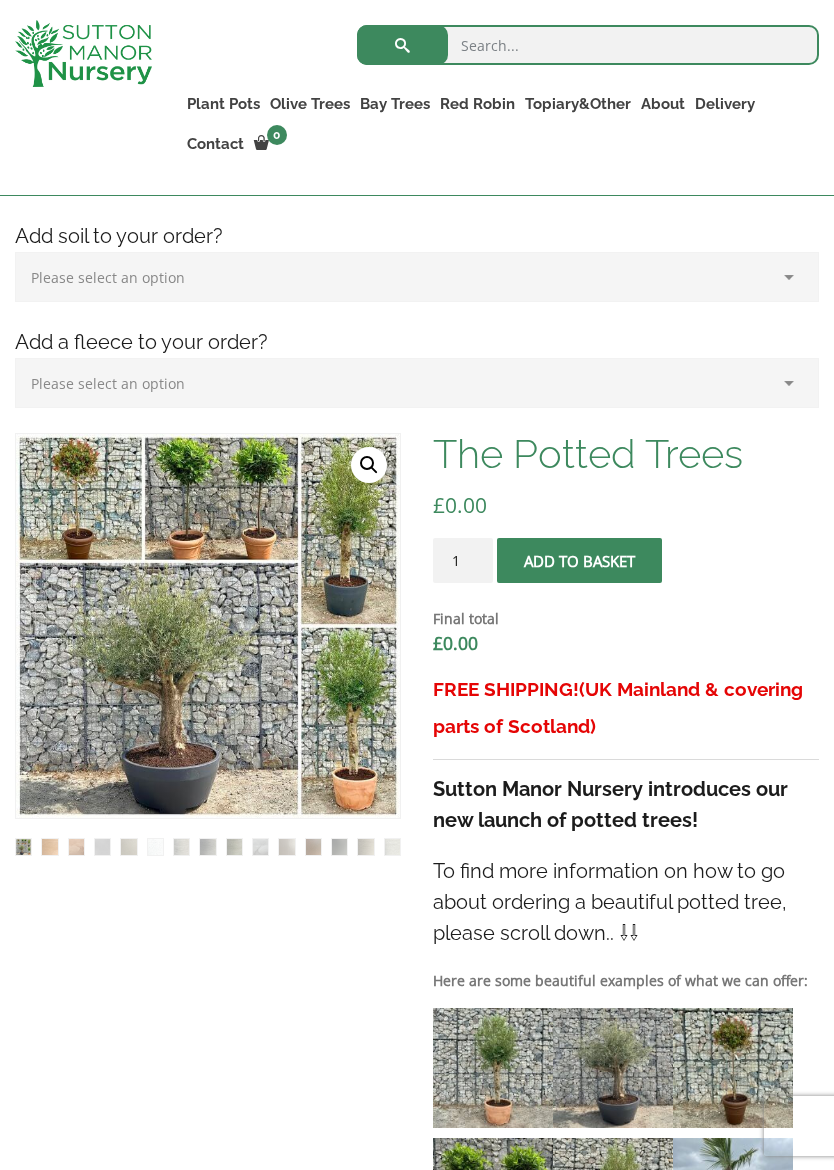 click at bounding box center (516, 934) 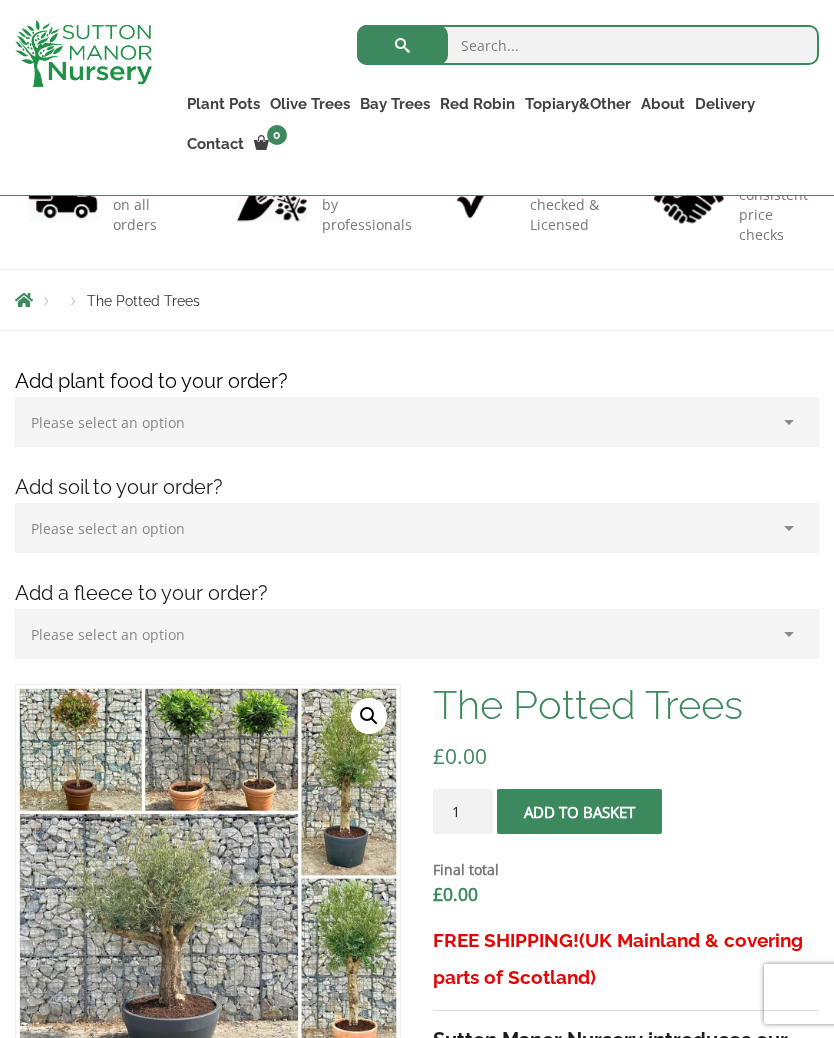 scroll, scrollTop: 0, scrollLeft: 0, axis: both 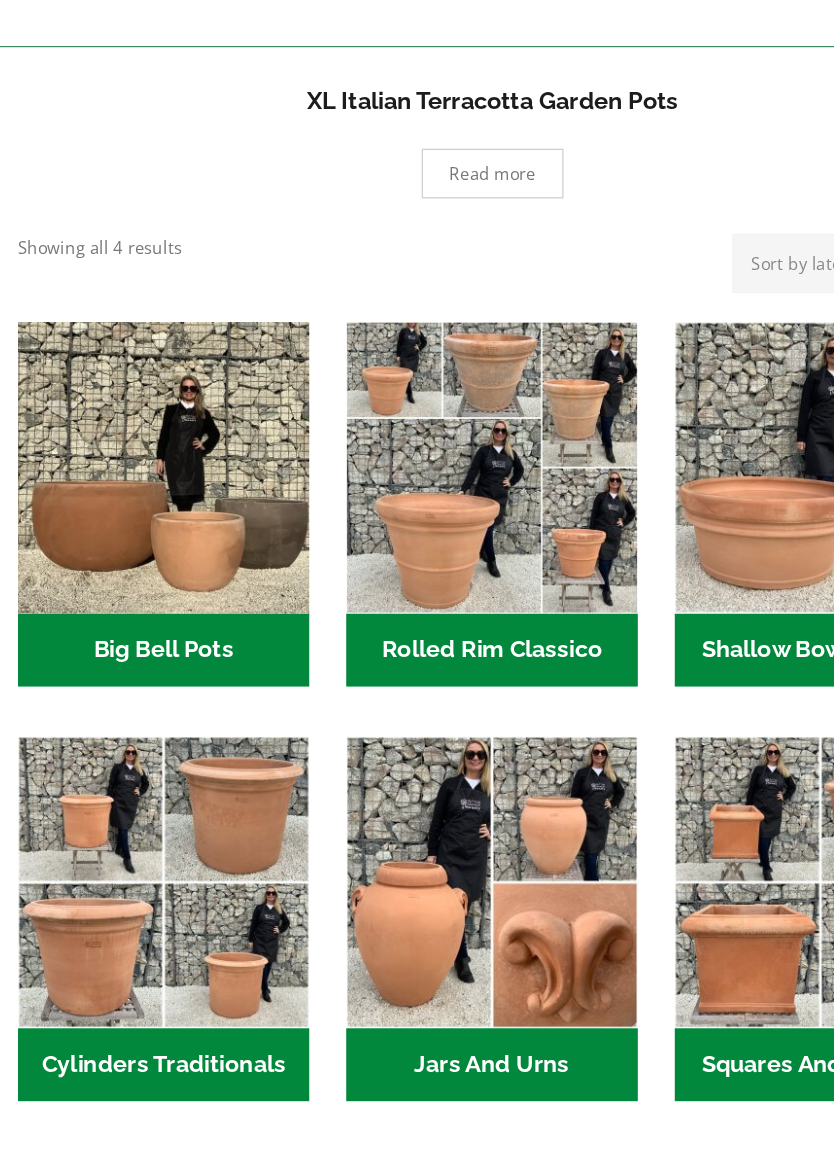 click on "Big Bell Pots  (10)" at bounding box center [138, 706] 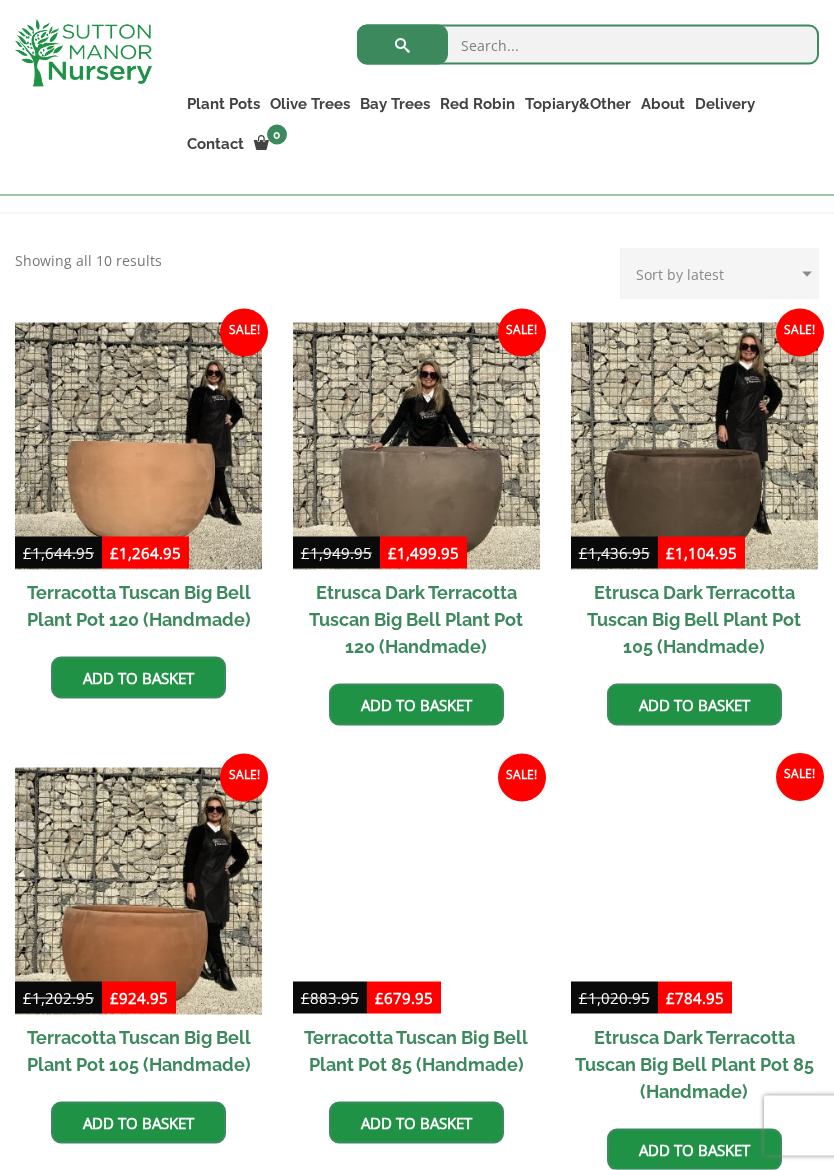 scroll, scrollTop: 427, scrollLeft: 0, axis: vertical 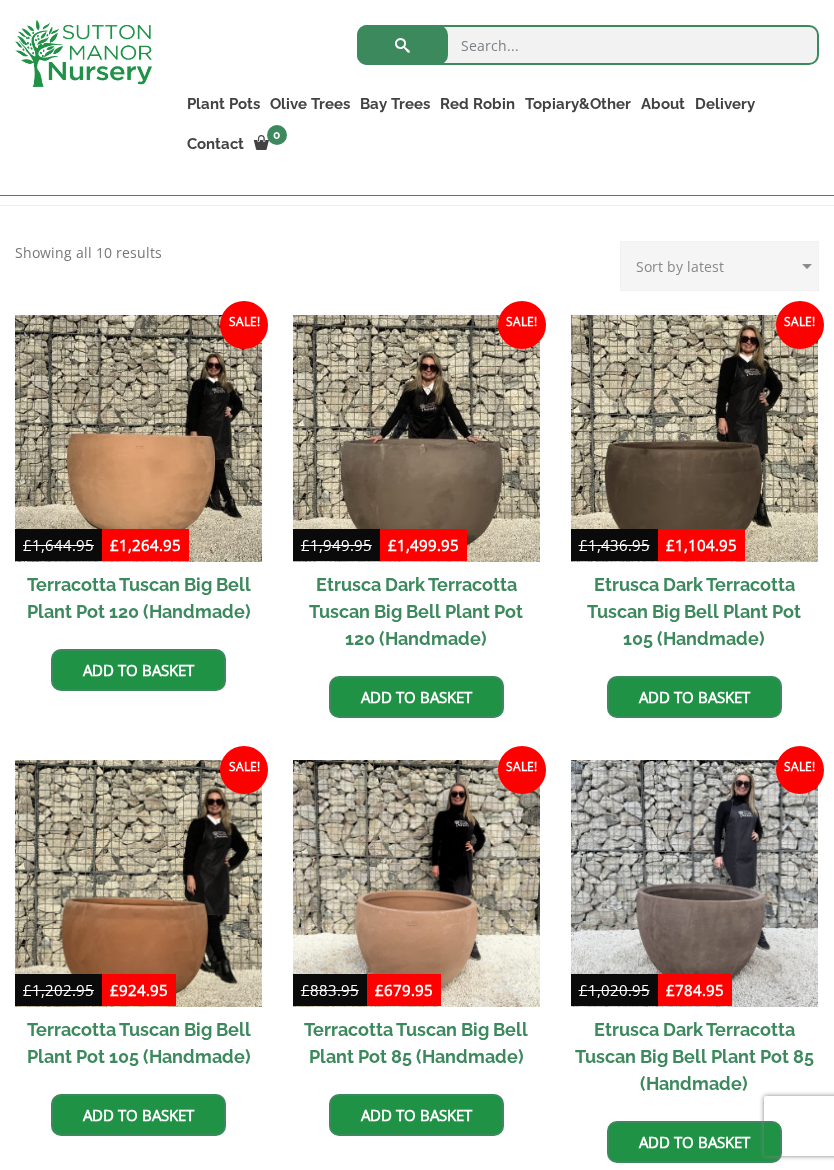 click on "Terracotta Tuscan Big Bell Plant Pot 120 (Handmade)" at bounding box center (138, 598) 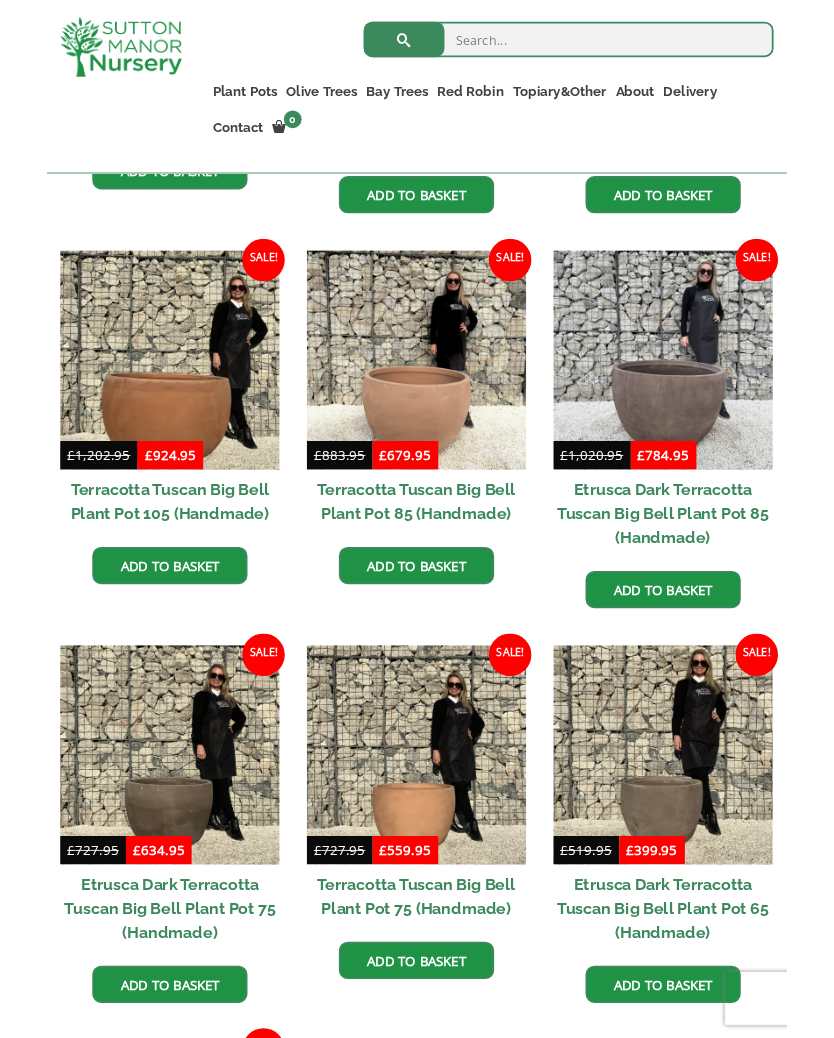 scroll, scrollTop: 904, scrollLeft: 0, axis: vertical 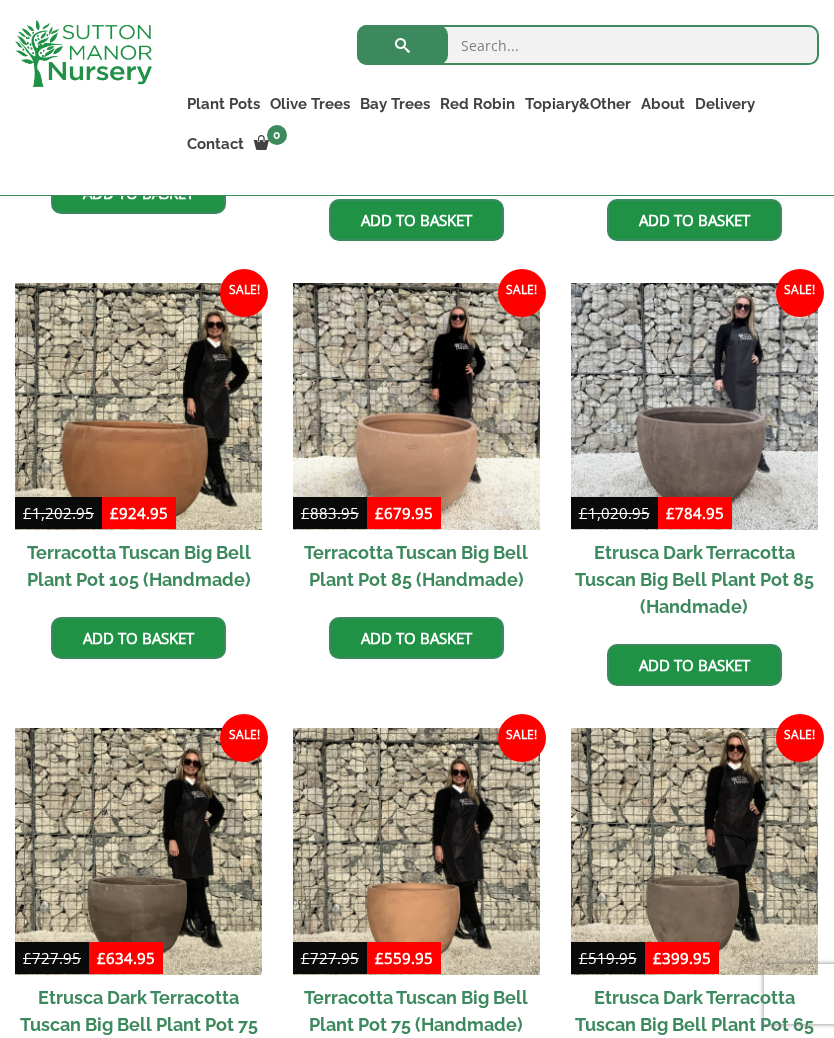 click on "Terracotta Tuscan Big Bell Plant Pot 85 (Handmade)" at bounding box center (416, 566) 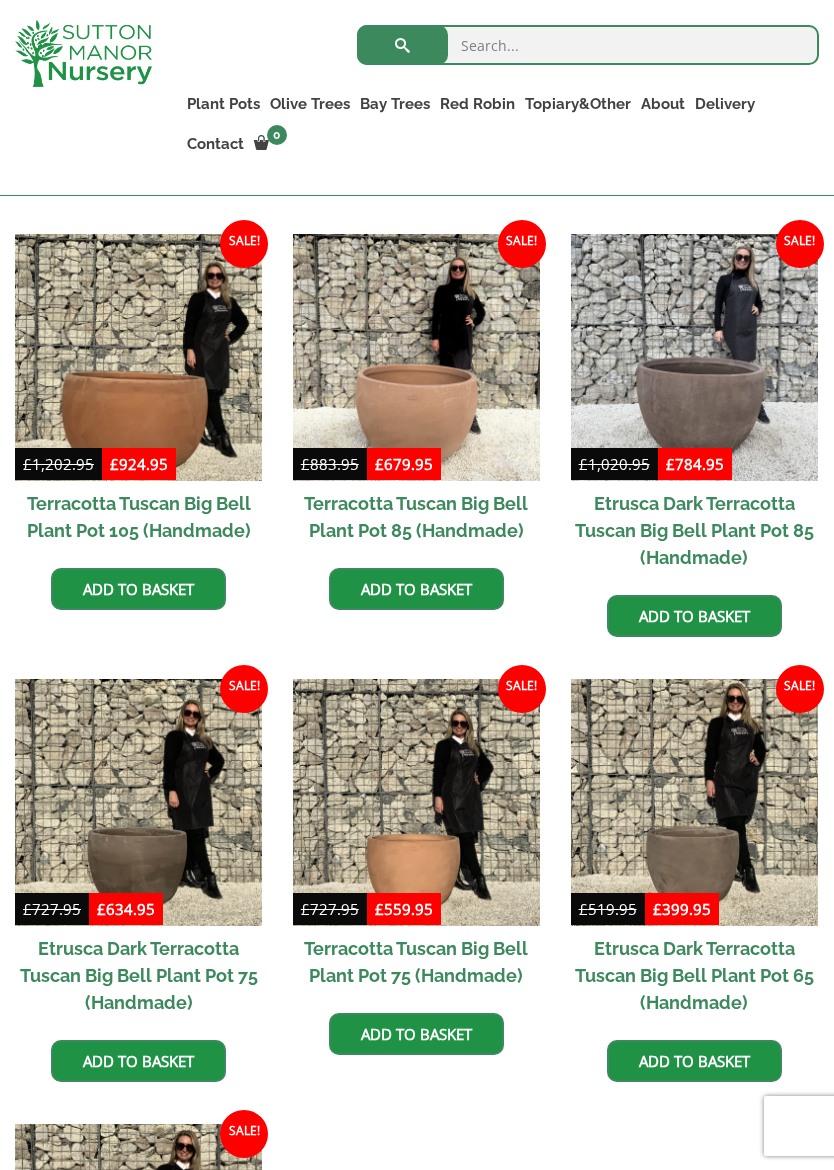 scroll, scrollTop: 957, scrollLeft: 0, axis: vertical 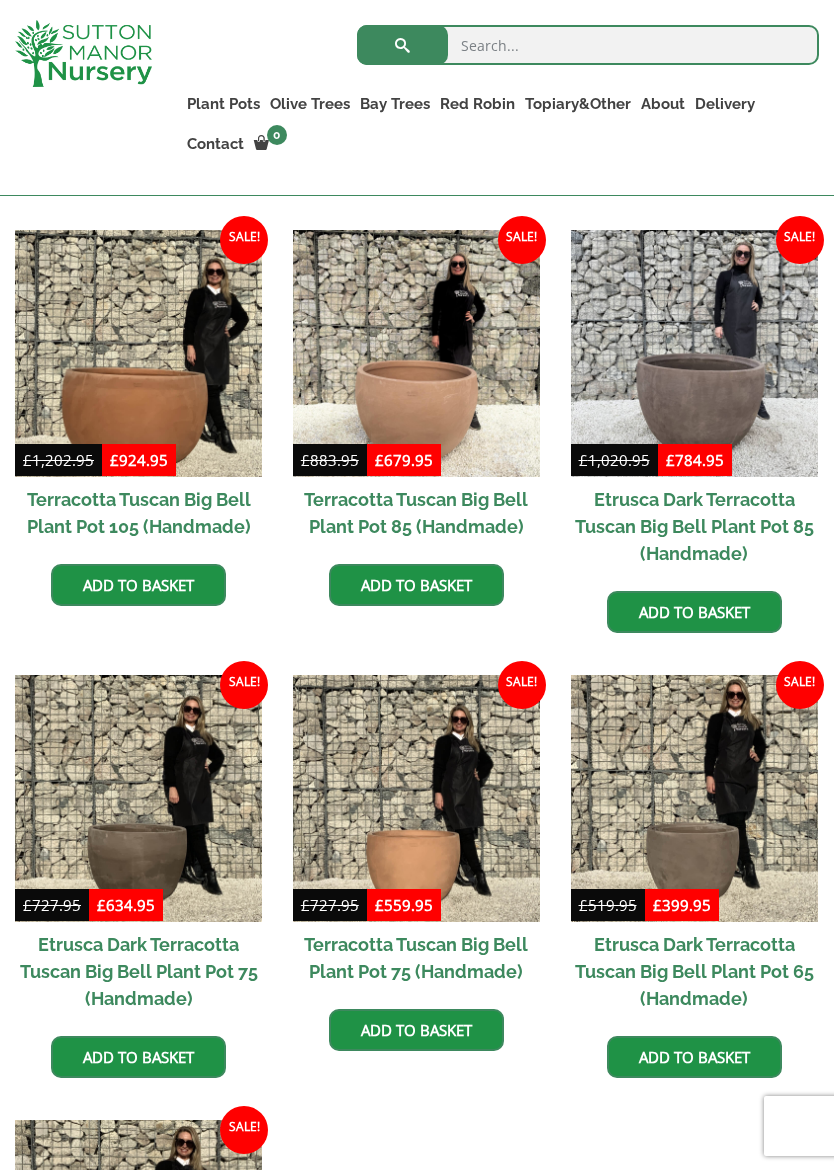 click on "Etrusca Dark Terracotta Tuscan Big Bell Plant Pot 85 (Handmade)" at bounding box center [694, 526] 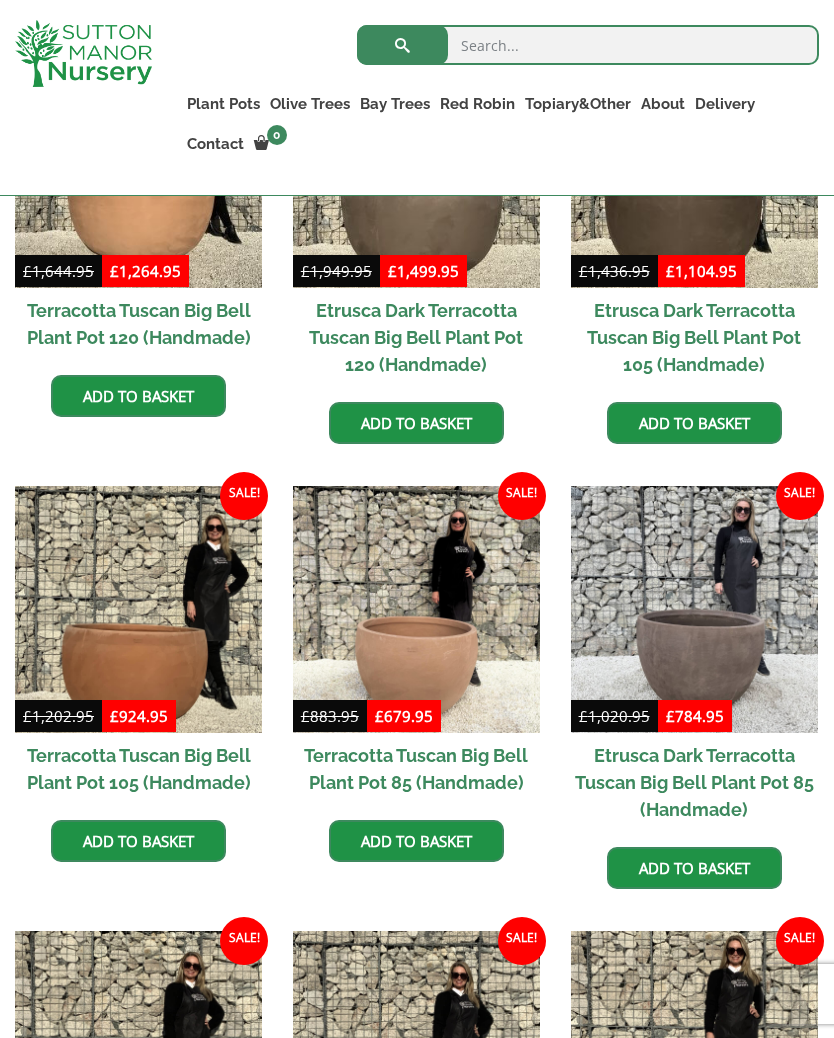 scroll, scrollTop: 704, scrollLeft: 0, axis: vertical 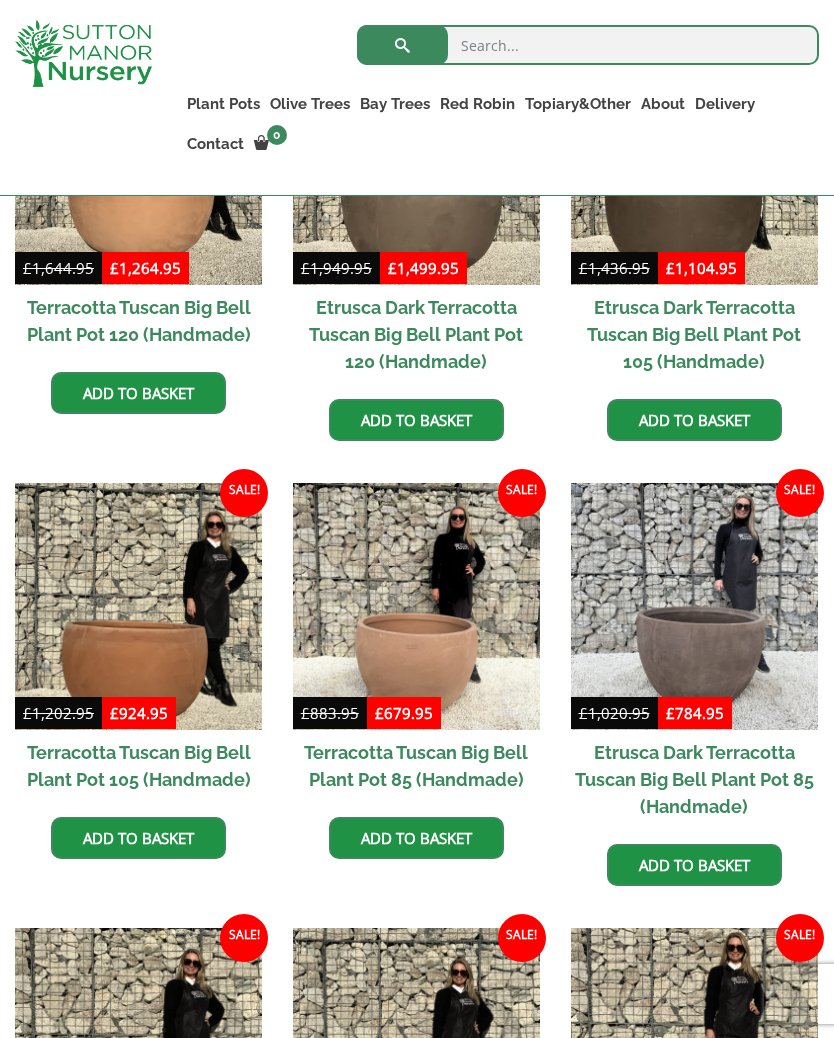 click at bounding box center [694, 606] 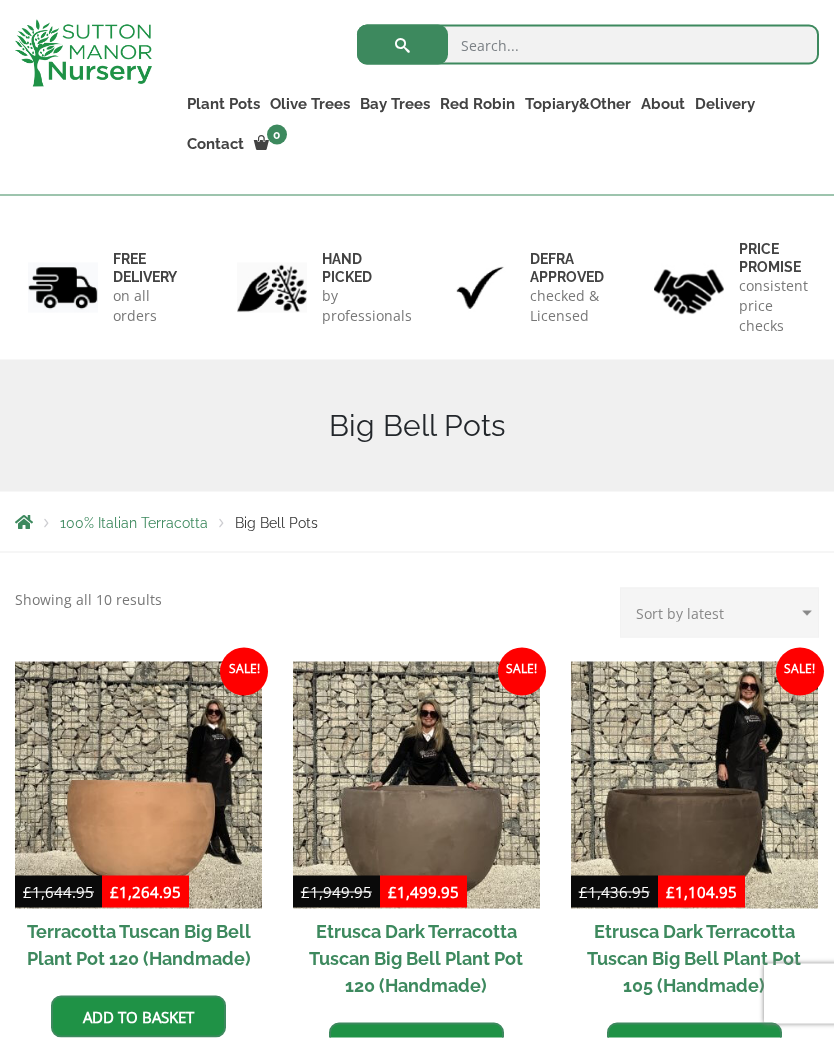 scroll, scrollTop: 0, scrollLeft: 0, axis: both 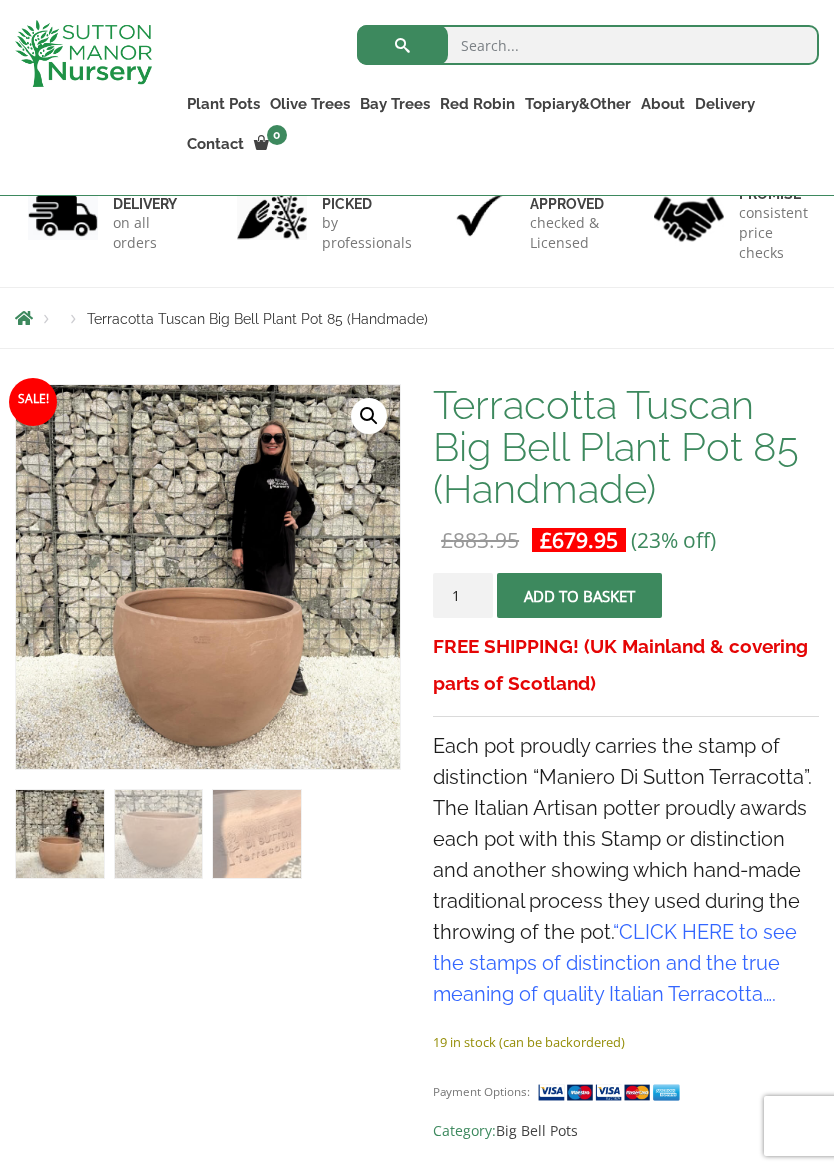 click at bounding box center (516, 885) 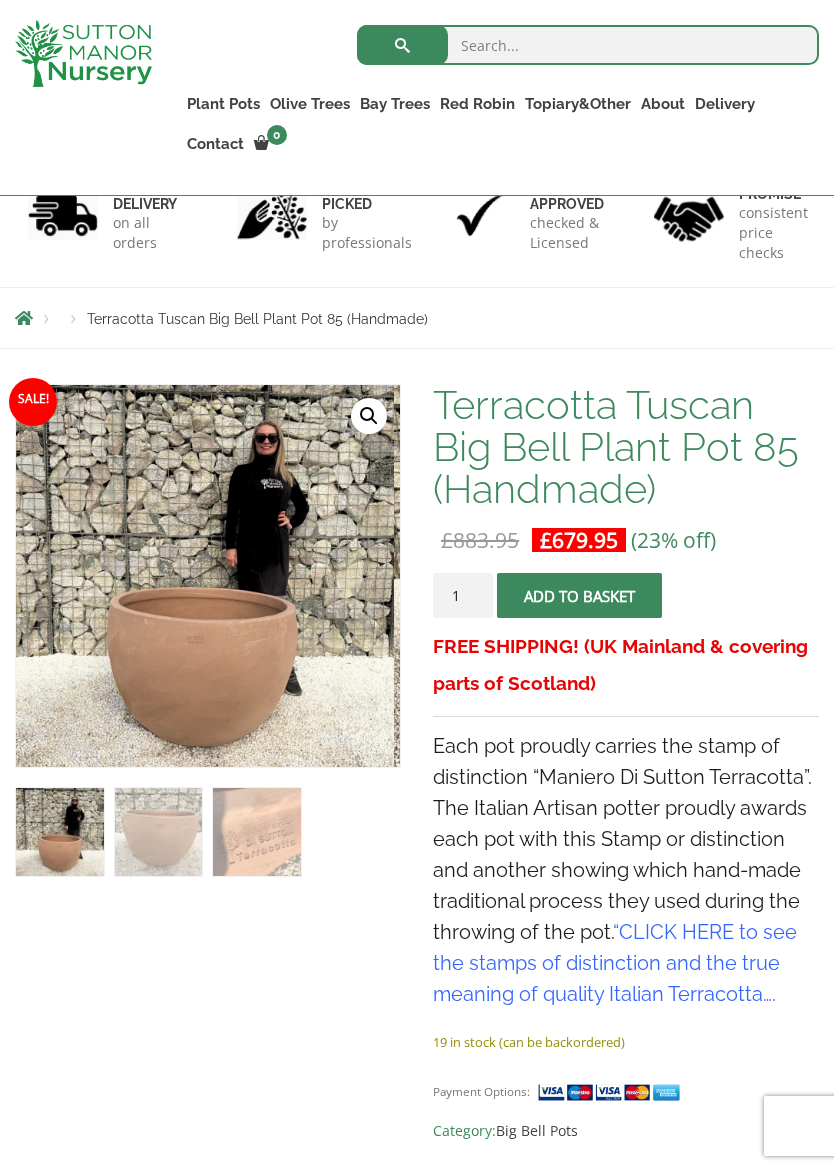 click at bounding box center [510, 885] 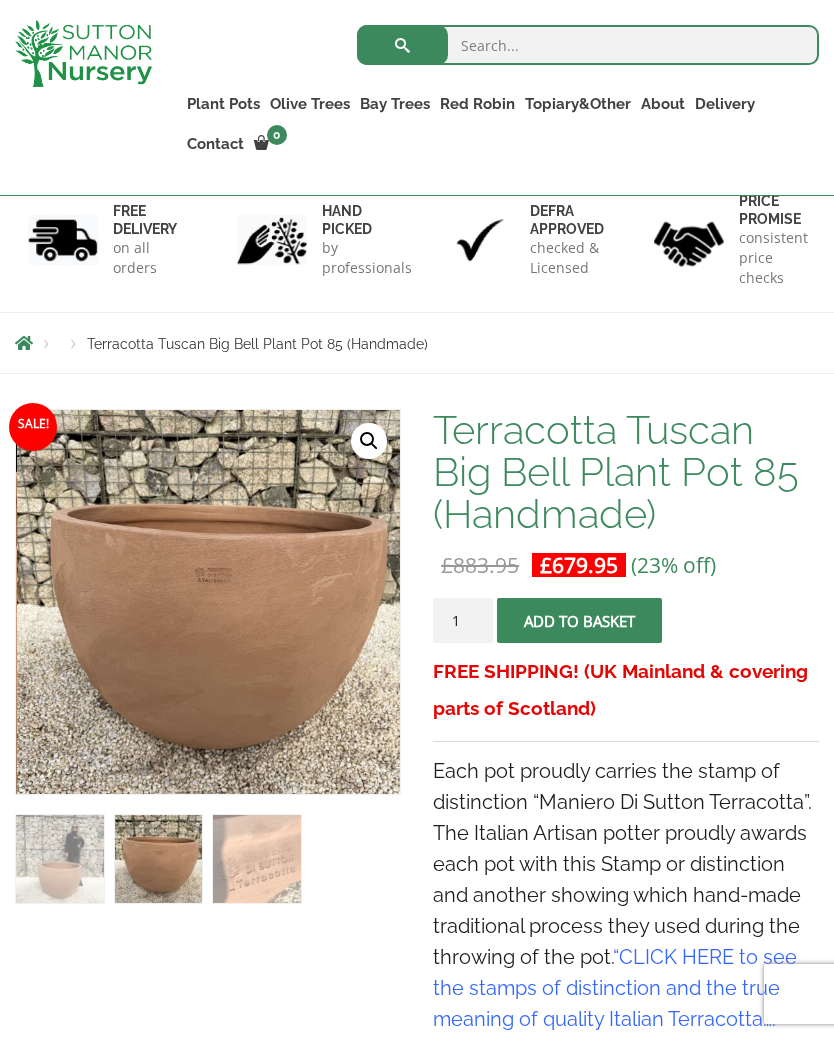 scroll, scrollTop: 127, scrollLeft: 0, axis: vertical 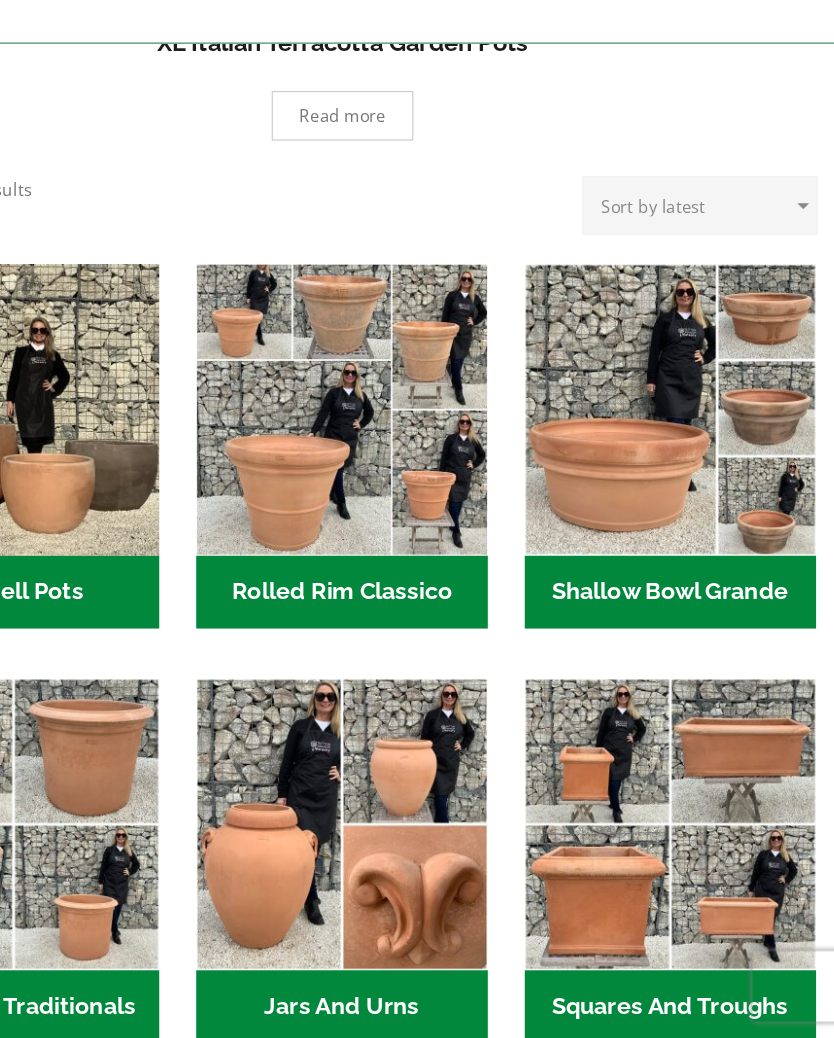 click on "Shallow Bowl Grande  (2)" at bounding box center (694, 660) 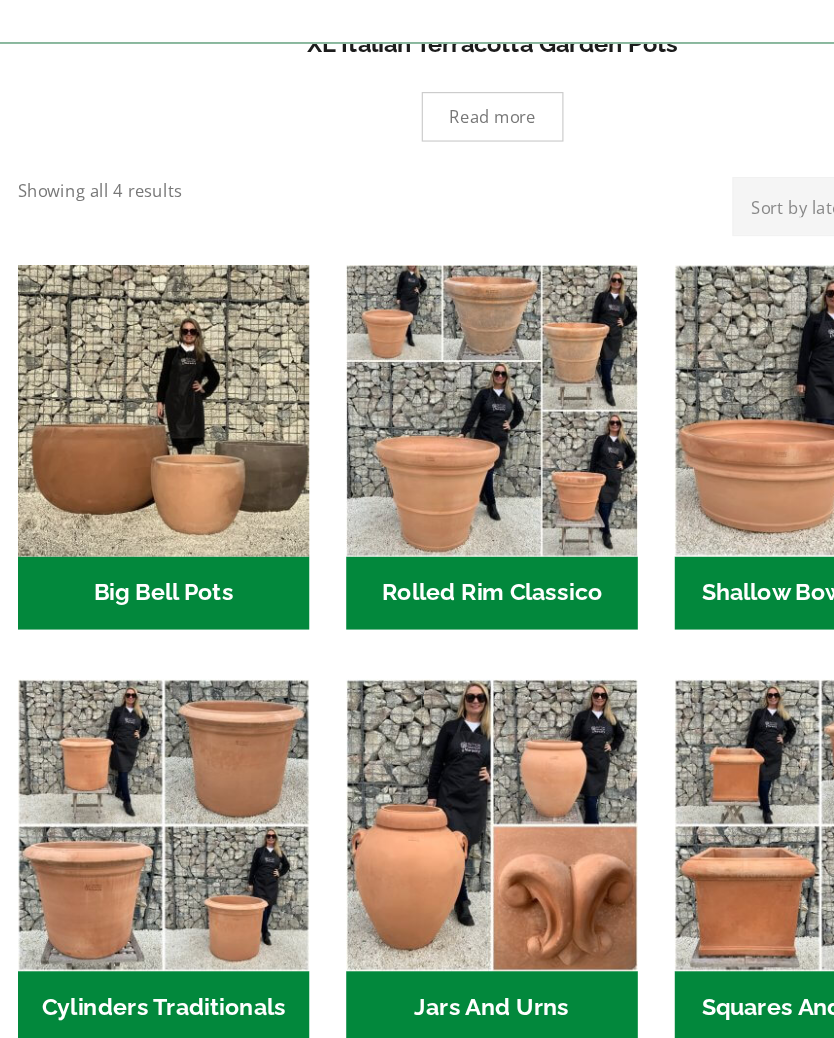 scroll, scrollTop: 488, scrollLeft: 0, axis: vertical 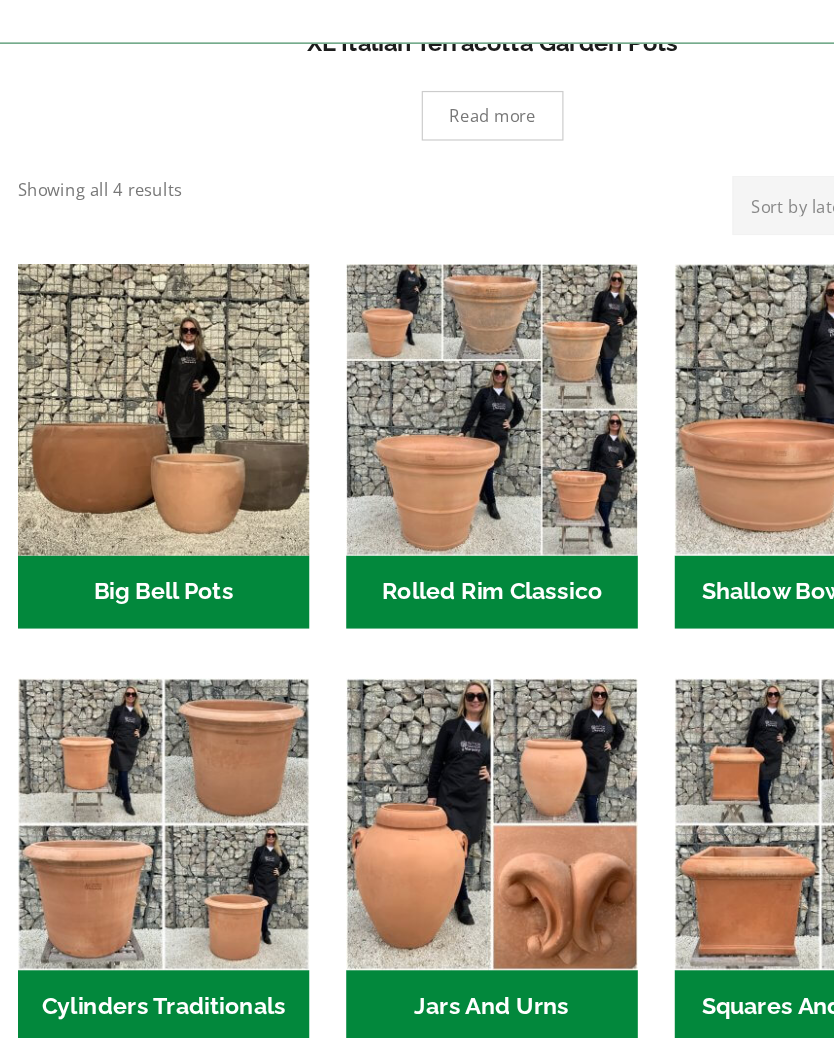 click at bounding box center (416, 505) 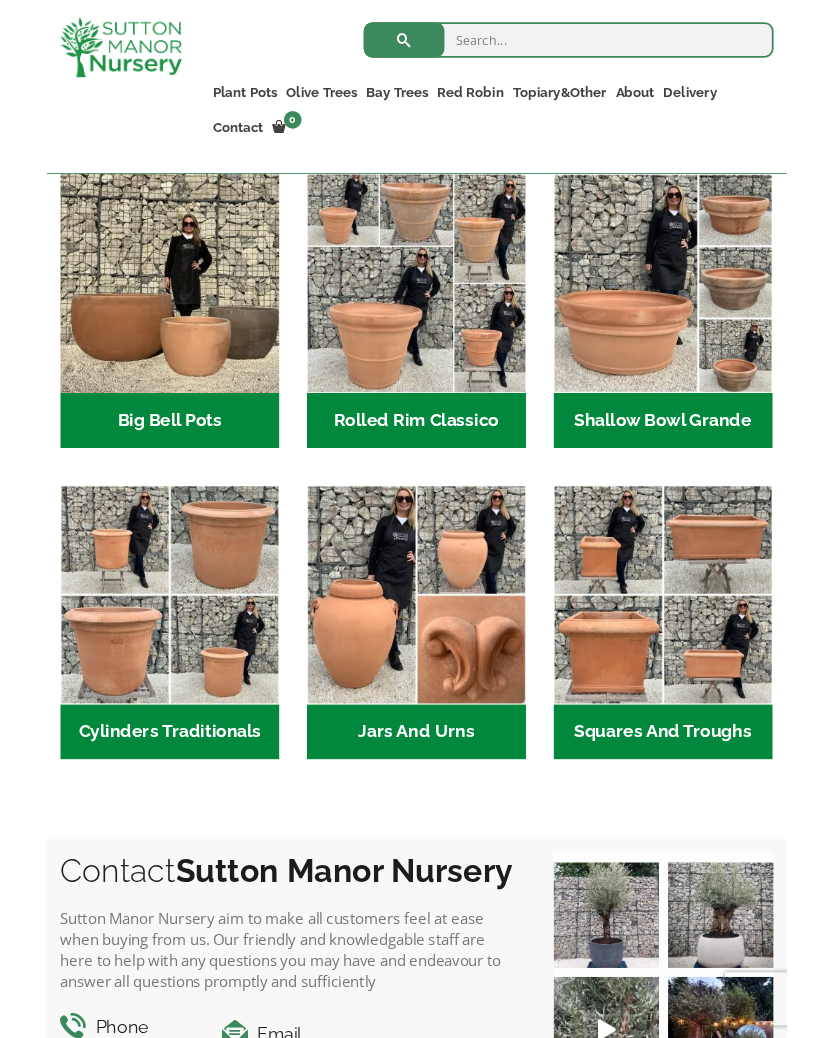 scroll, scrollTop: 675, scrollLeft: 0, axis: vertical 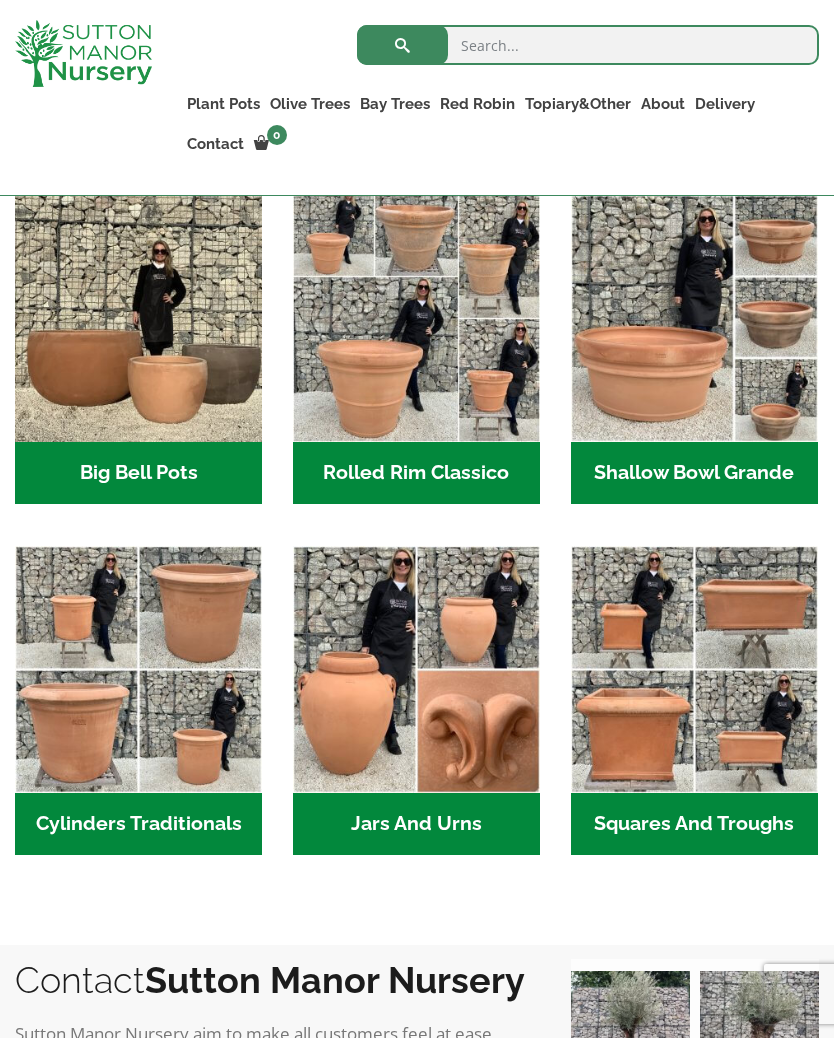 click on "Cylinders Traditionals  (2)" at bounding box center (138, 824) 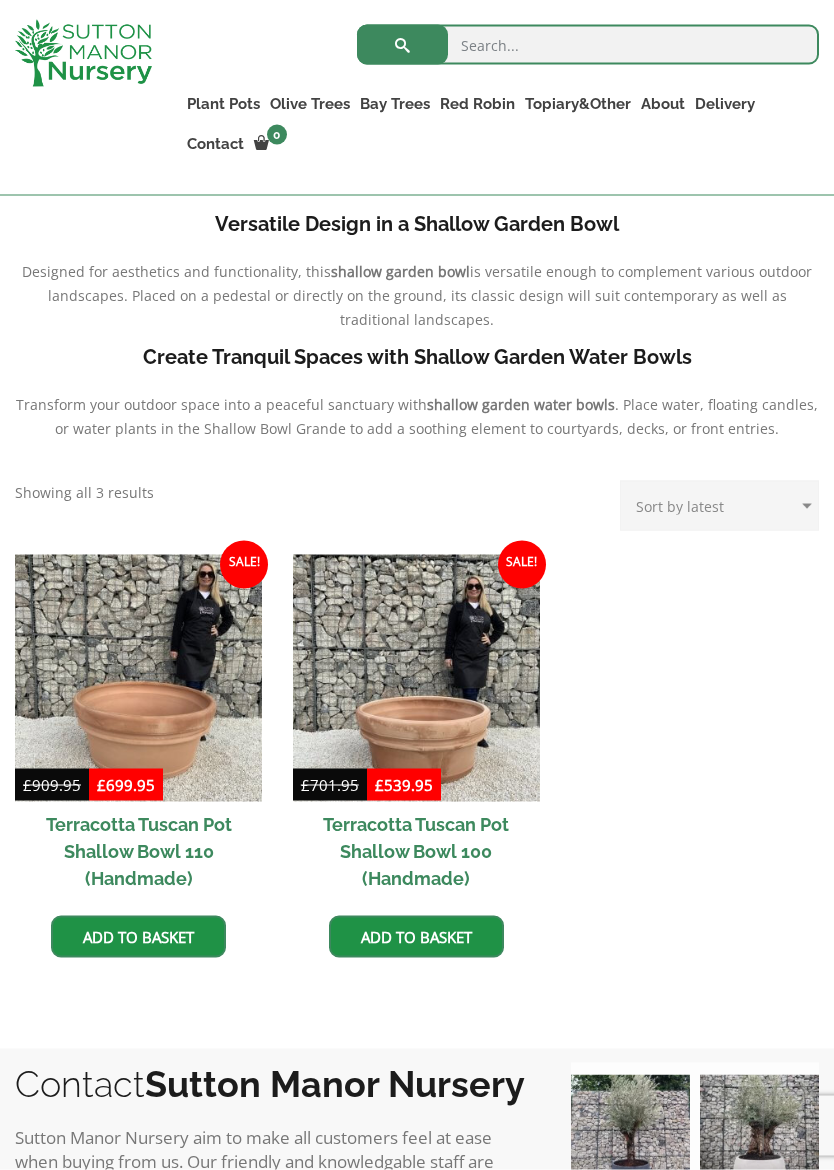 scroll, scrollTop: 605, scrollLeft: 0, axis: vertical 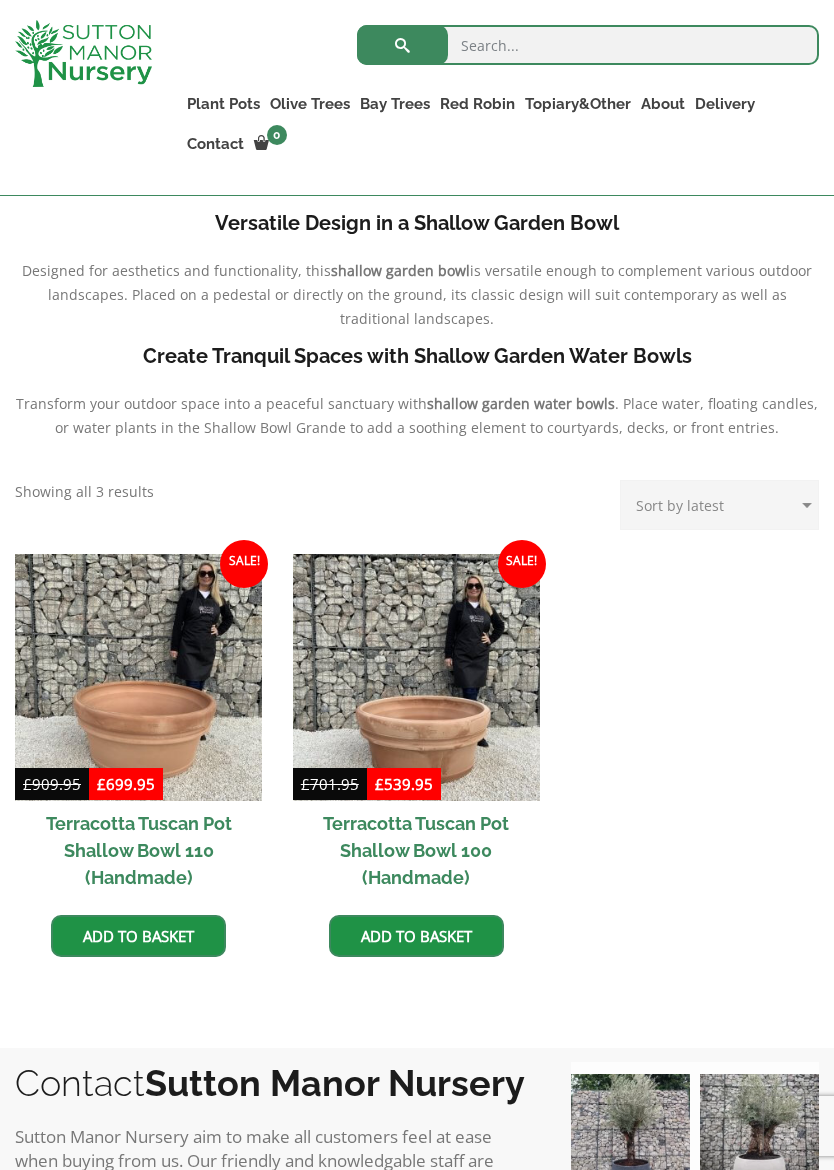 click on "Terracotta Tuscan Pot Shallow Bowl 100 (Handmade)" at bounding box center (416, 850) 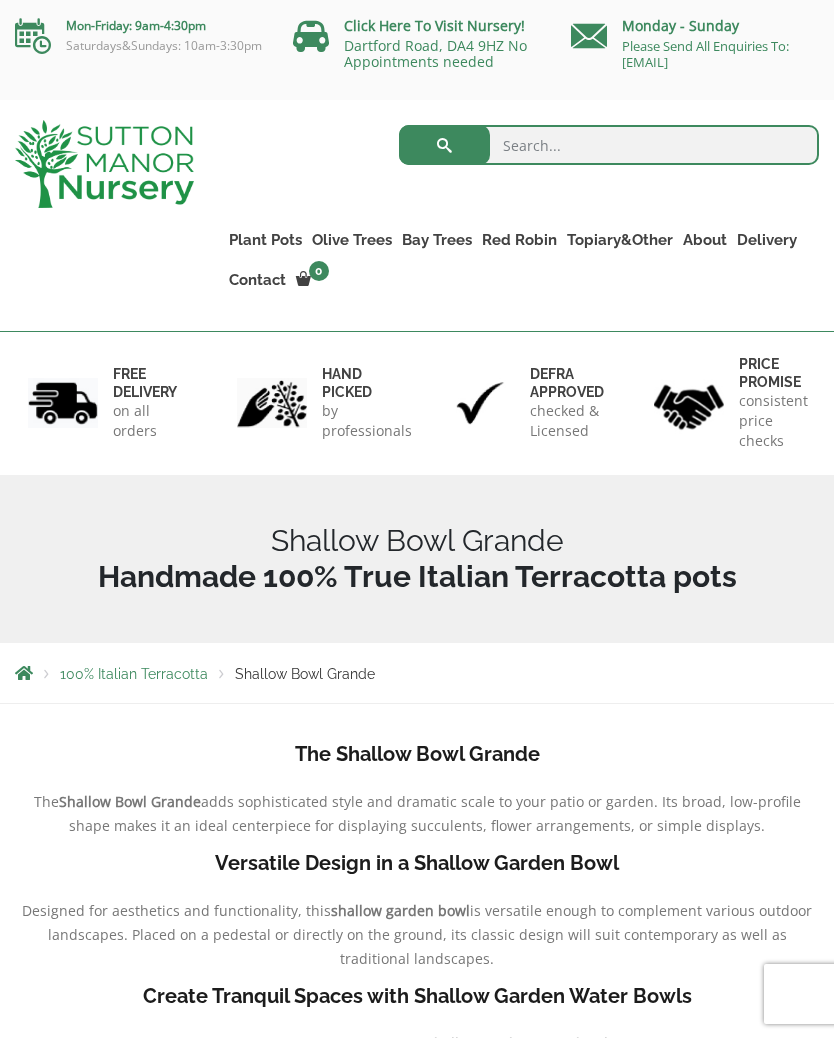 scroll, scrollTop: 661, scrollLeft: 0, axis: vertical 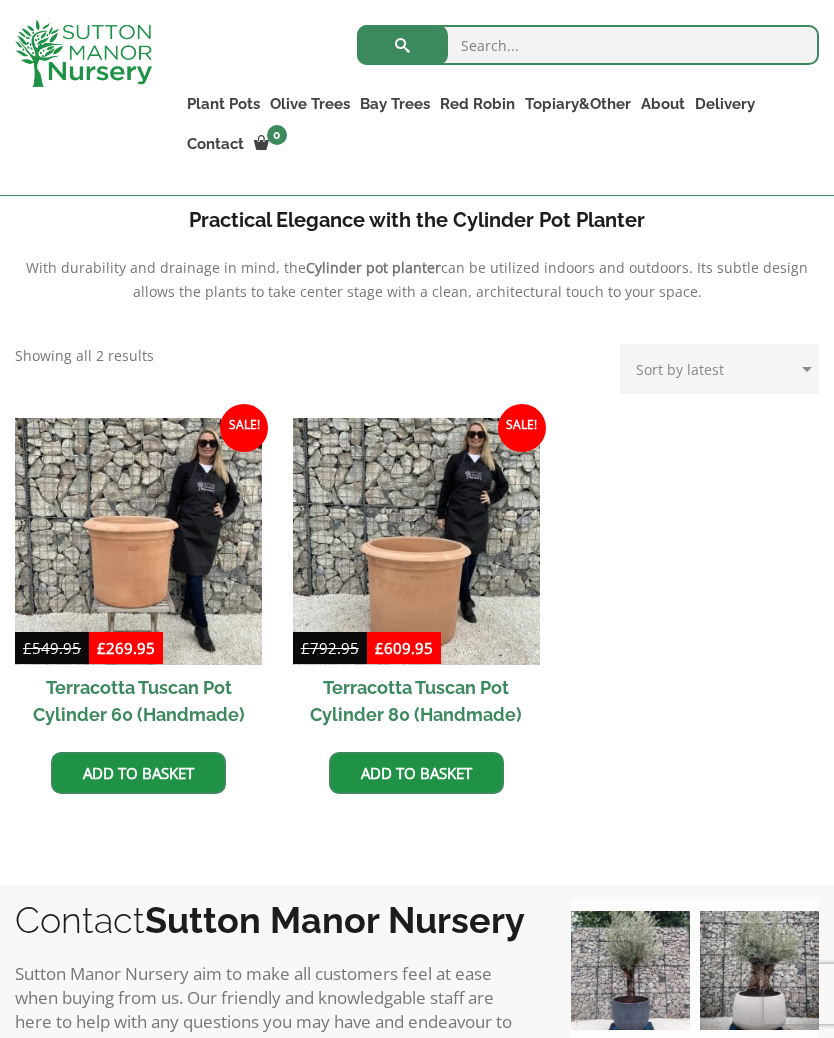 click at bounding box center (416, 541) 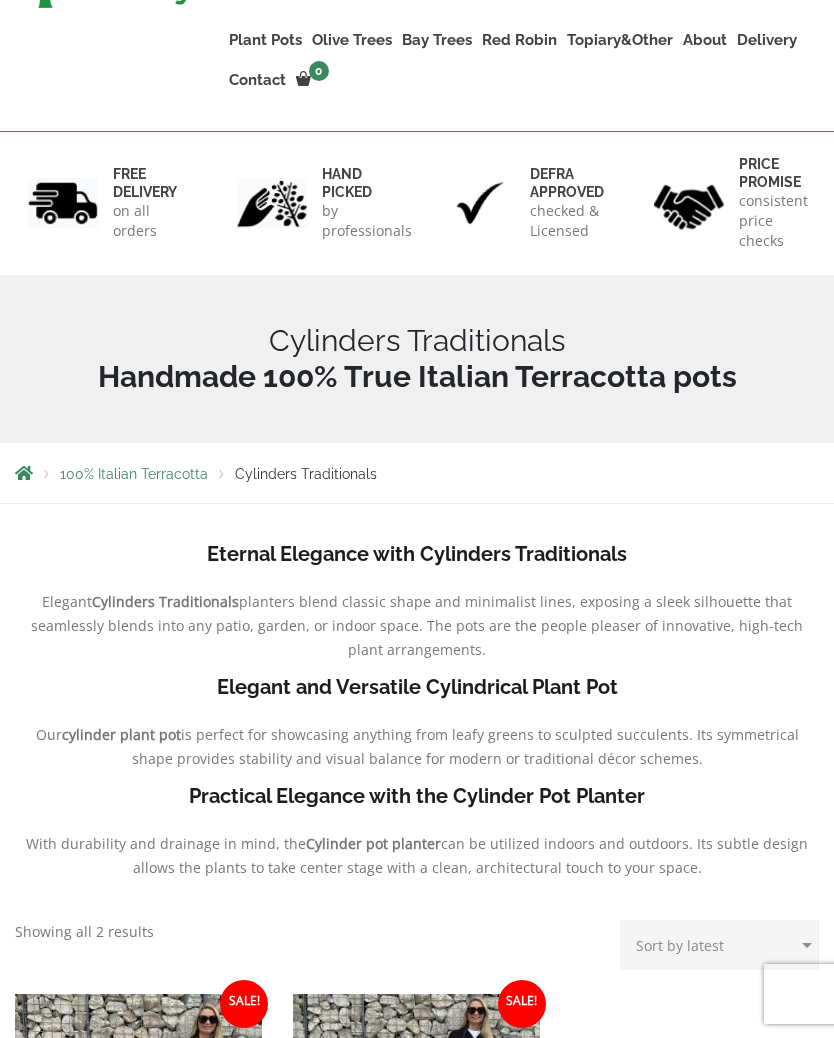 scroll, scrollTop: 0, scrollLeft: 0, axis: both 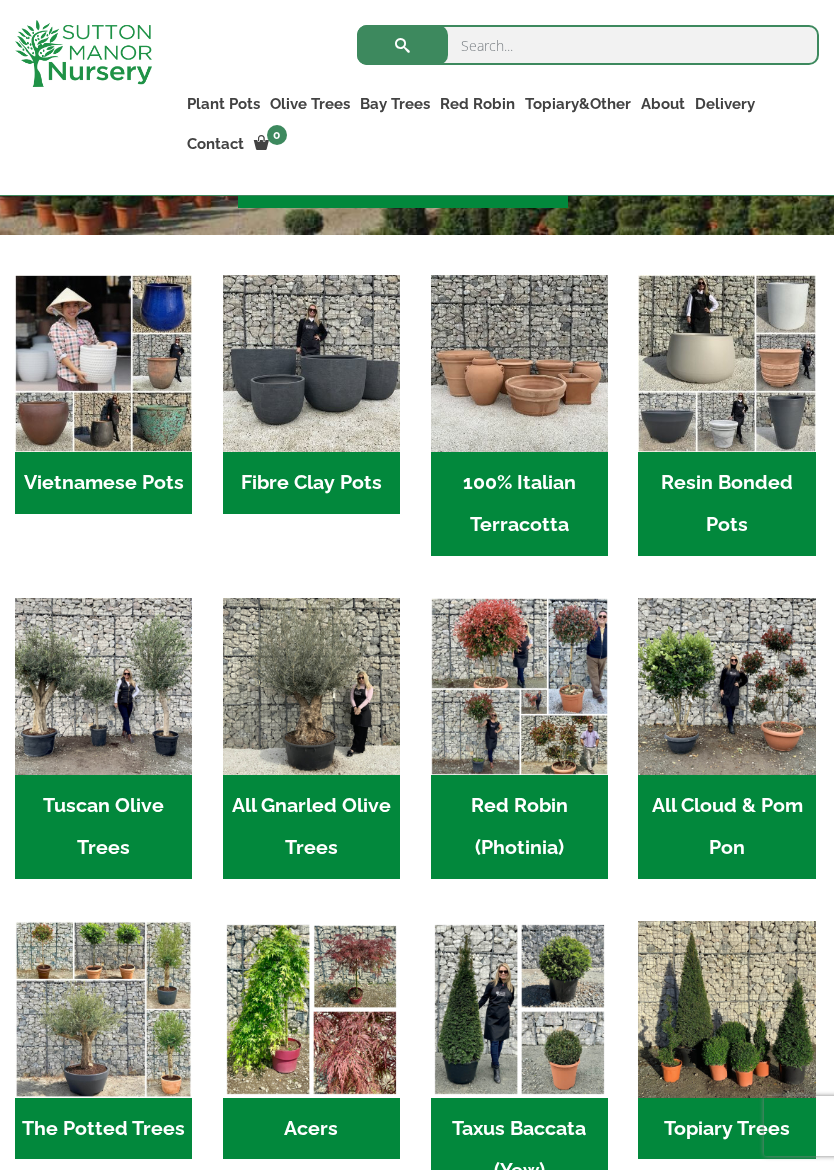 click on "Resin Bonded Pots  (211)" at bounding box center (726, 504) 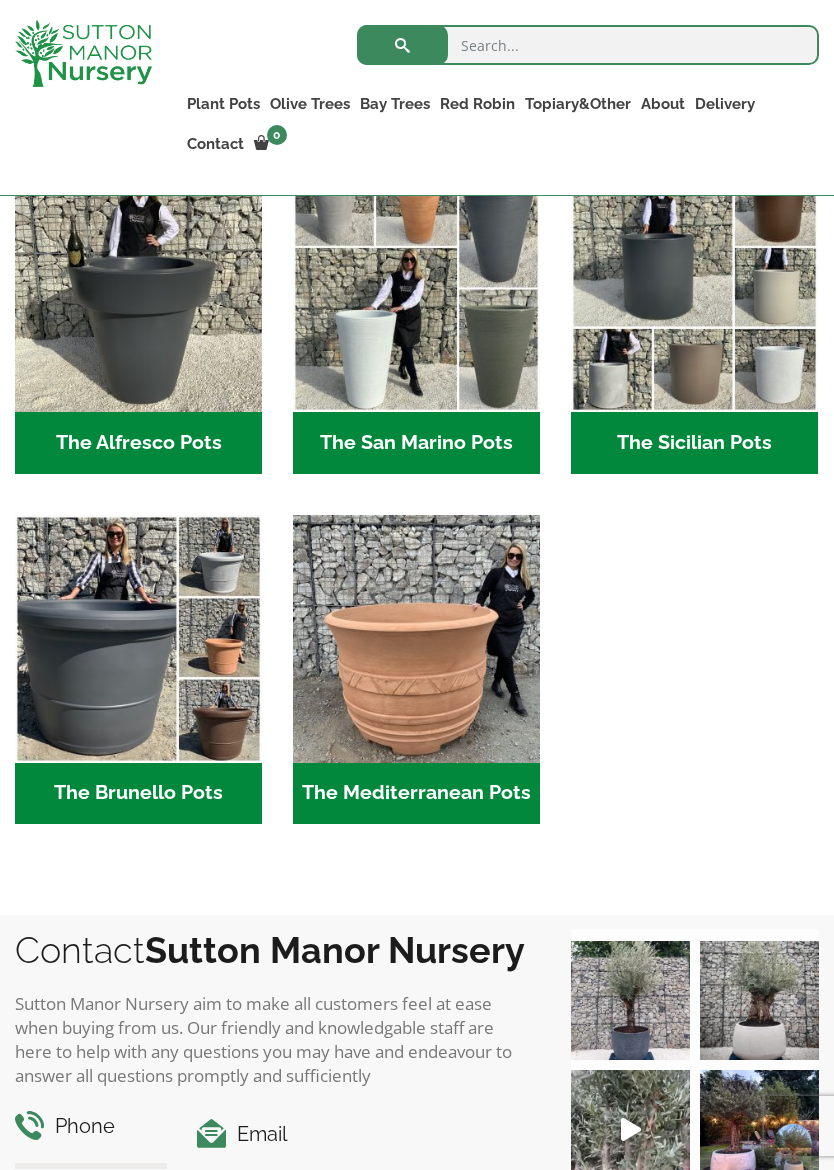 scroll, scrollTop: 2126, scrollLeft: 0, axis: vertical 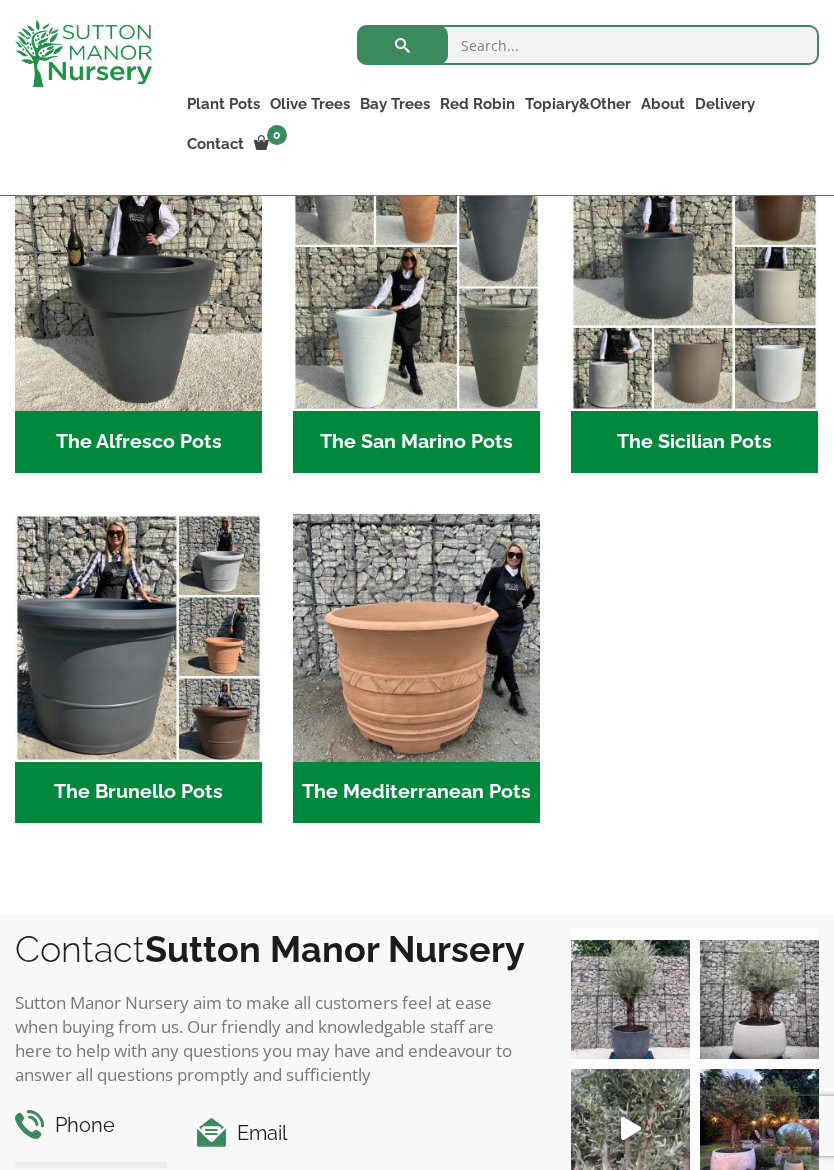 click on "The Mediterranean Pots  (3)" at bounding box center [416, 793] 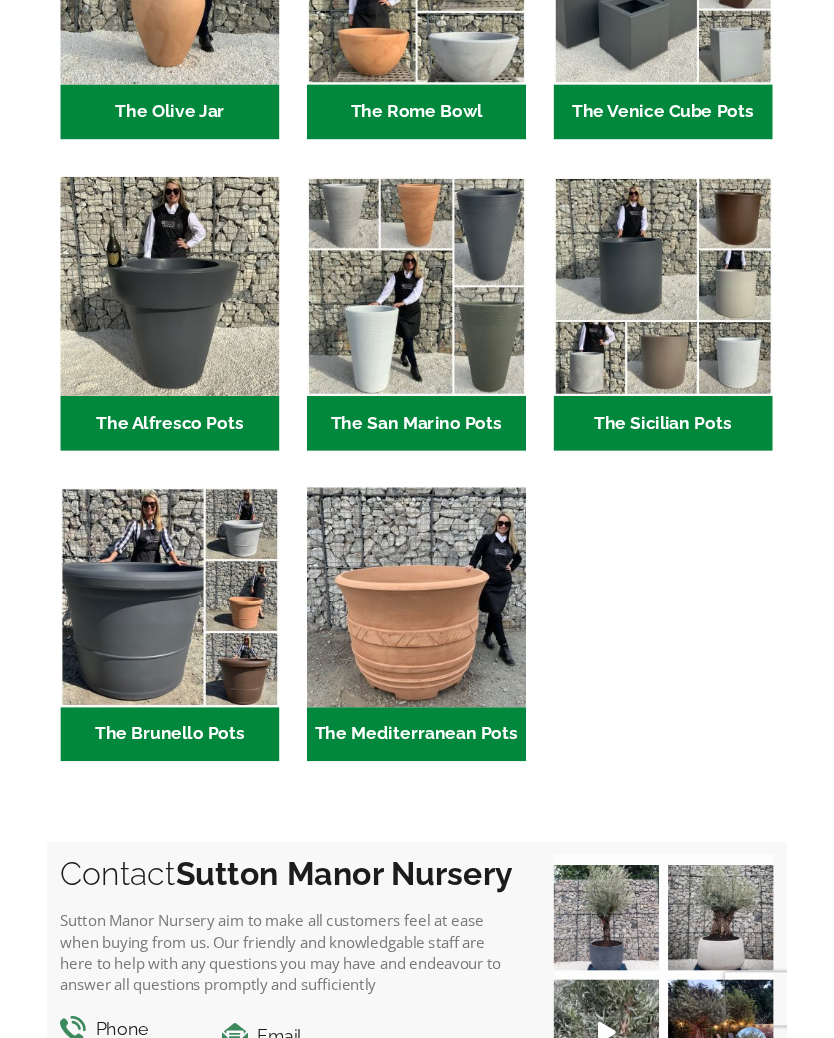 scroll, scrollTop: 2182, scrollLeft: 0, axis: vertical 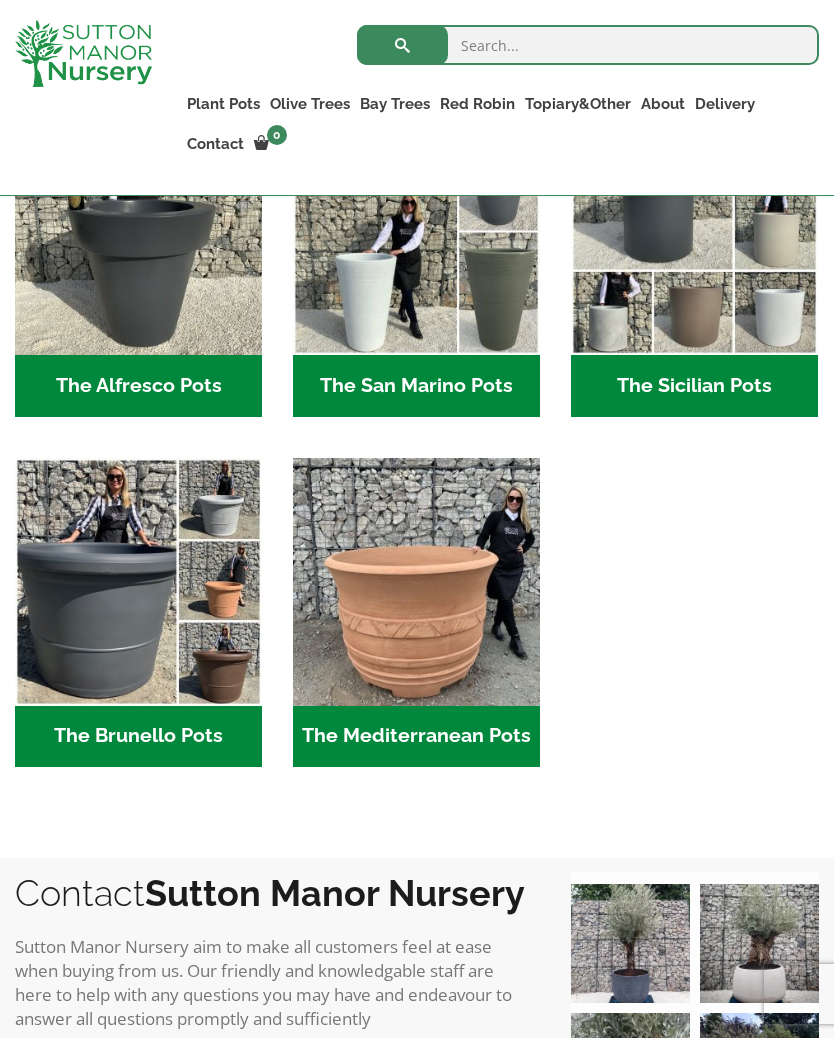 click on "The Brunello Pots  (14)" at bounding box center (138, 737) 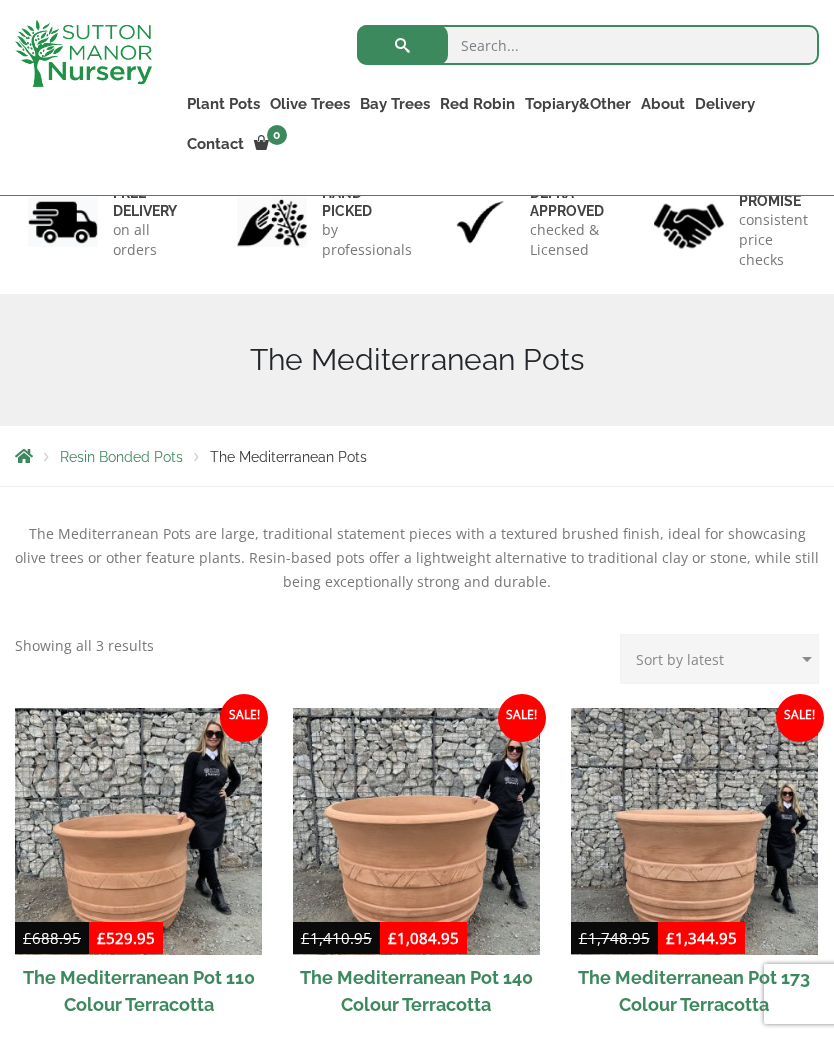 scroll, scrollTop: 0, scrollLeft: 0, axis: both 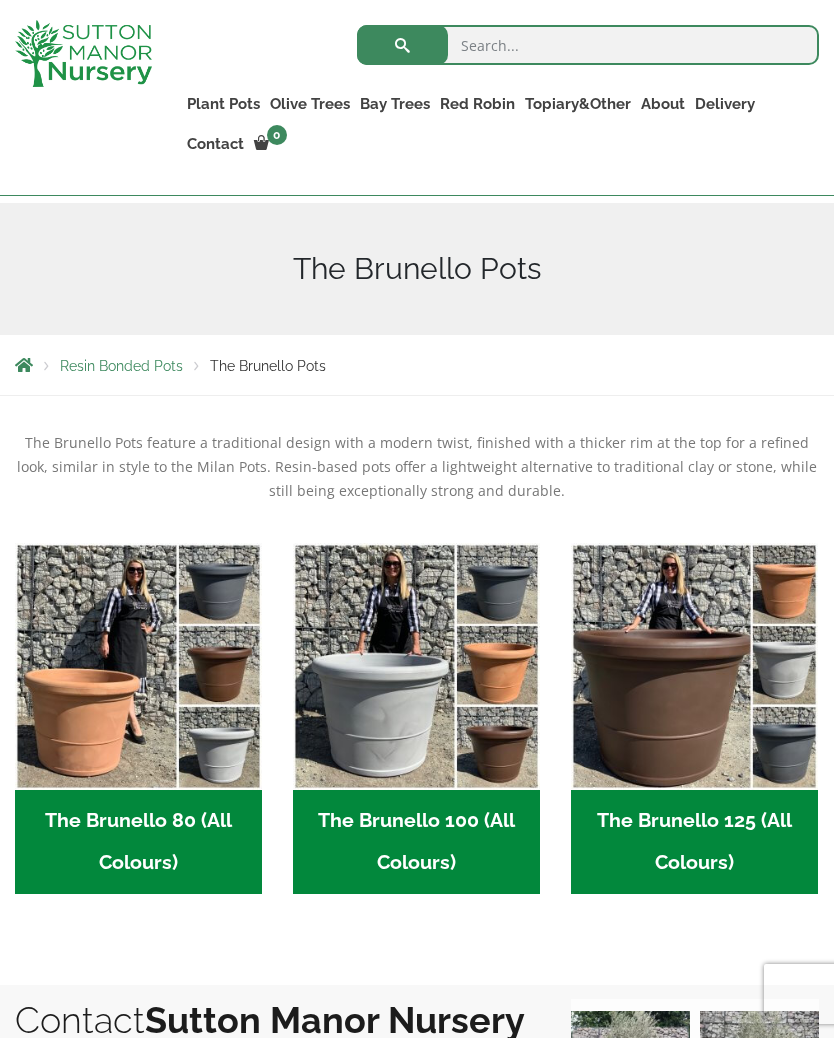 click on "The Brunello 80 (All Colours)  (4)" at bounding box center (138, 842) 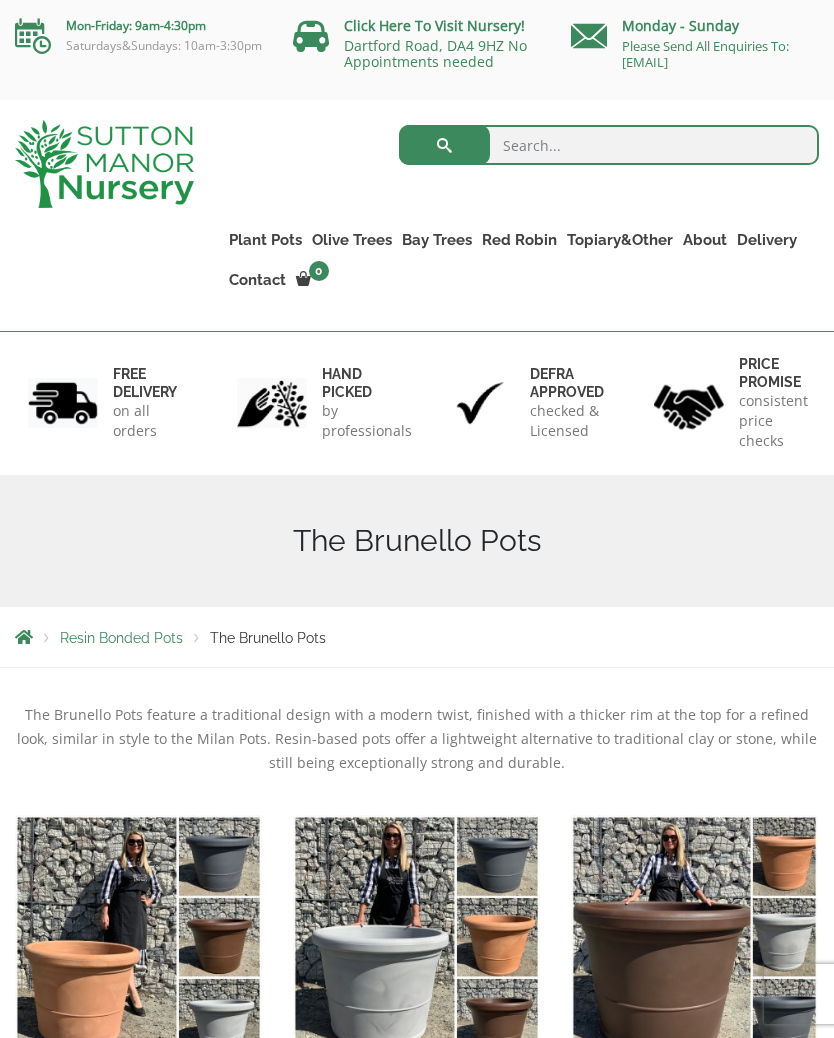 scroll, scrollTop: 237, scrollLeft: 0, axis: vertical 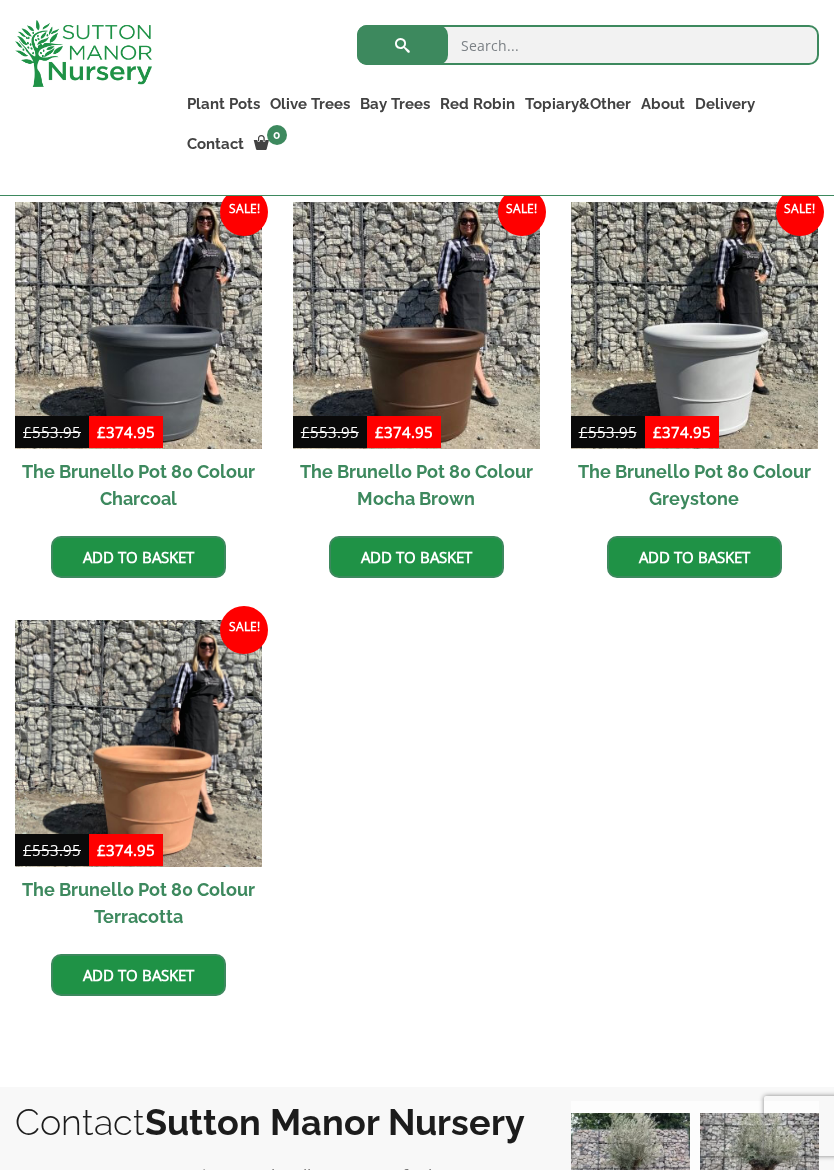 click at bounding box center (138, 743) 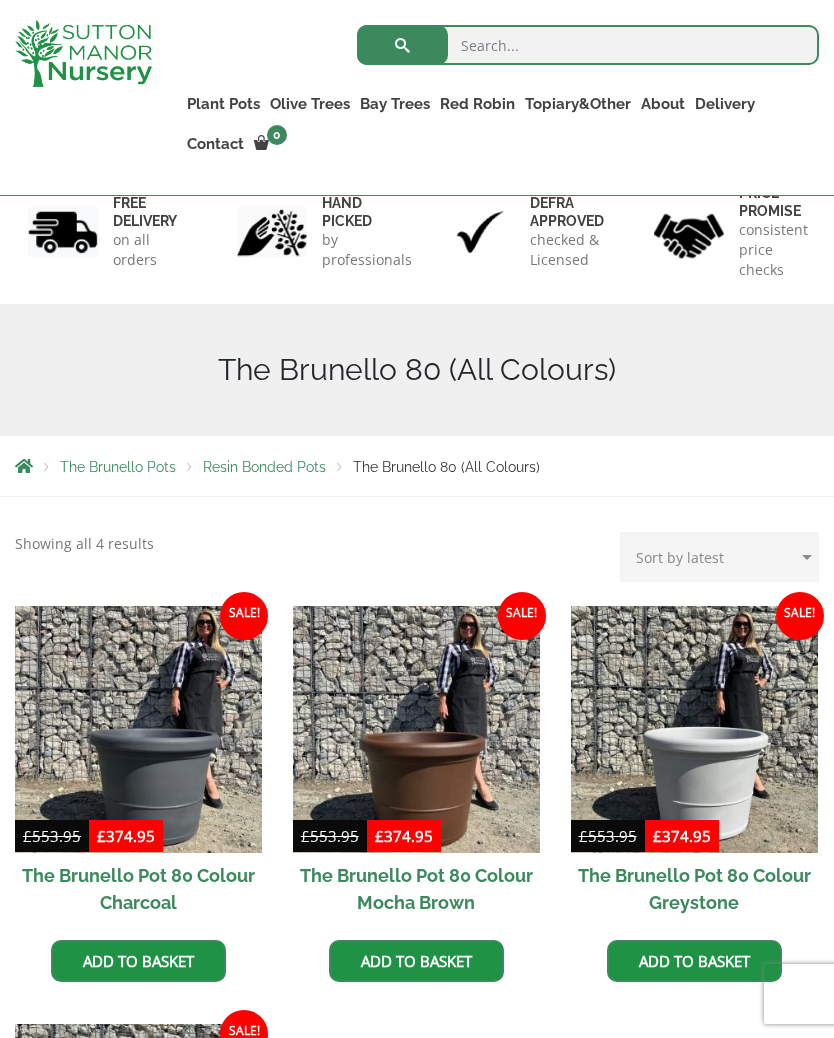 scroll, scrollTop: 0, scrollLeft: 0, axis: both 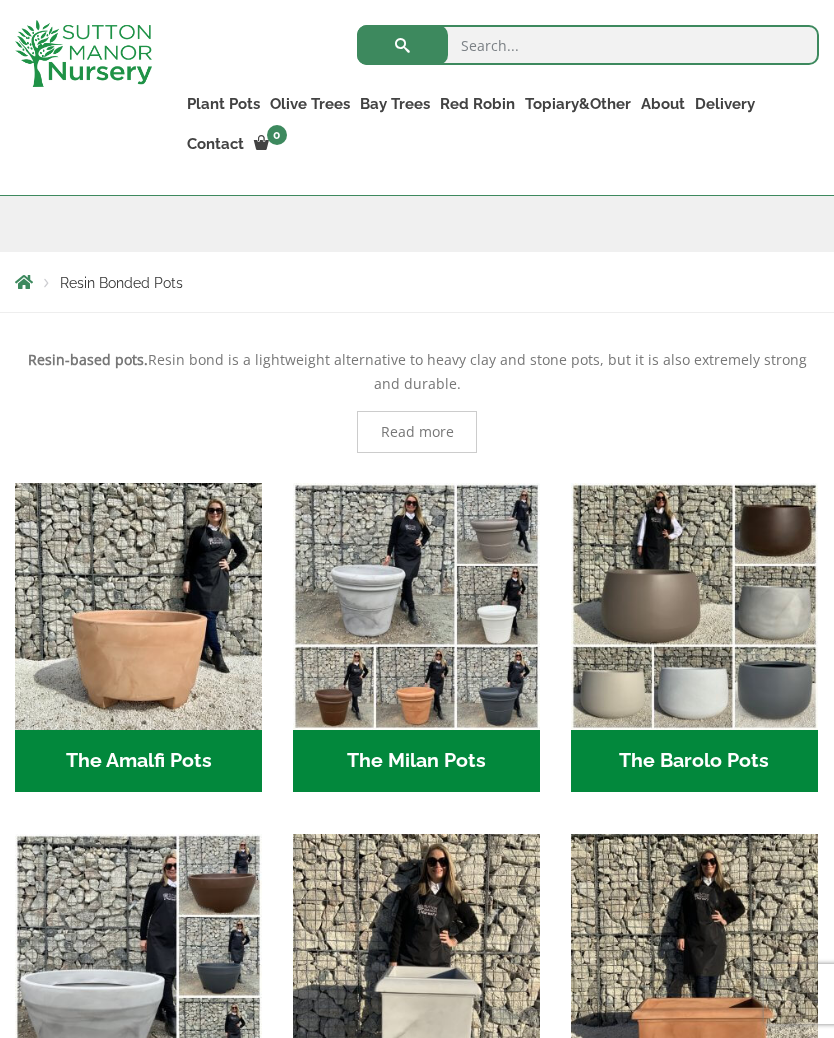click at bounding box center (694, 606) 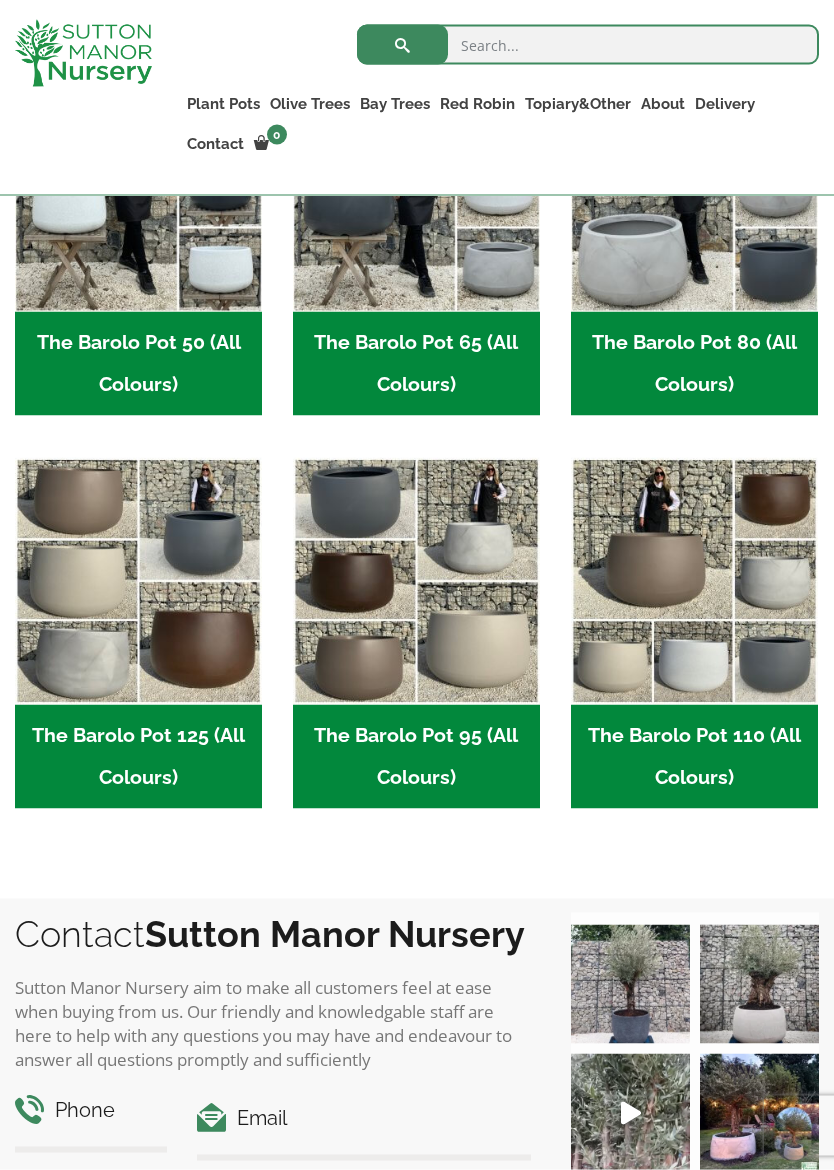 scroll, scrollTop: 718, scrollLeft: 0, axis: vertical 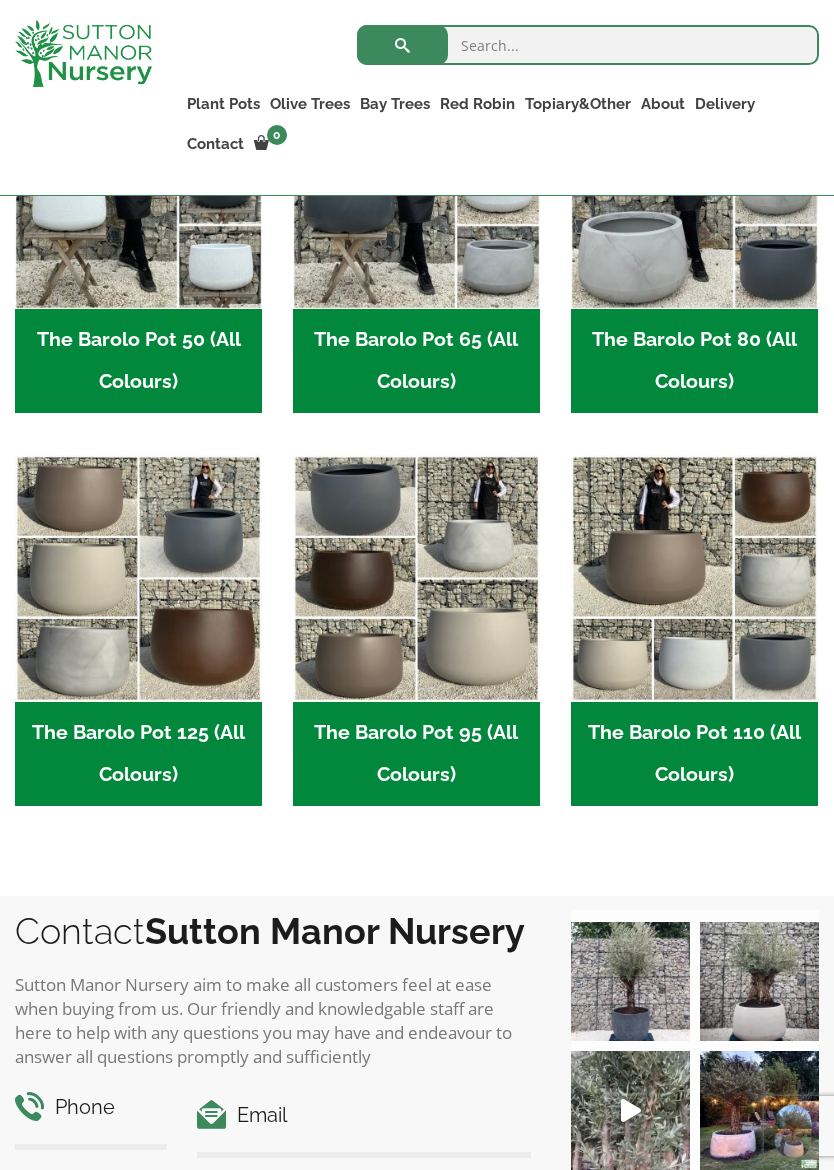click on "The Barolo Pot 125 (All Colours)  (6)" at bounding box center (138, 754) 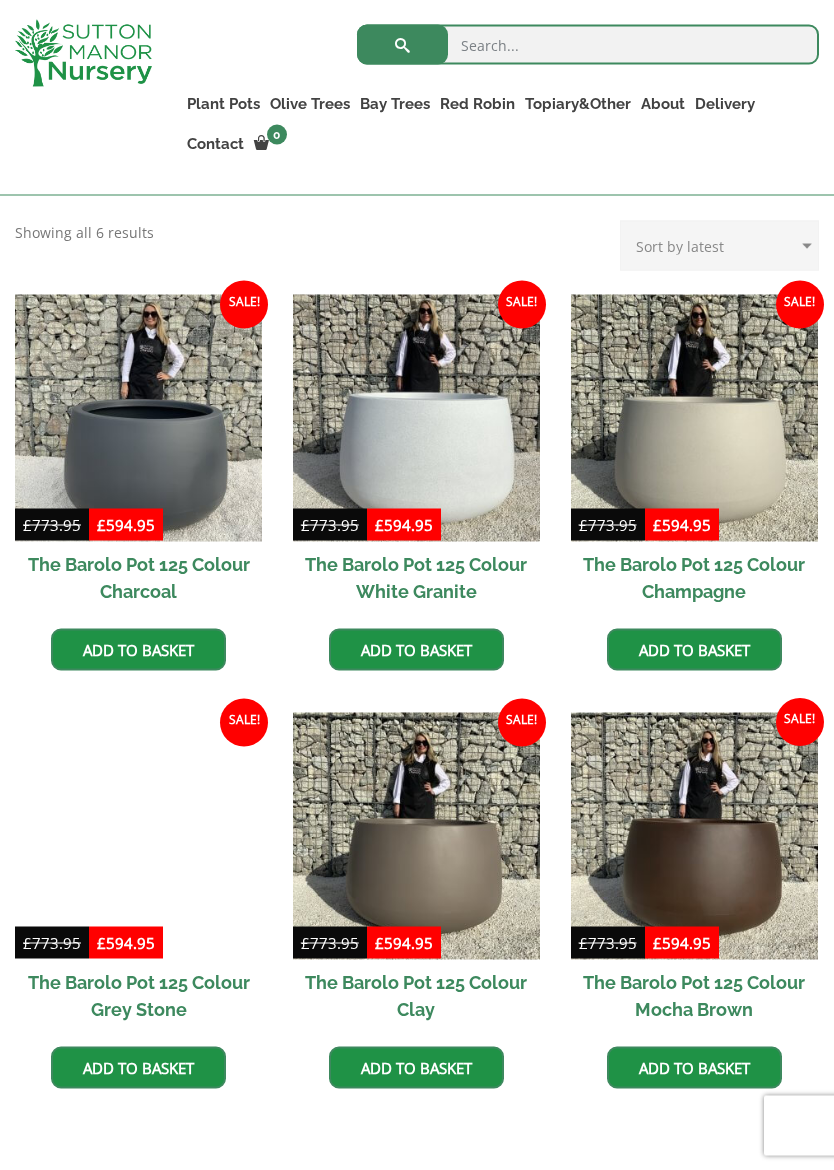scroll, scrollTop: 448, scrollLeft: 0, axis: vertical 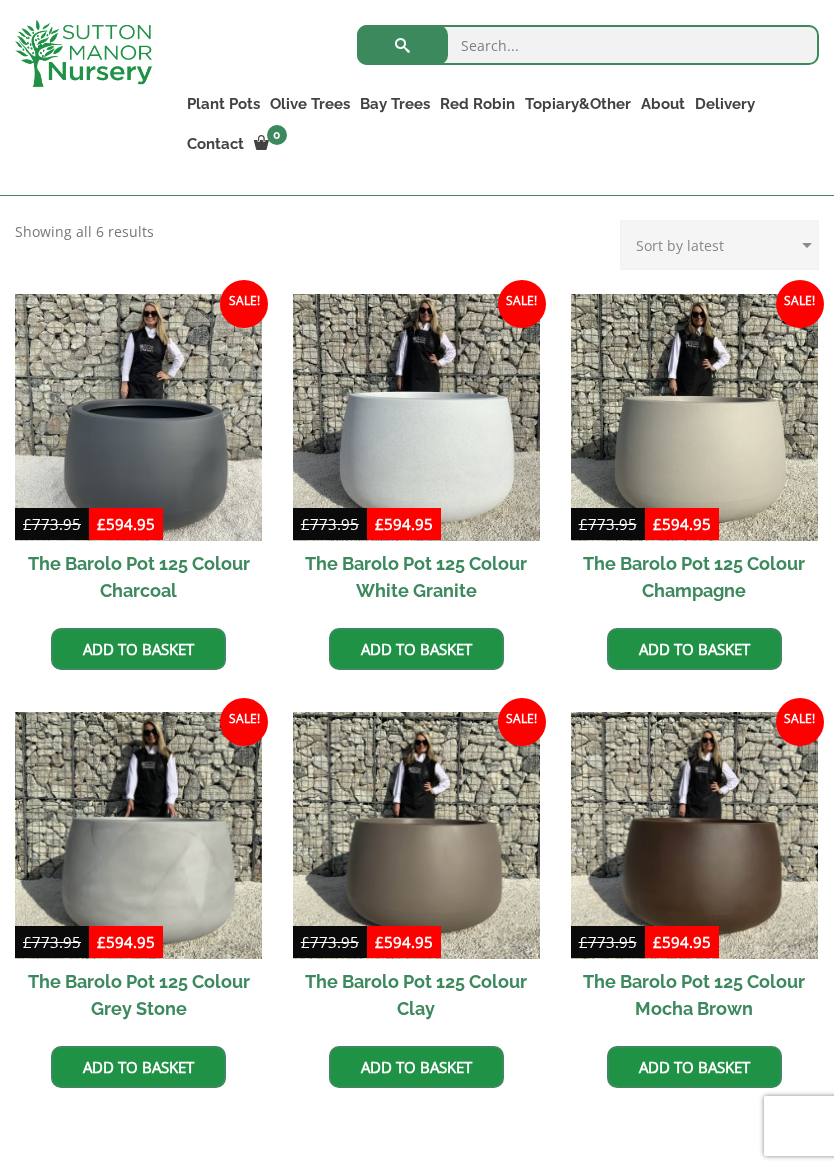 click on "The Barolo Pot 125 Colour Champagne" at bounding box center [694, 577] 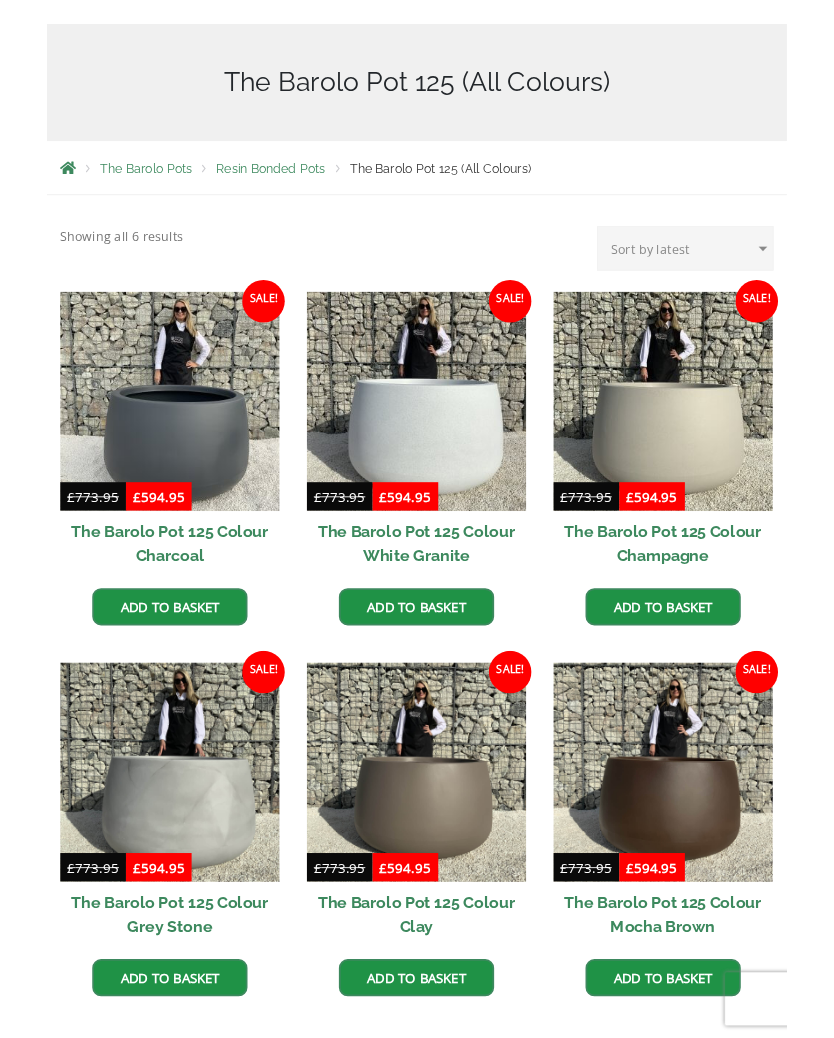 scroll, scrollTop: 504, scrollLeft: 0, axis: vertical 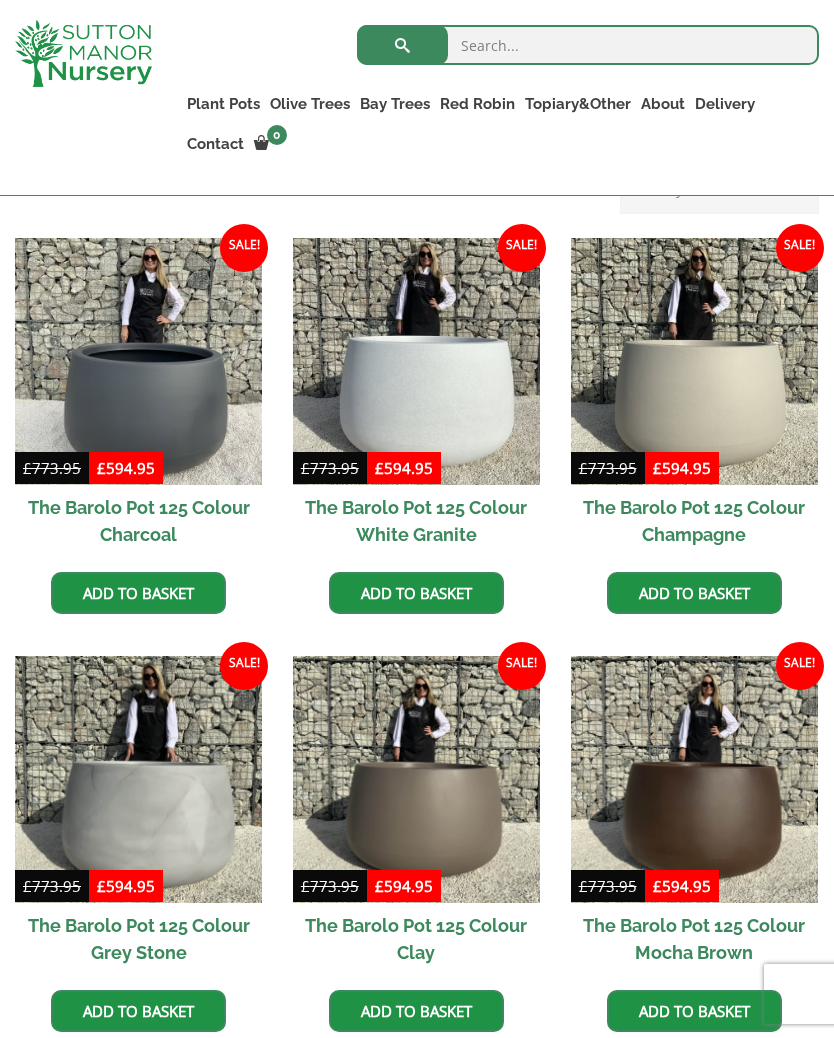 click on "The Barolo Pot 125 Colour White Granite" at bounding box center (416, 521) 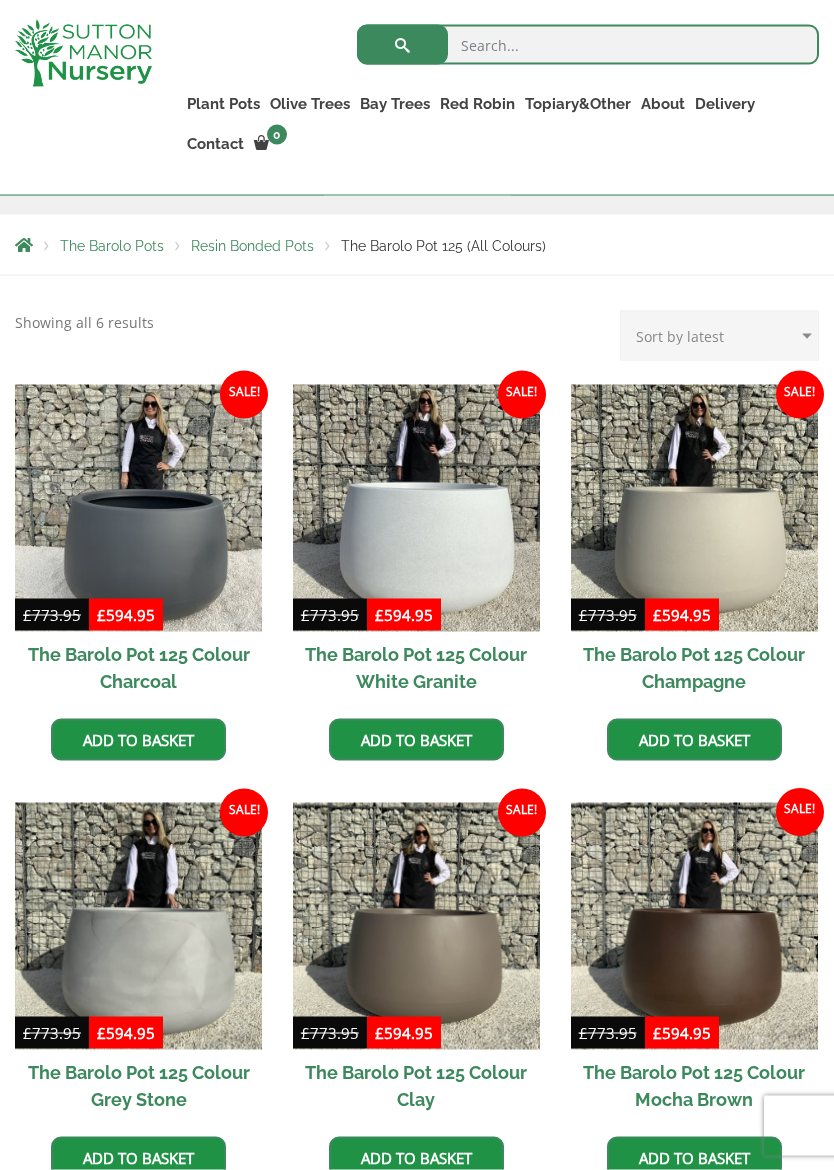 scroll, scrollTop: 366, scrollLeft: 0, axis: vertical 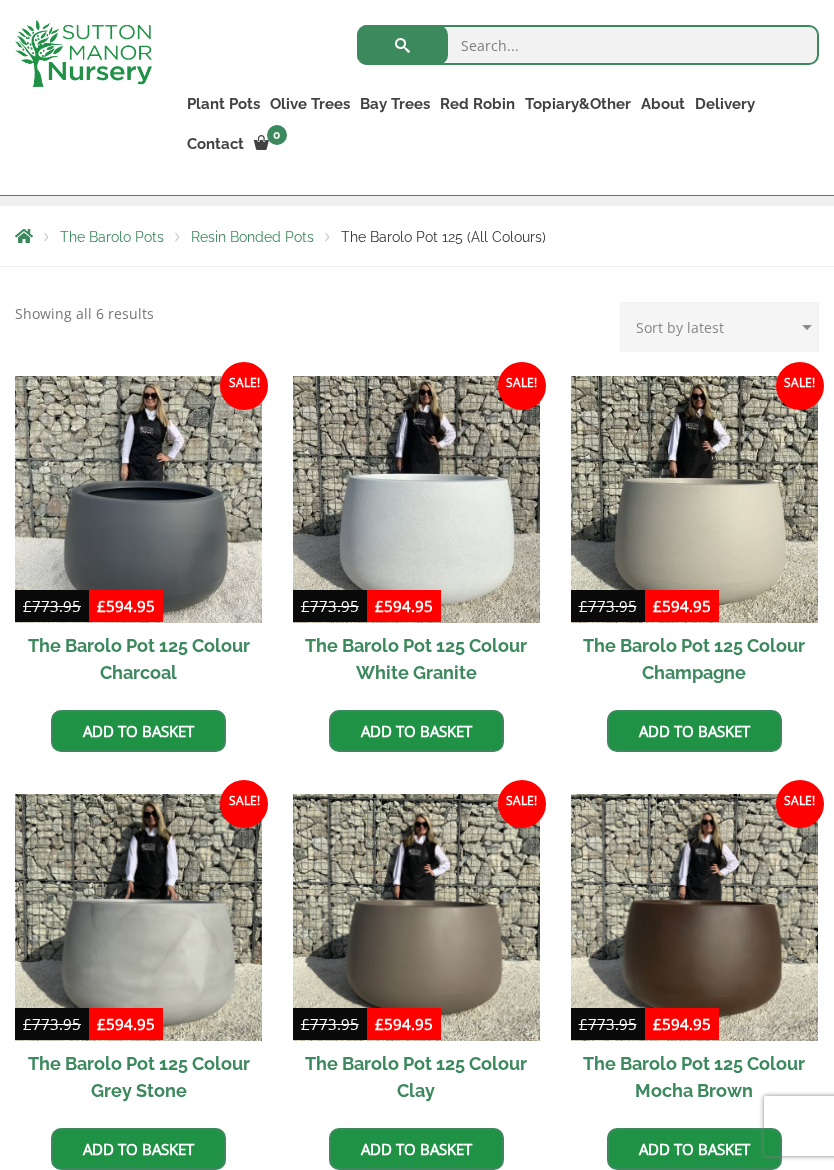 click at bounding box center (138, 917) 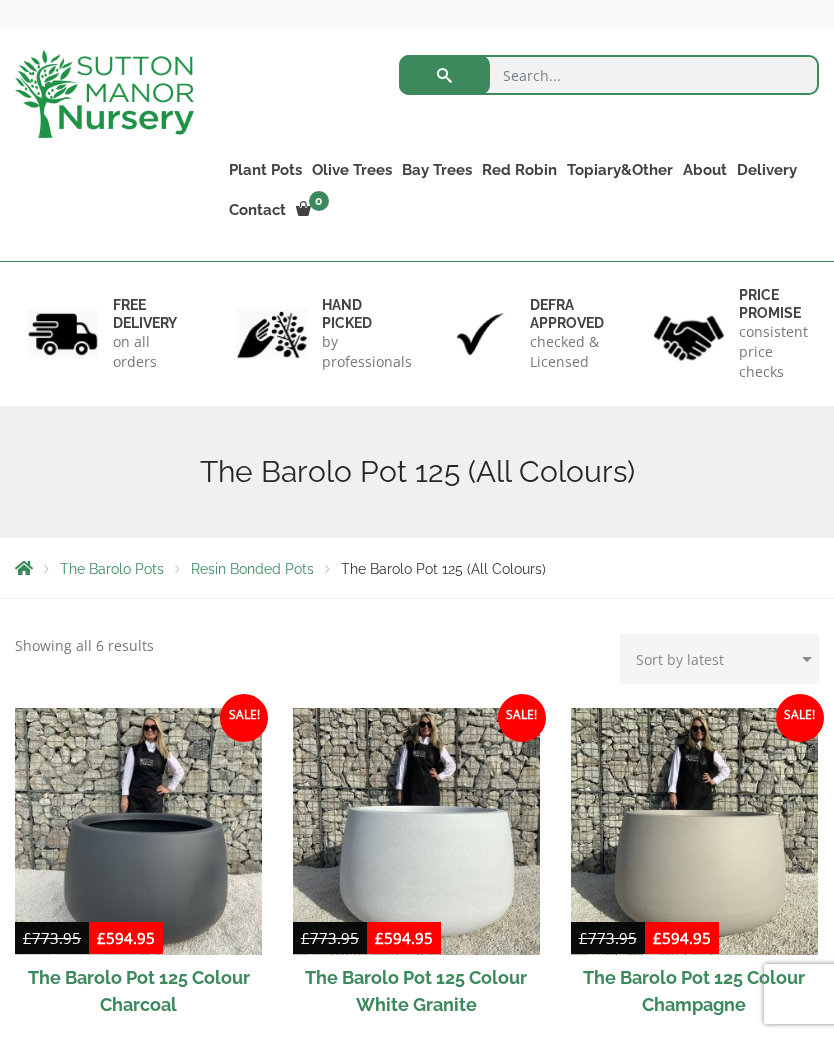 scroll, scrollTop: 68, scrollLeft: 0, axis: vertical 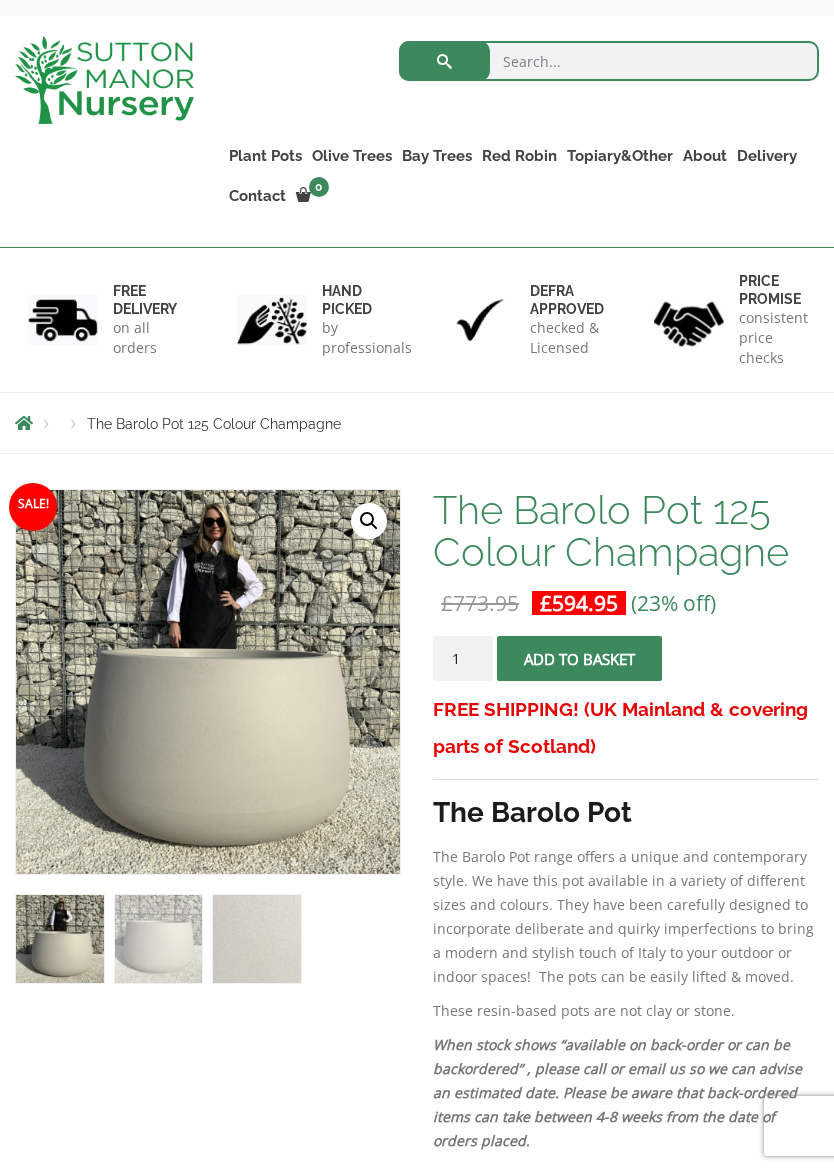 click at bounding box center [516, 990] 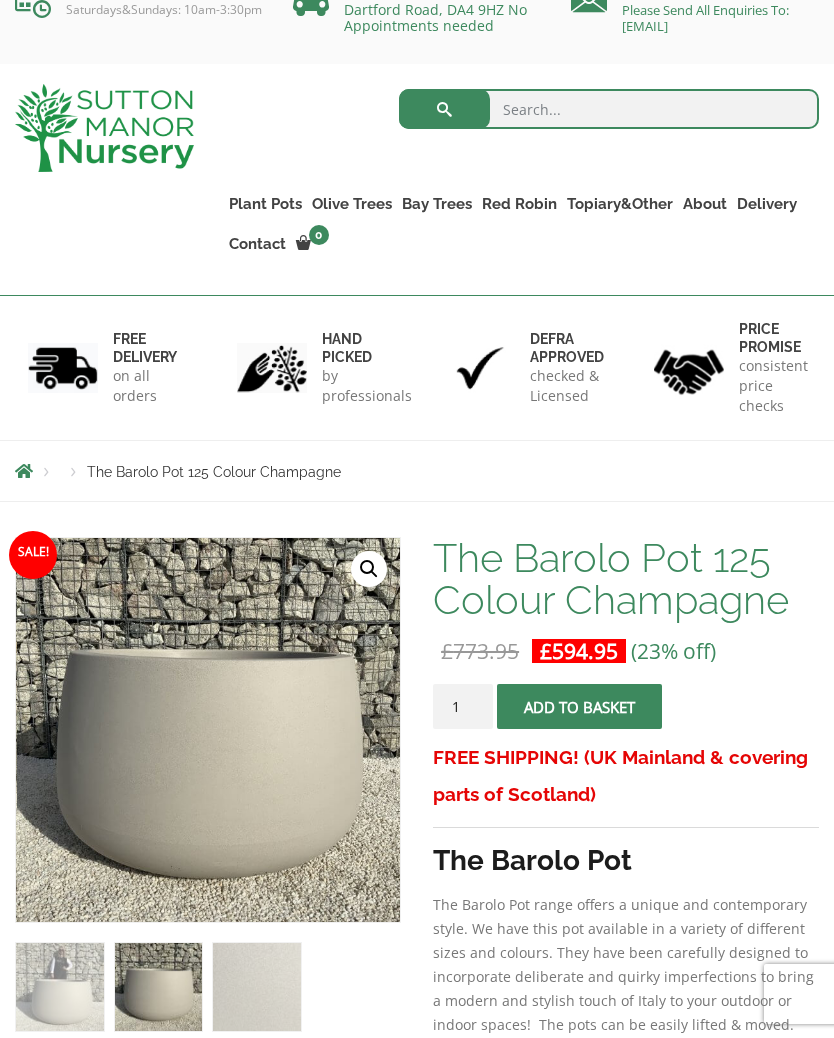 scroll, scrollTop: 0, scrollLeft: 0, axis: both 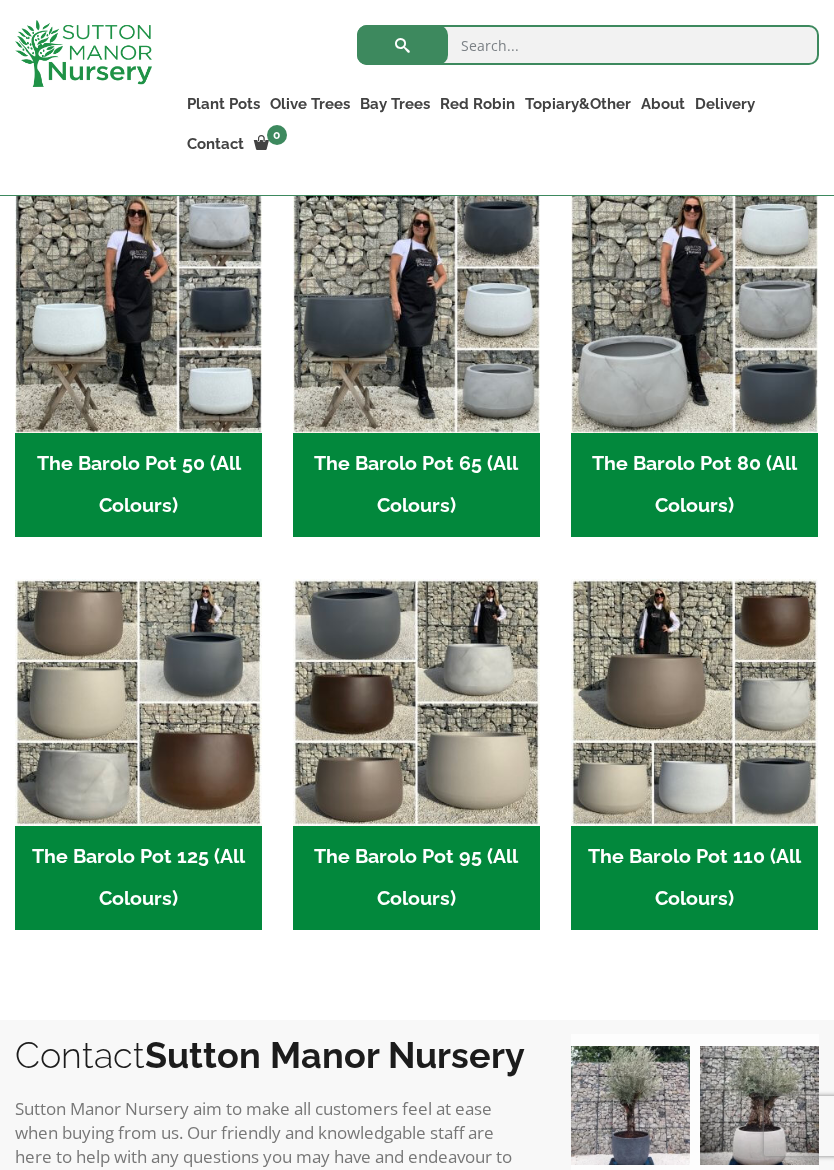 click on "The Barolo Pot 95 (All Colours)  (6)" at bounding box center (416, 878) 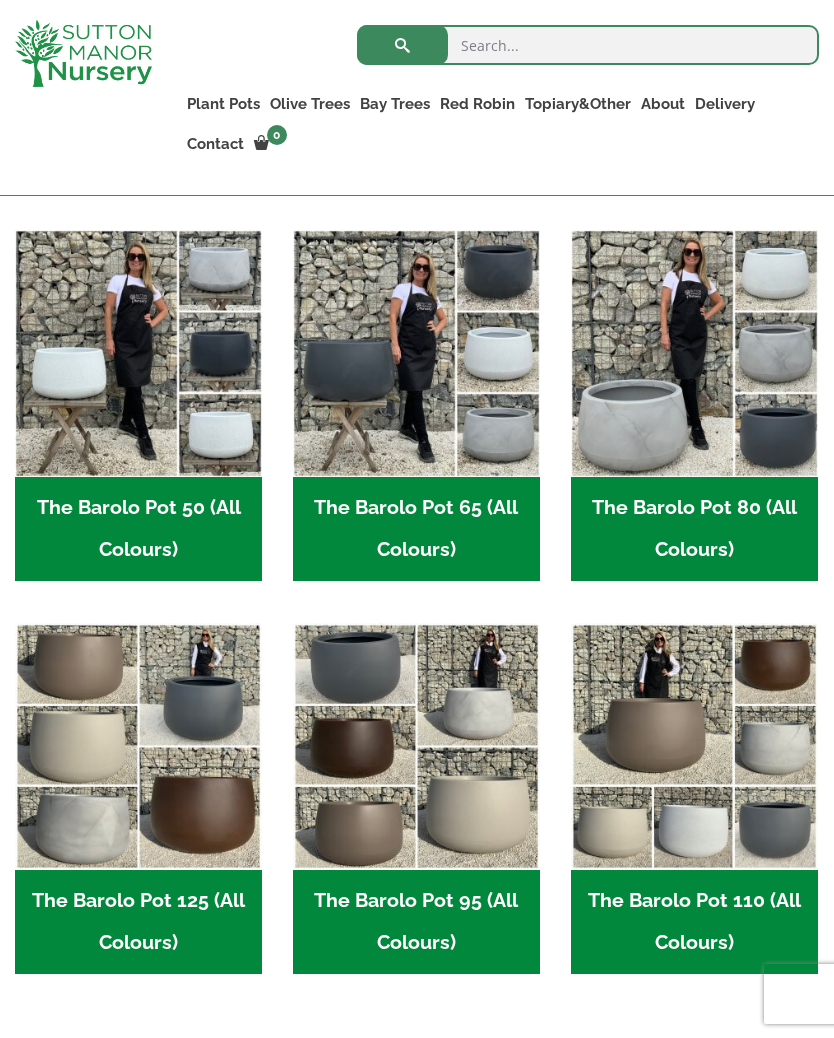 scroll, scrollTop: 555, scrollLeft: 0, axis: vertical 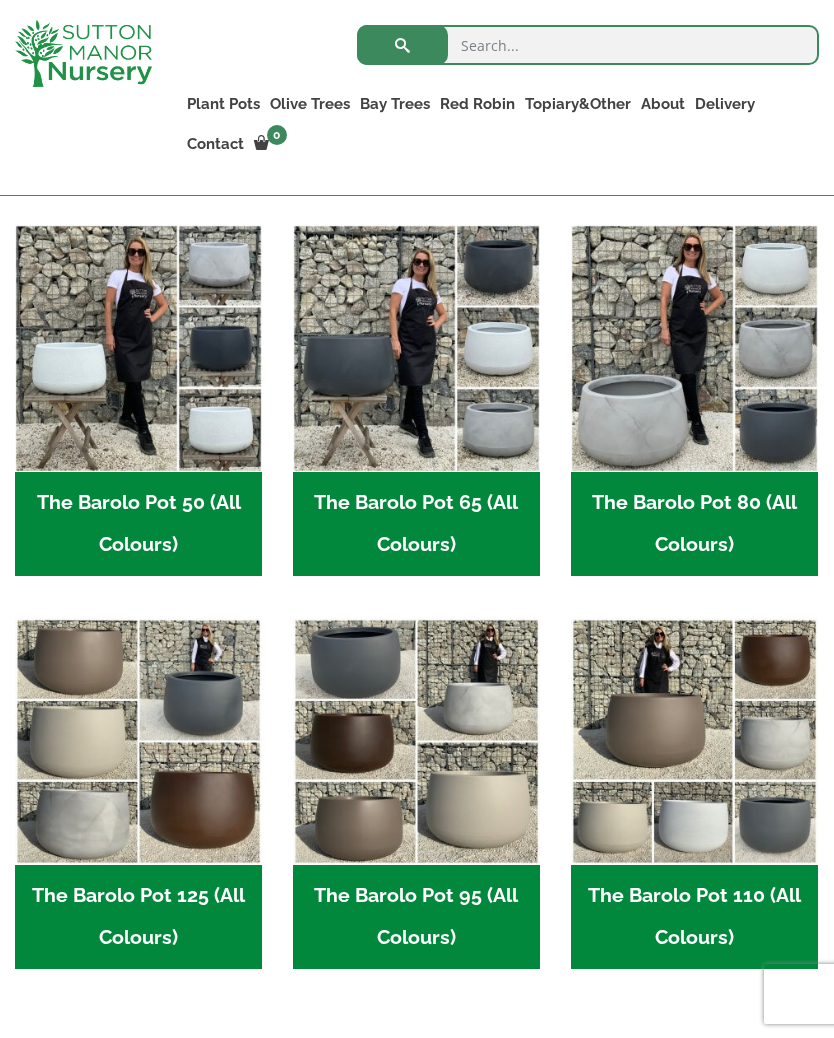 click at bounding box center [416, 348] 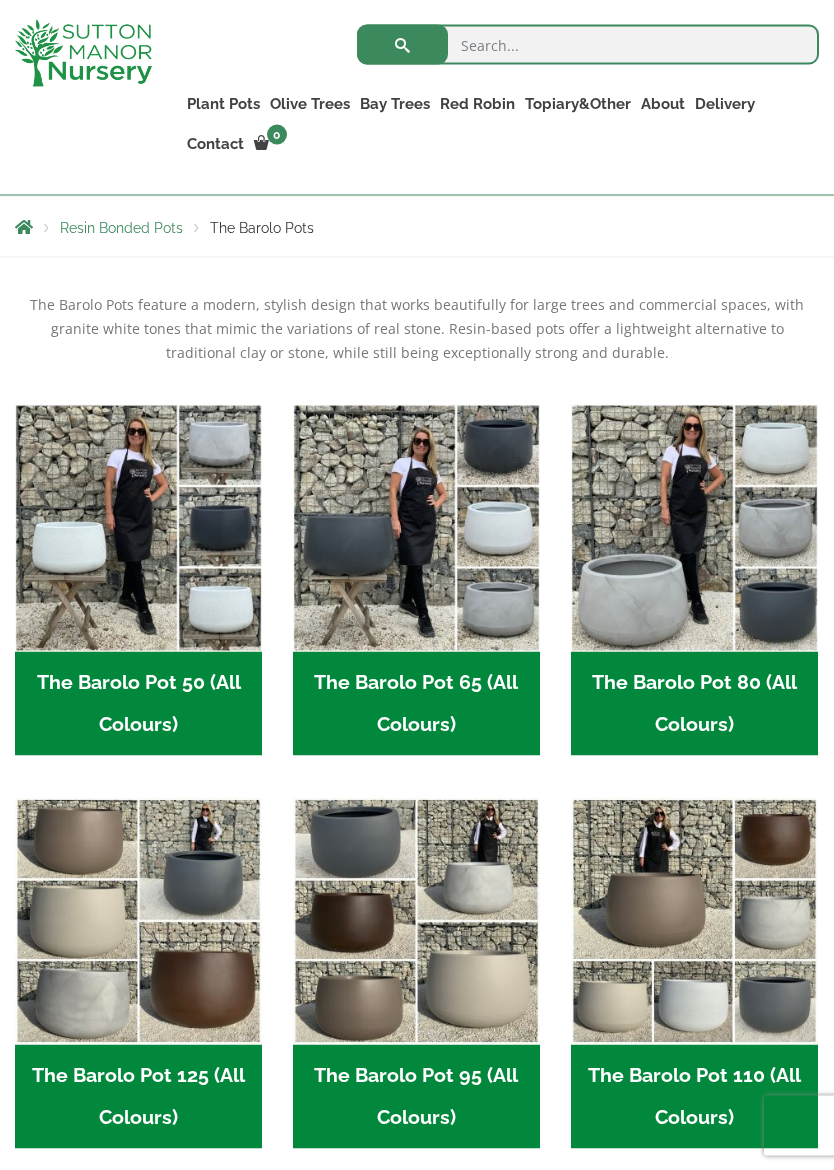 scroll, scrollTop: 377, scrollLeft: 0, axis: vertical 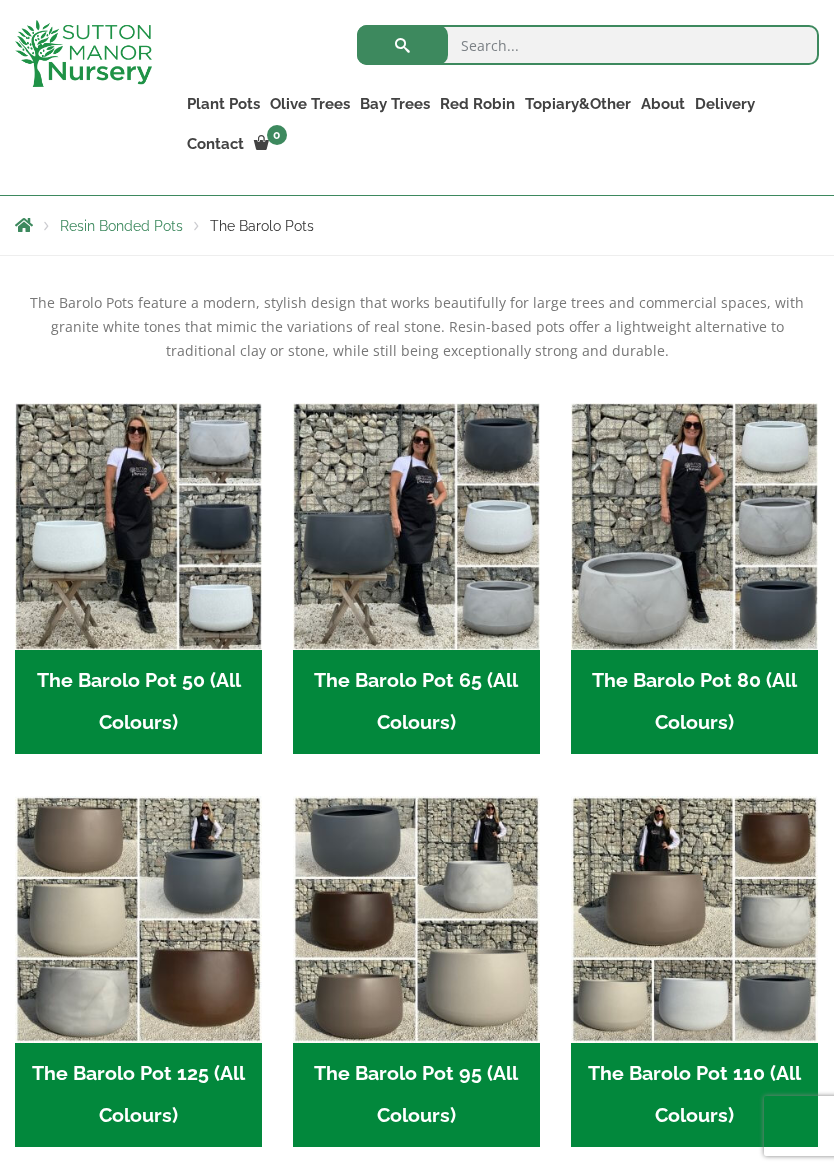 click on "The Barolo Pot 80 (All Colours)  (6)" at bounding box center (694, 702) 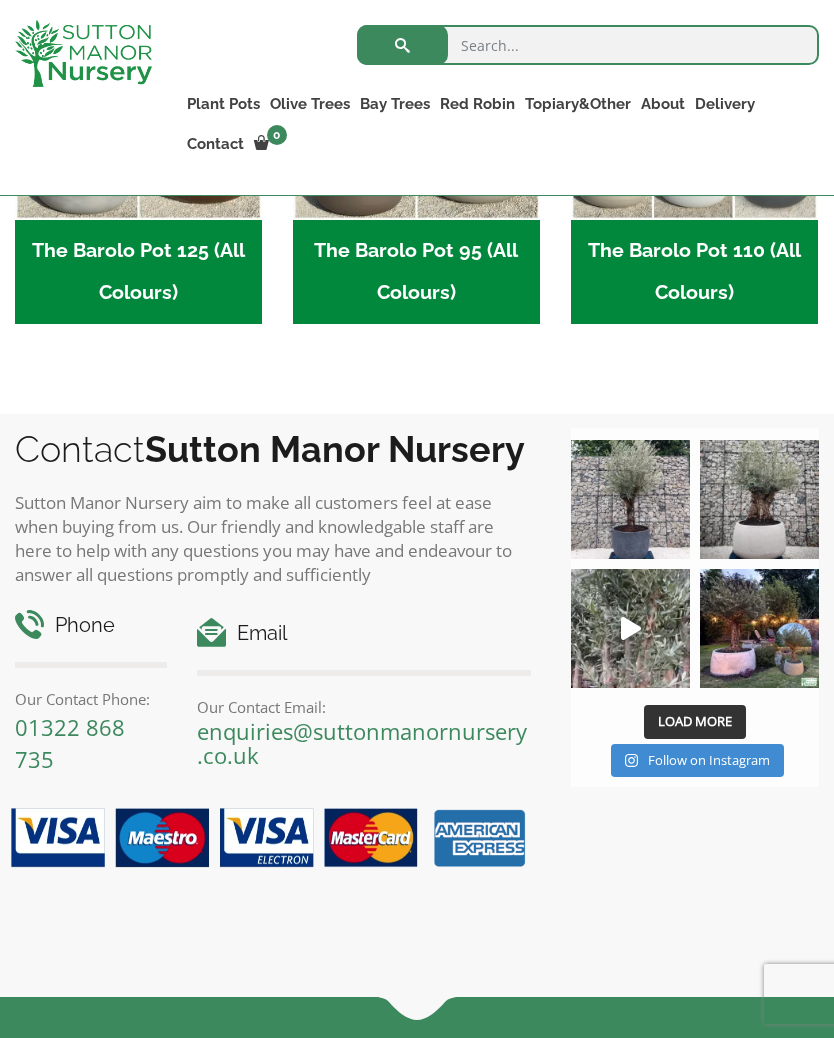 scroll, scrollTop: 1202, scrollLeft: 0, axis: vertical 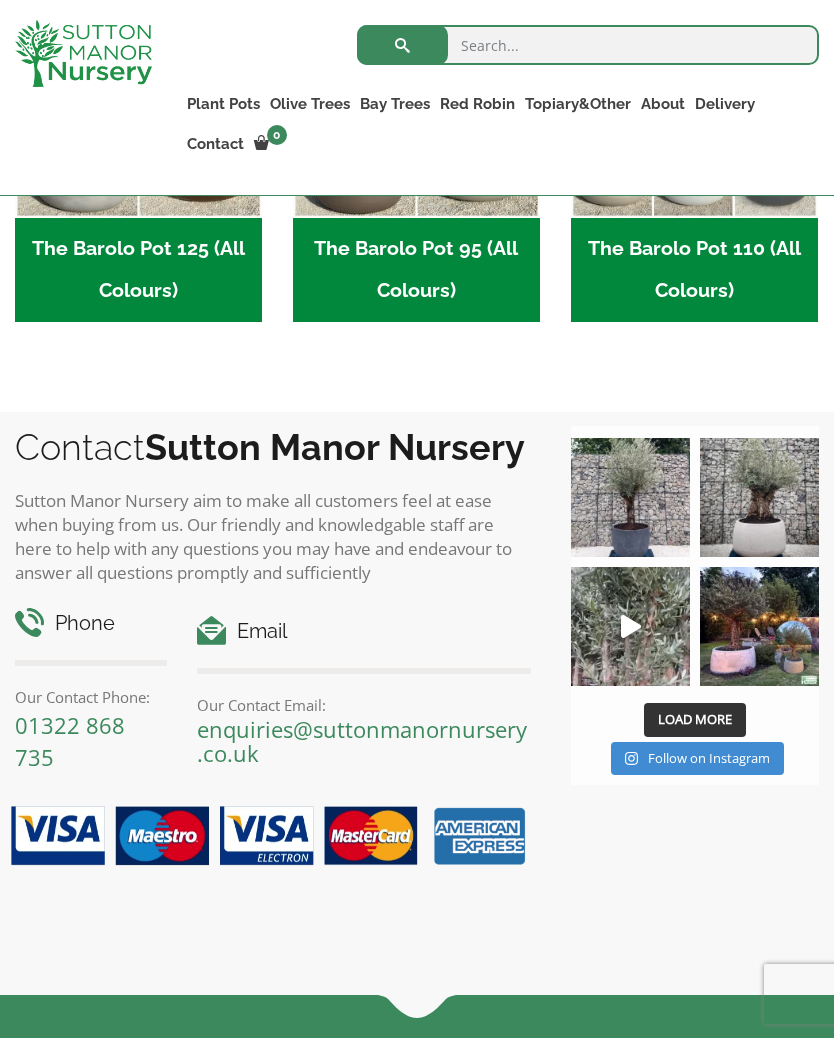 click at bounding box center [759, 497] 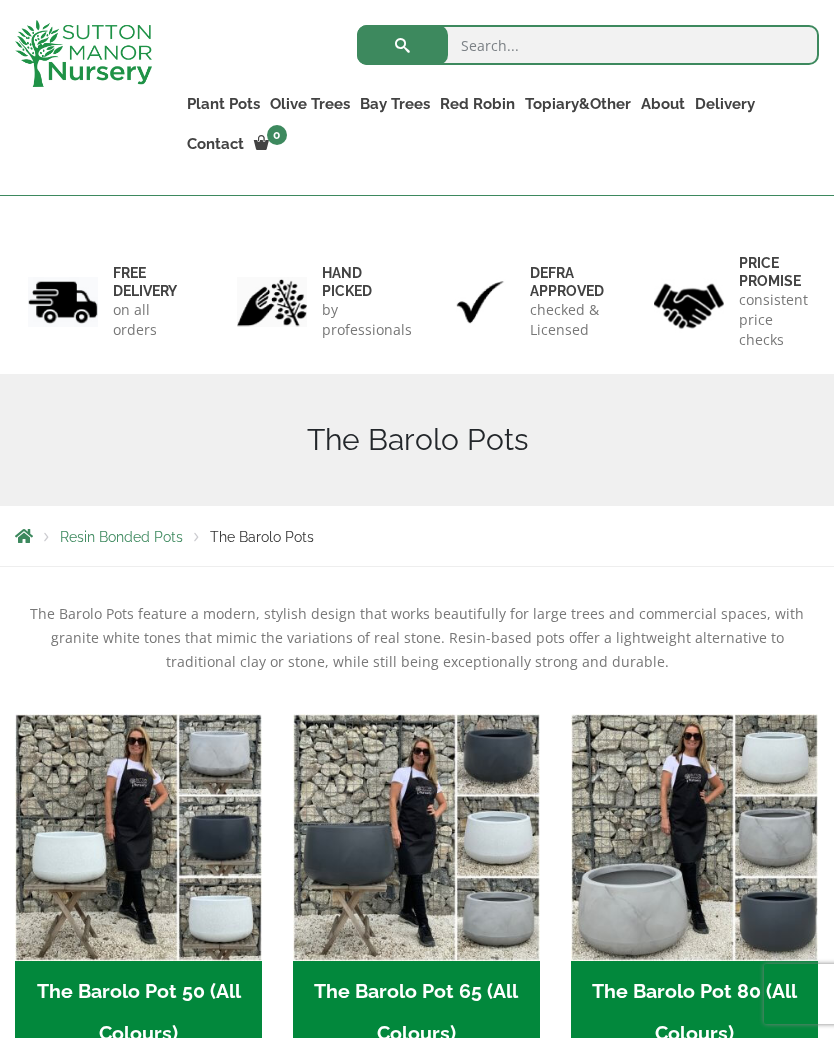 scroll, scrollTop: 0, scrollLeft: 0, axis: both 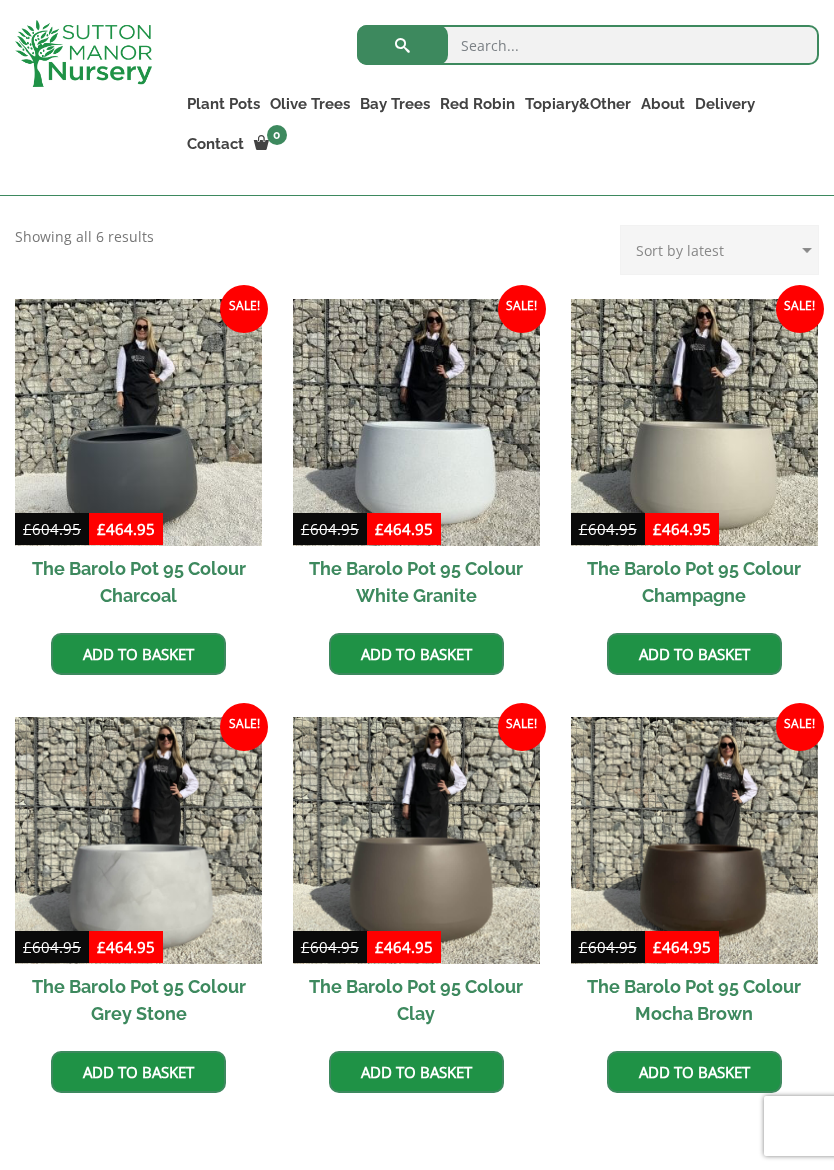 click on "The Barolo Pot 95 Colour Champagne" at bounding box center (694, 582) 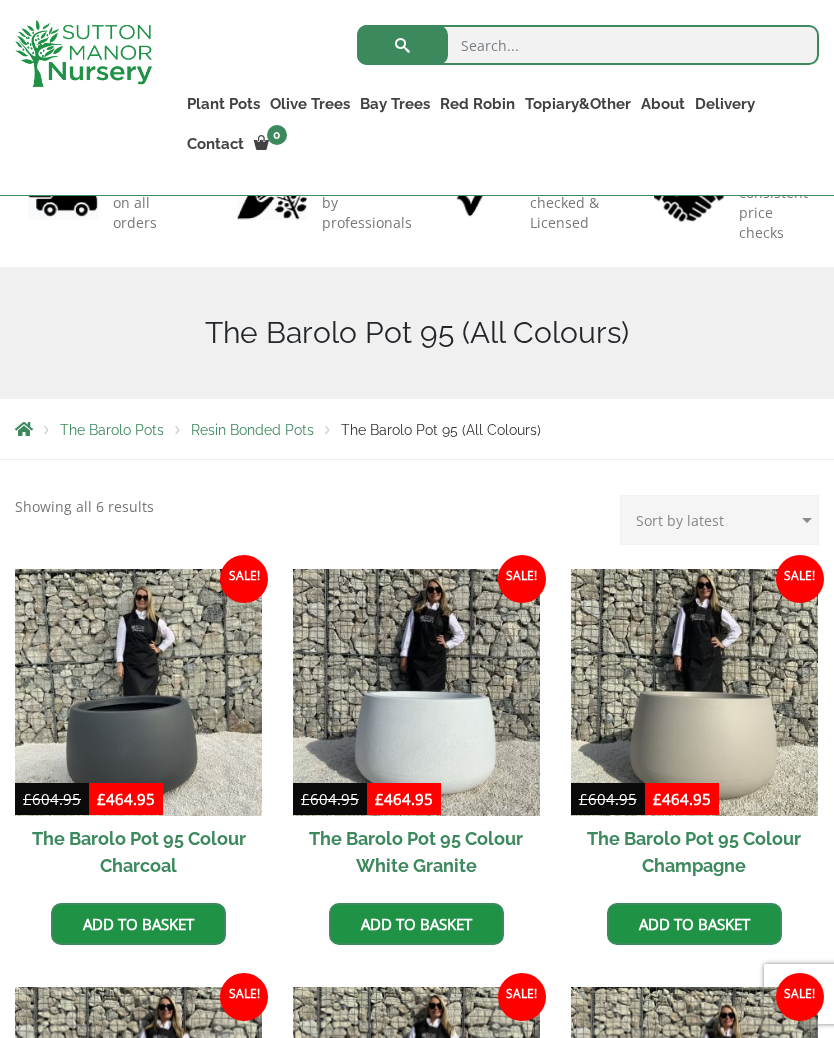 scroll, scrollTop: 158, scrollLeft: 0, axis: vertical 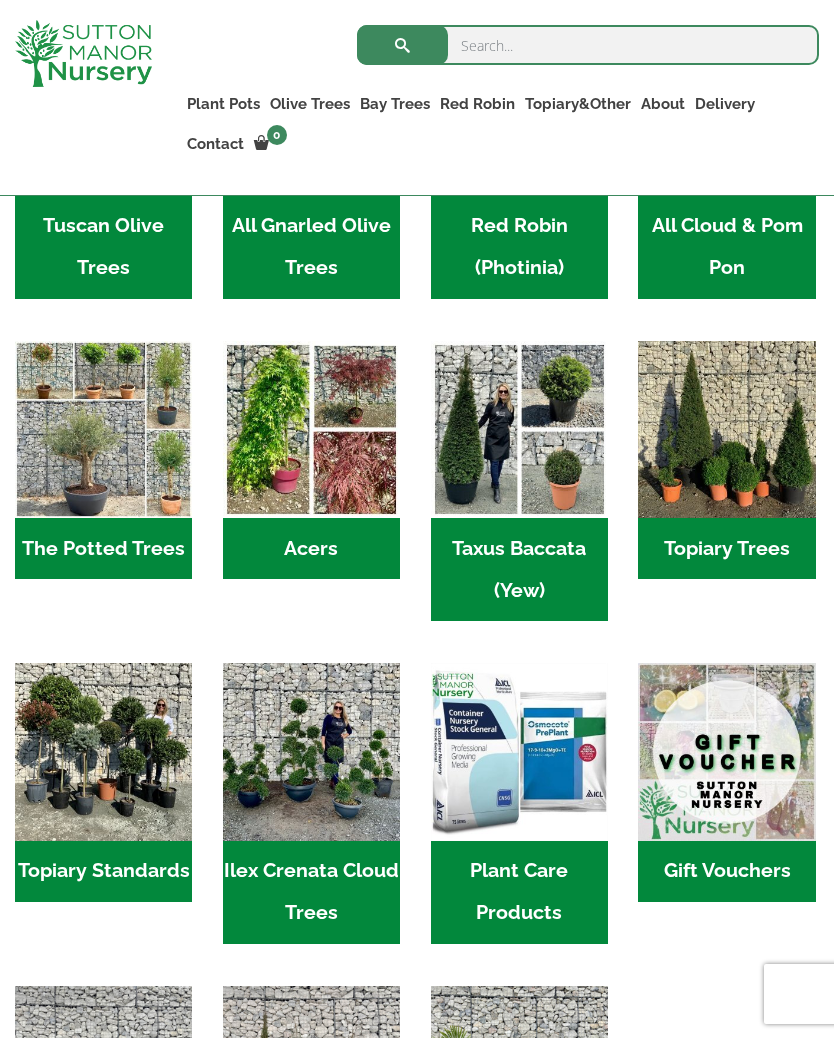 click on "Taxus Baccata (Yew)  (1)" at bounding box center [519, 570] 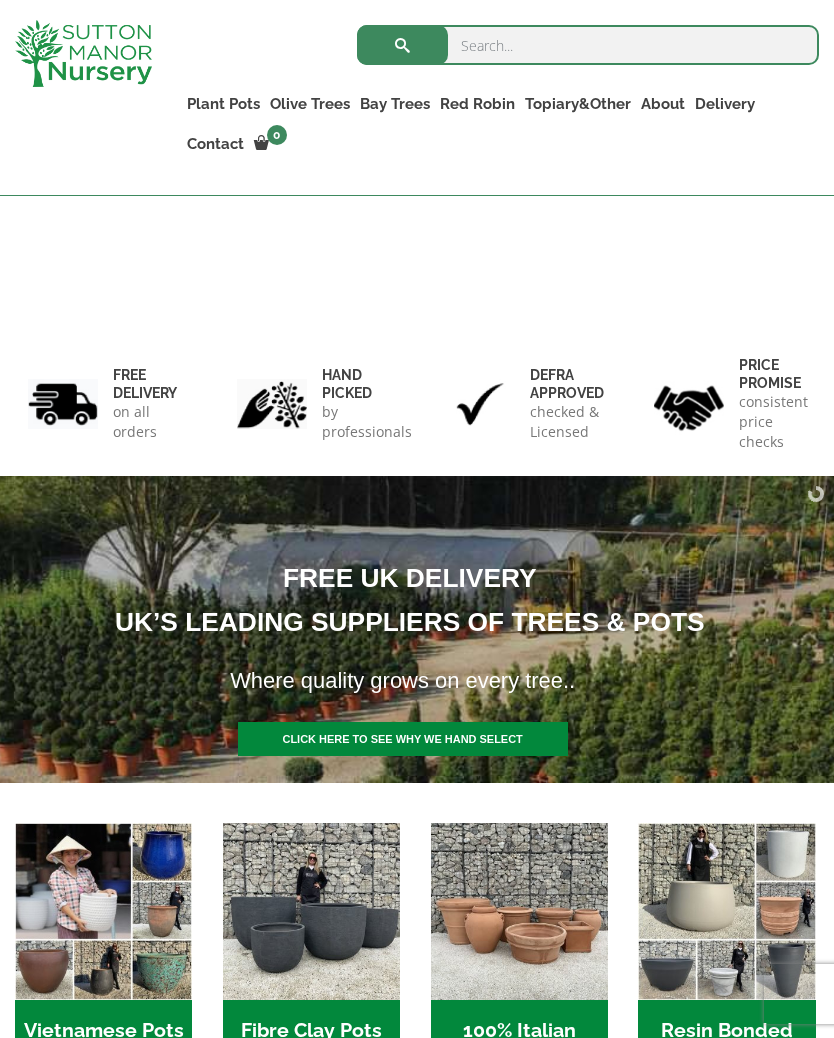 scroll, scrollTop: 1092, scrollLeft: 0, axis: vertical 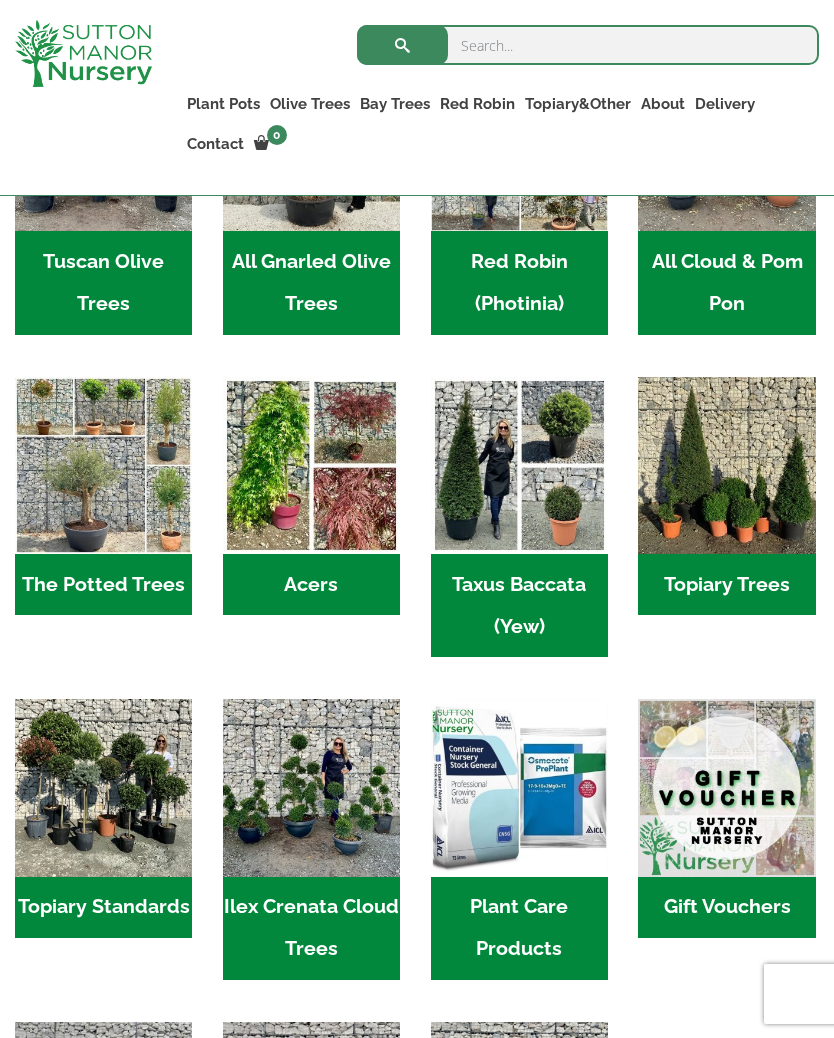 click on "Topiary Trees  (6)" at bounding box center [726, 585] 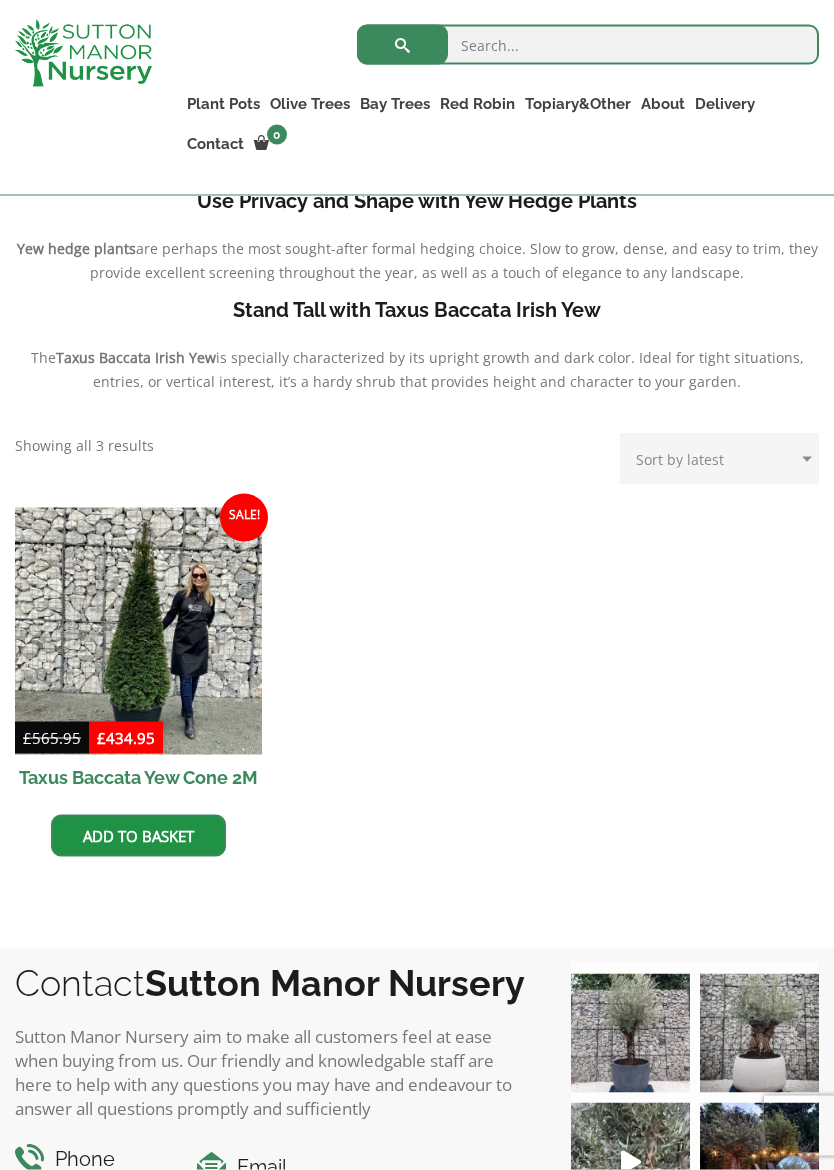 scroll, scrollTop: 592, scrollLeft: 0, axis: vertical 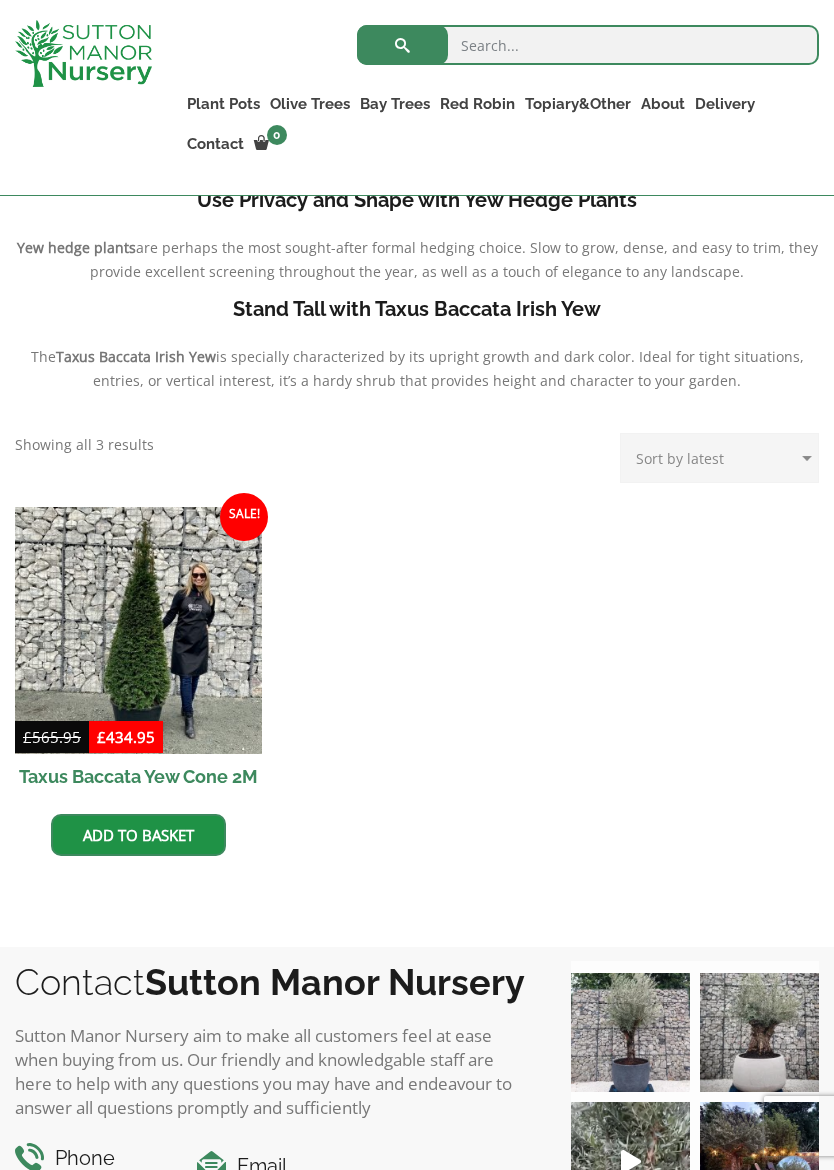 click at bounding box center (138, 630) 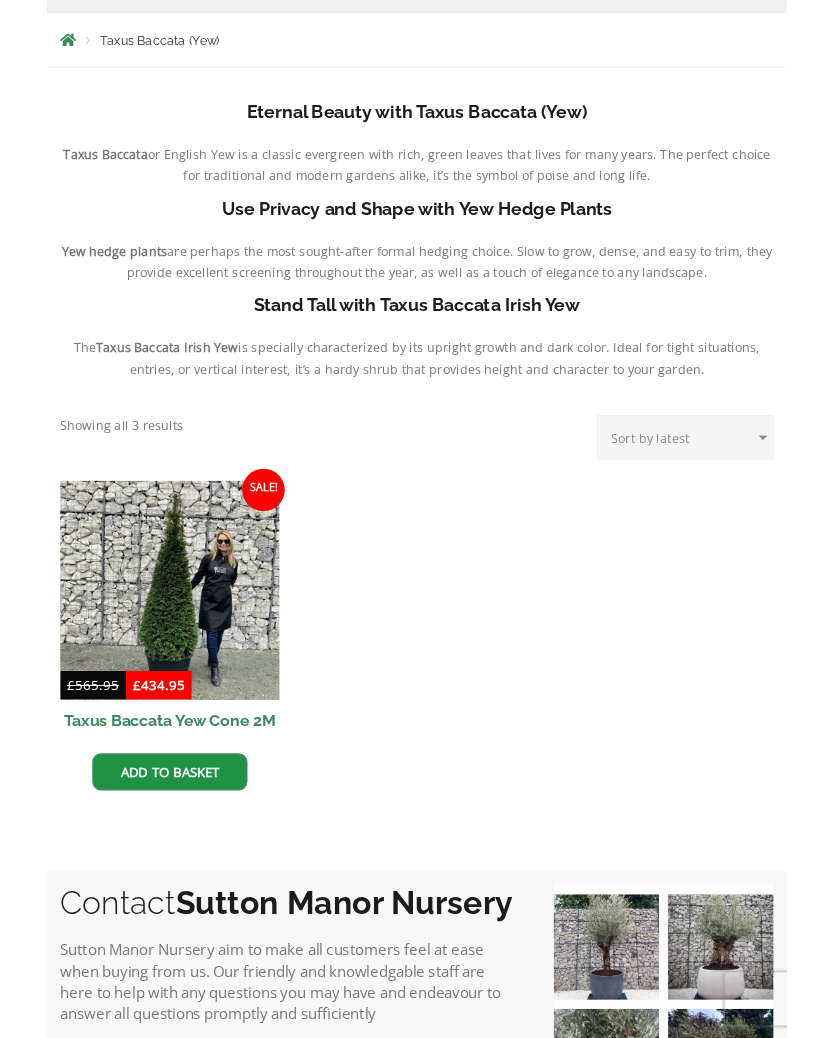 scroll, scrollTop: 648, scrollLeft: 0, axis: vertical 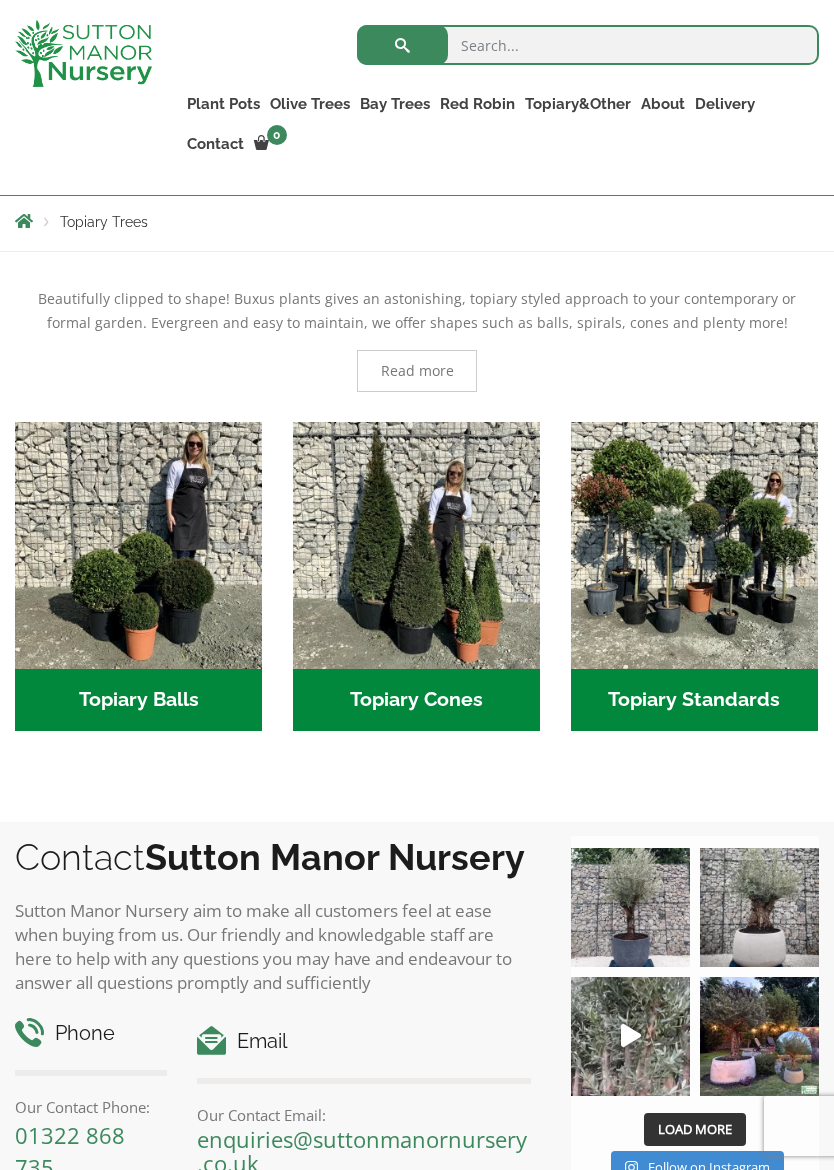click on "Topiary Balls  (1)" at bounding box center [138, 700] 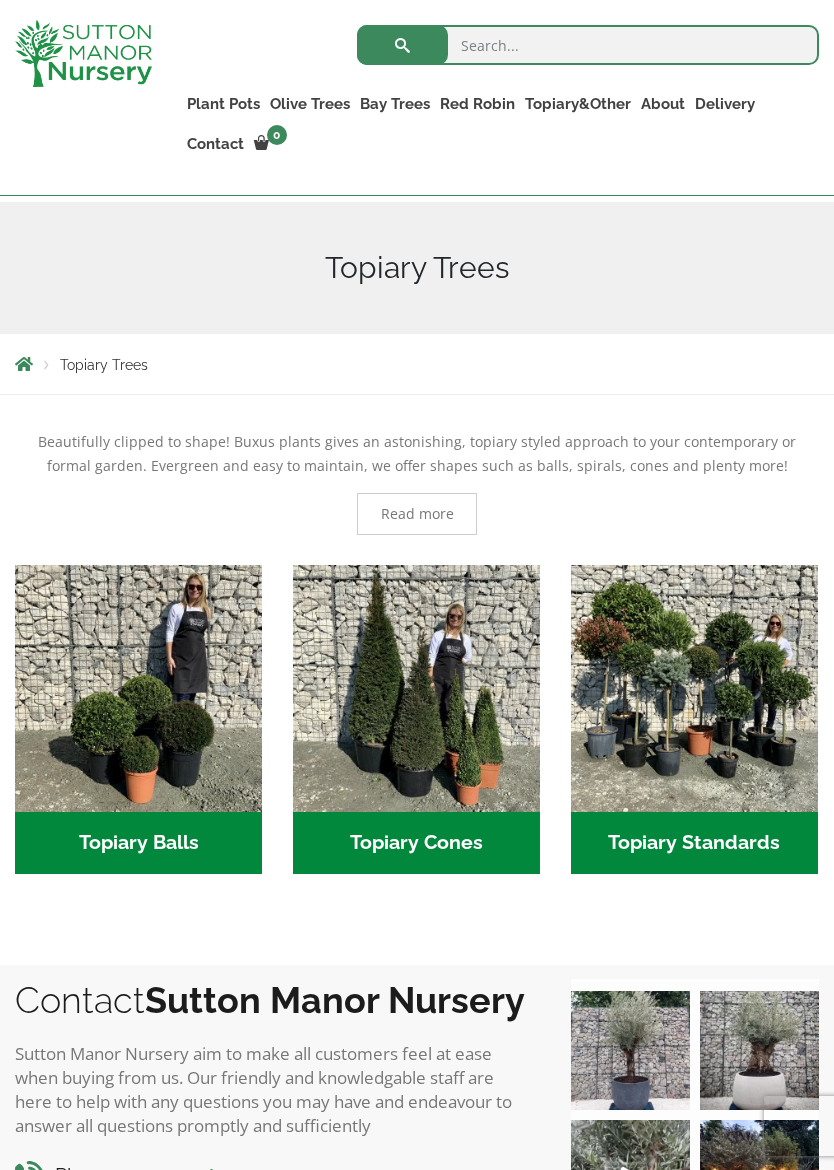 scroll, scrollTop: 270, scrollLeft: 0, axis: vertical 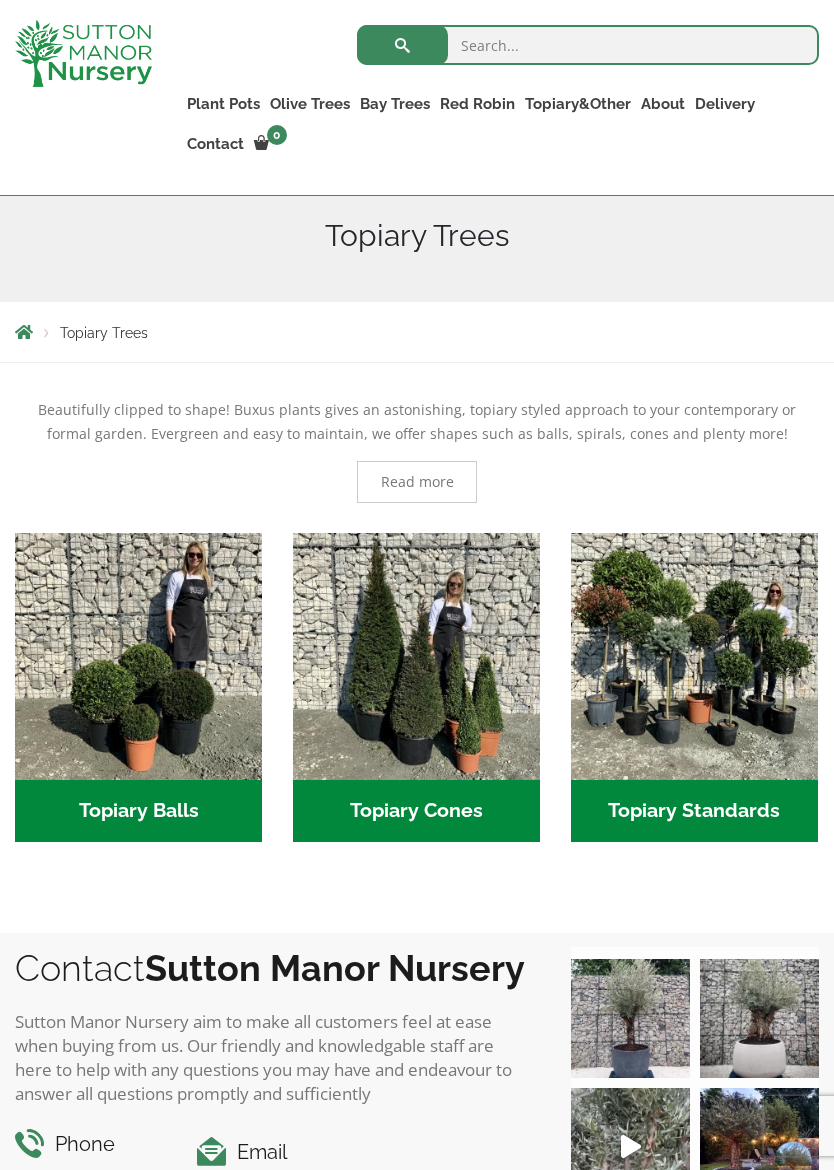 click at bounding box center [416, 656] 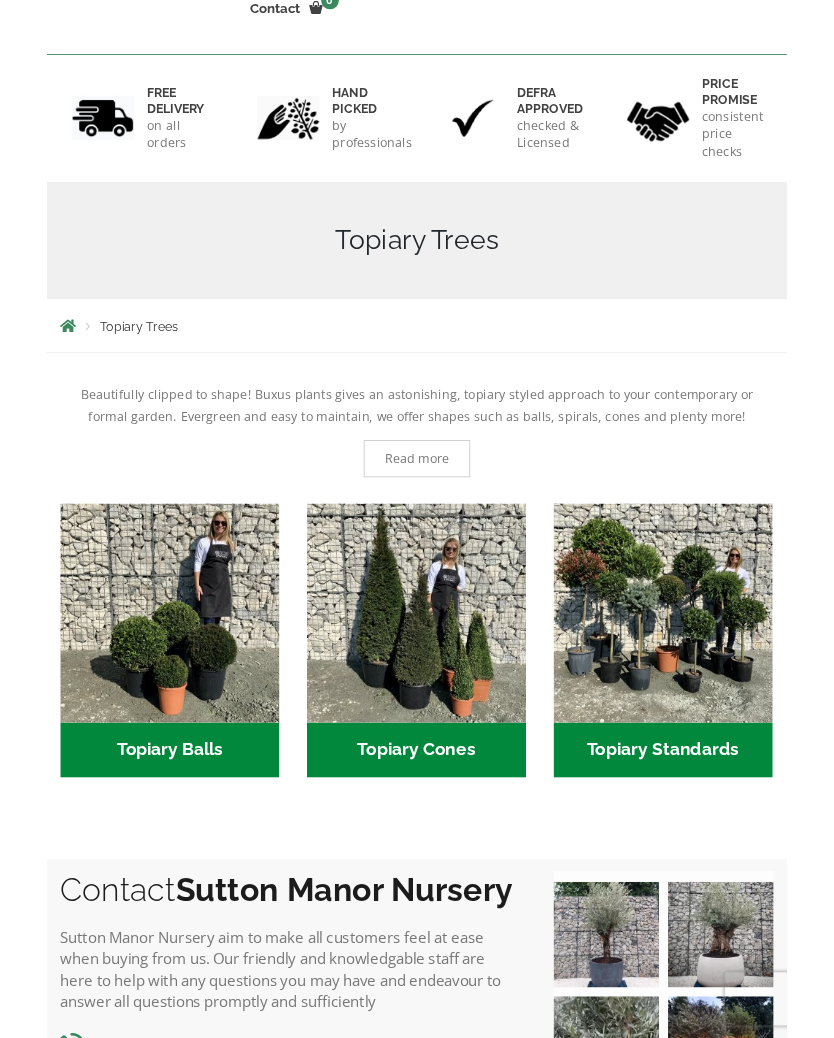 scroll, scrollTop: 326, scrollLeft: 0, axis: vertical 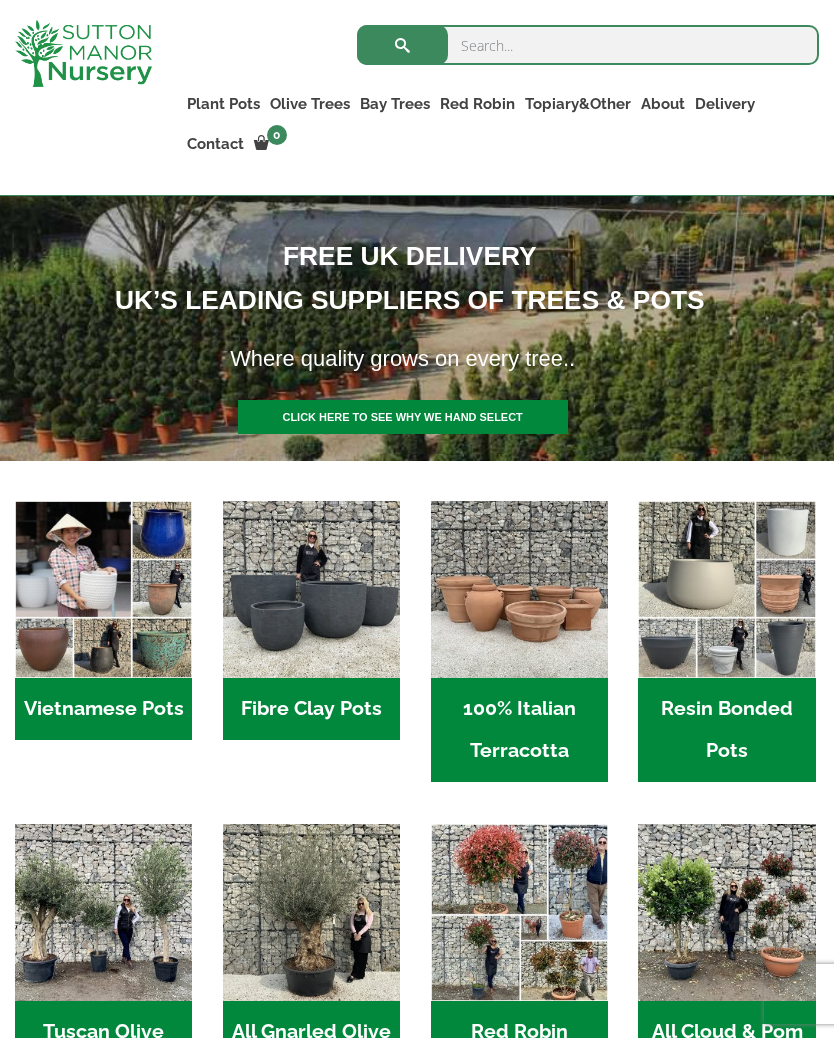 click on "Vietnamese Pots  (48)" at bounding box center (103, 709) 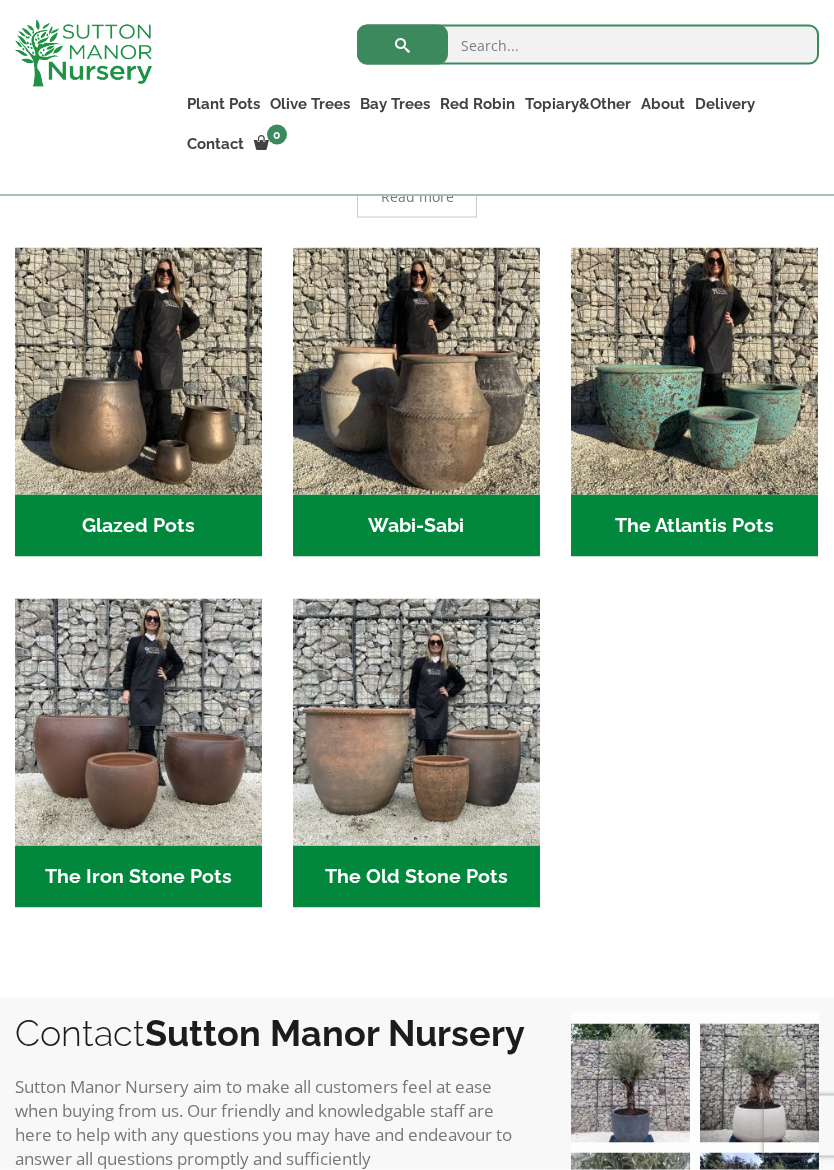 scroll, scrollTop: 583, scrollLeft: 0, axis: vertical 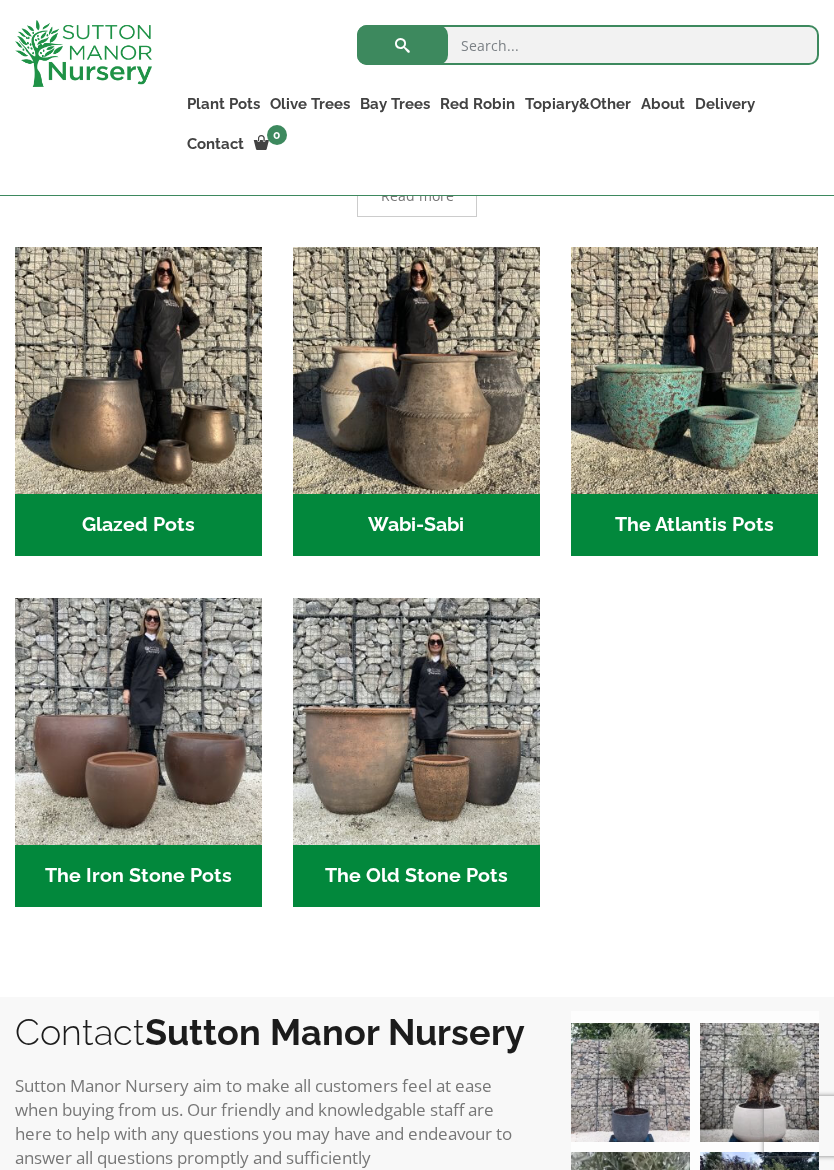 click at bounding box center [138, 721] 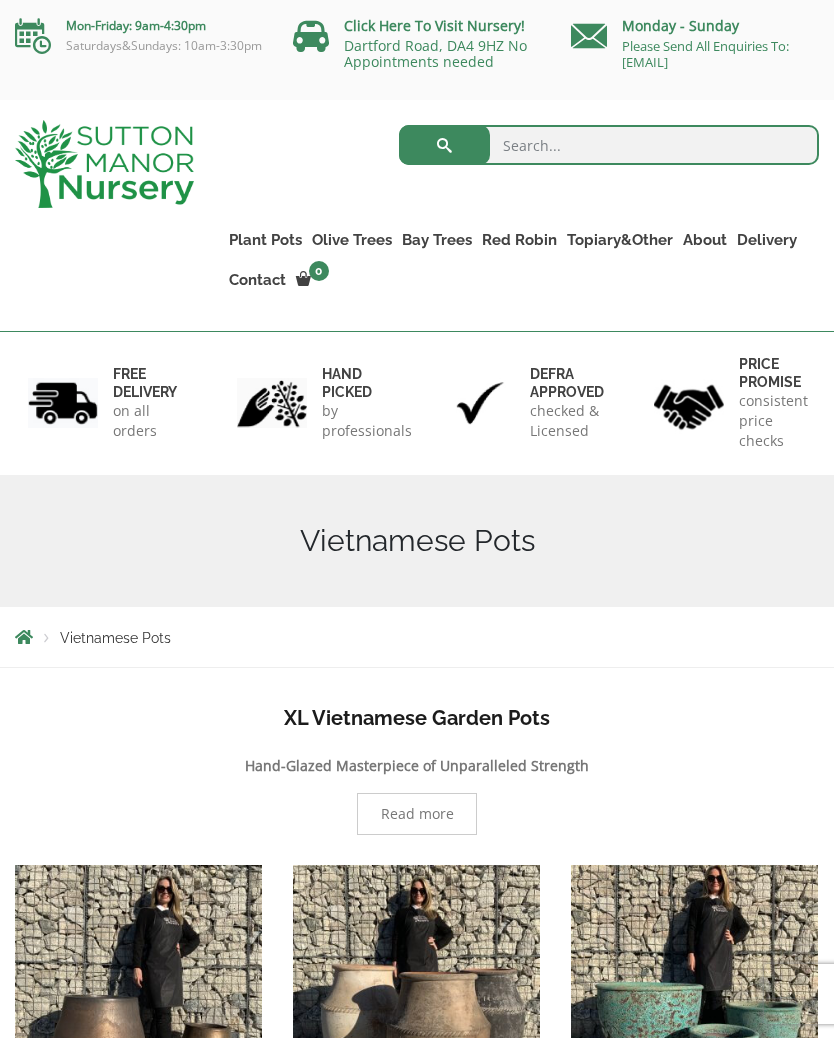 scroll, scrollTop: 639, scrollLeft: 0, axis: vertical 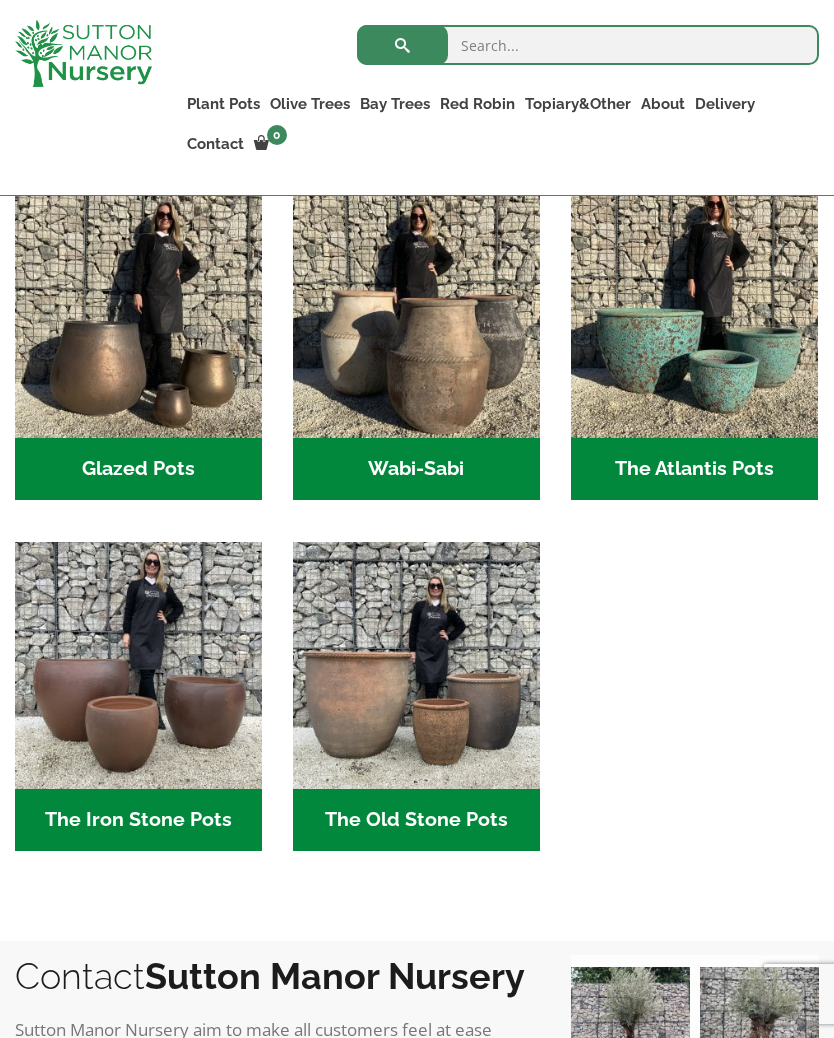 click at bounding box center [694, 314] 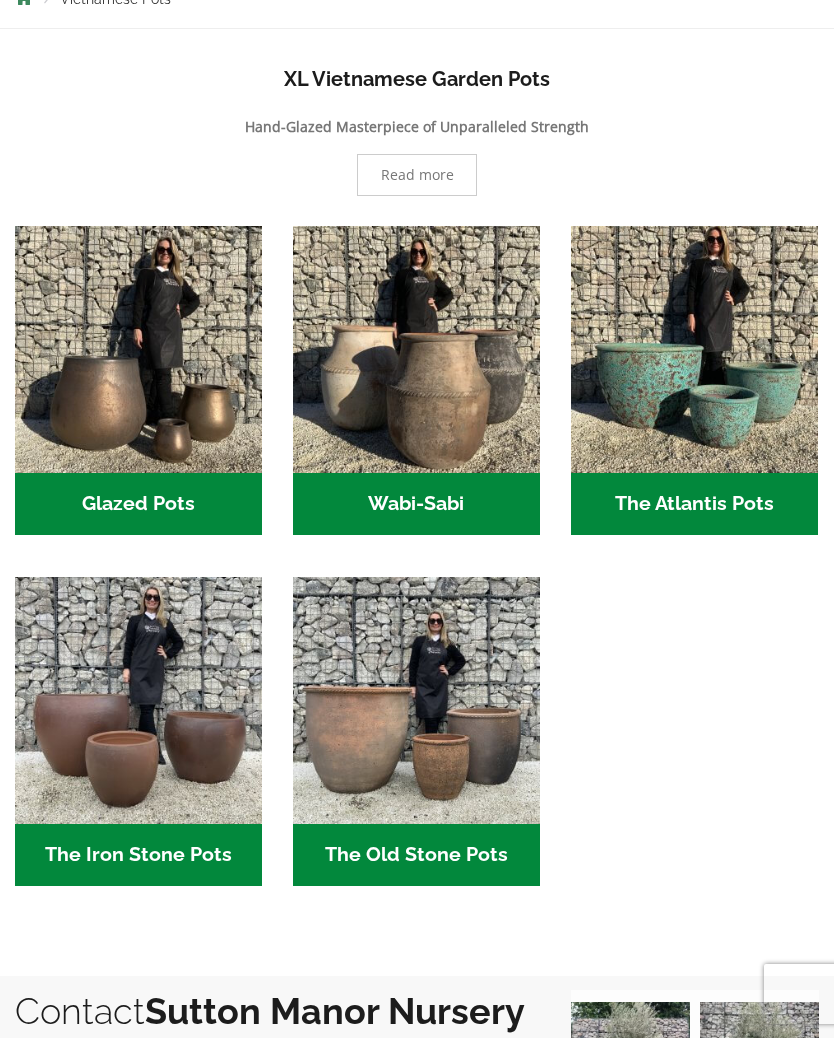 scroll, scrollTop: 639, scrollLeft: 0, axis: vertical 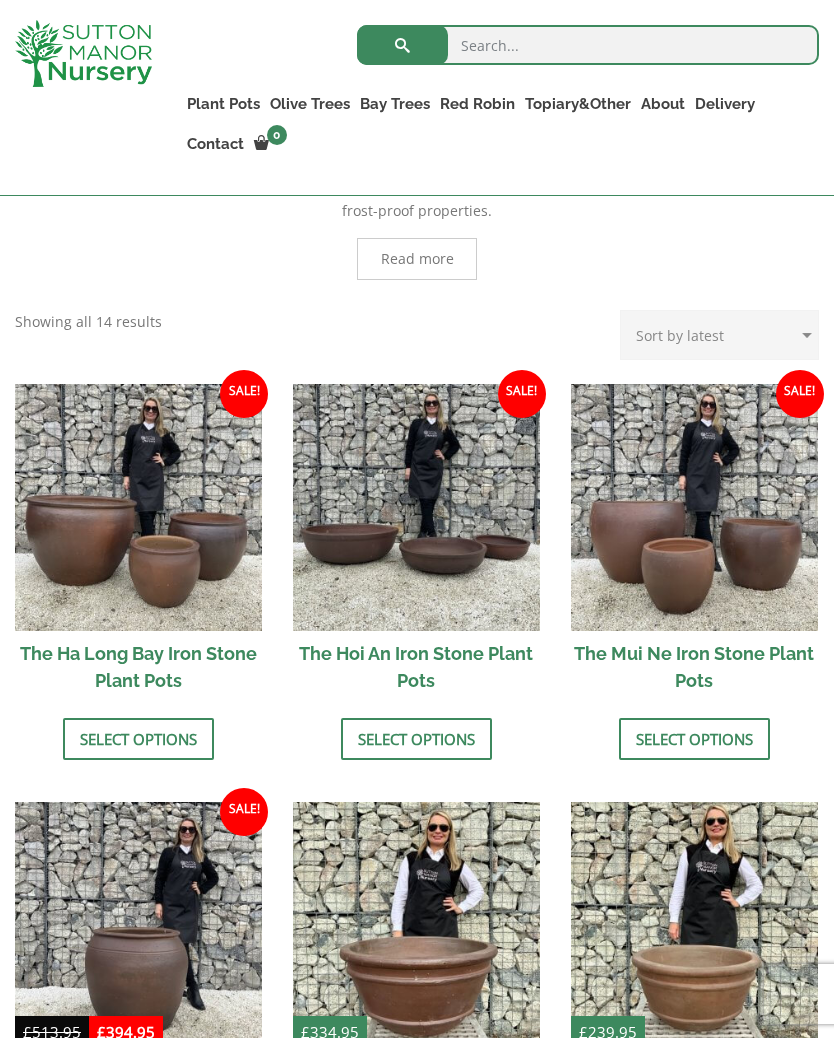 click at bounding box center (138, 507) 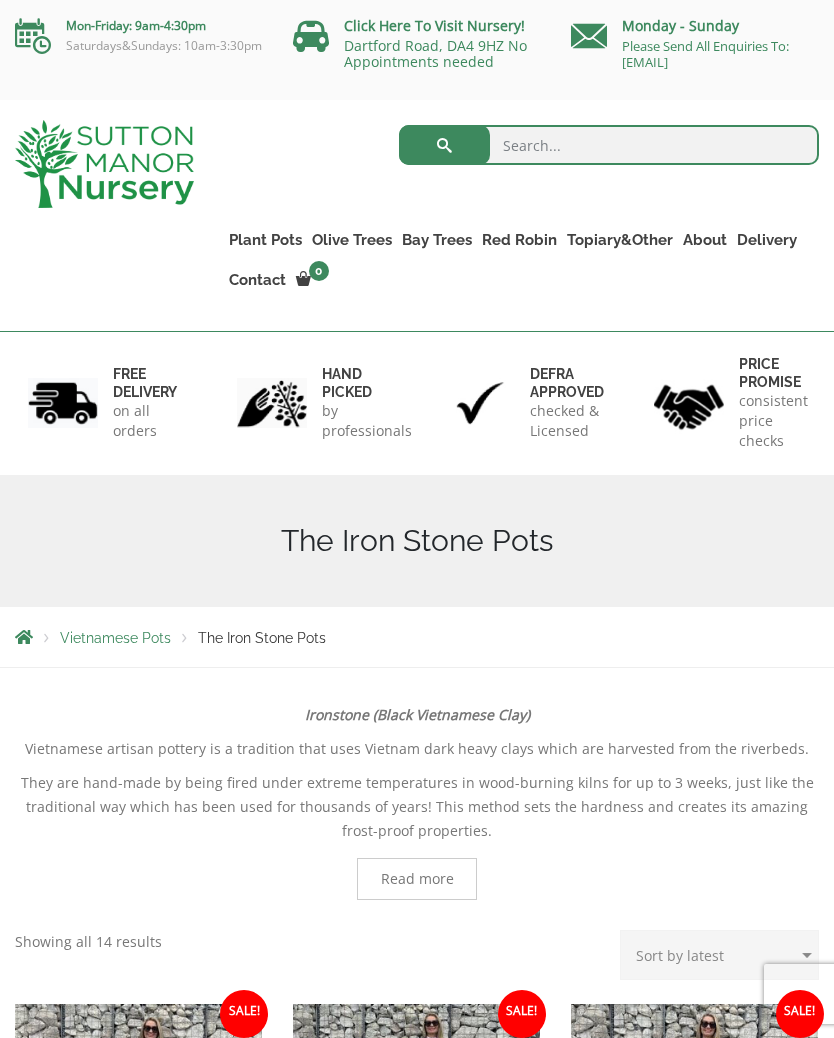 scroll, scrollTop: 585, scrollLeft: 0, axis: vertical 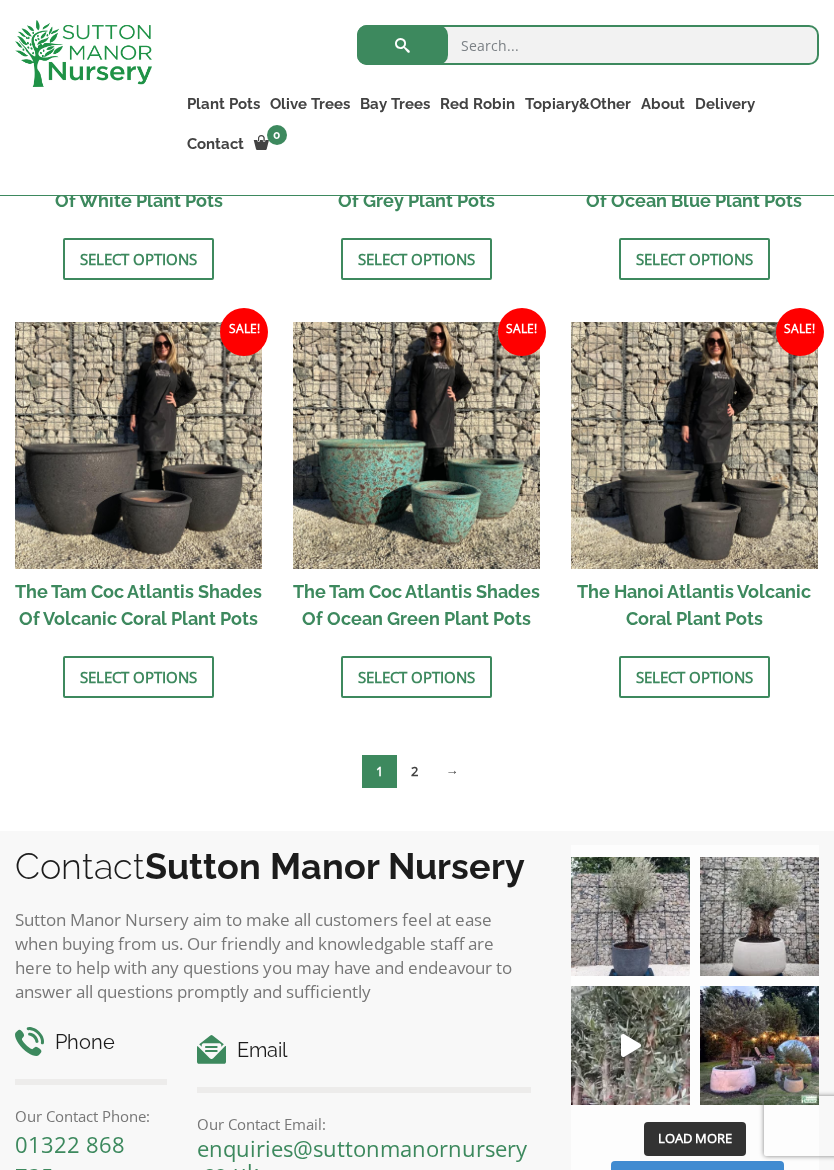 click on "The Tam Coc Atlantis Shades Of Ocean Green Plant Pots" at bounding box center (416, 605) 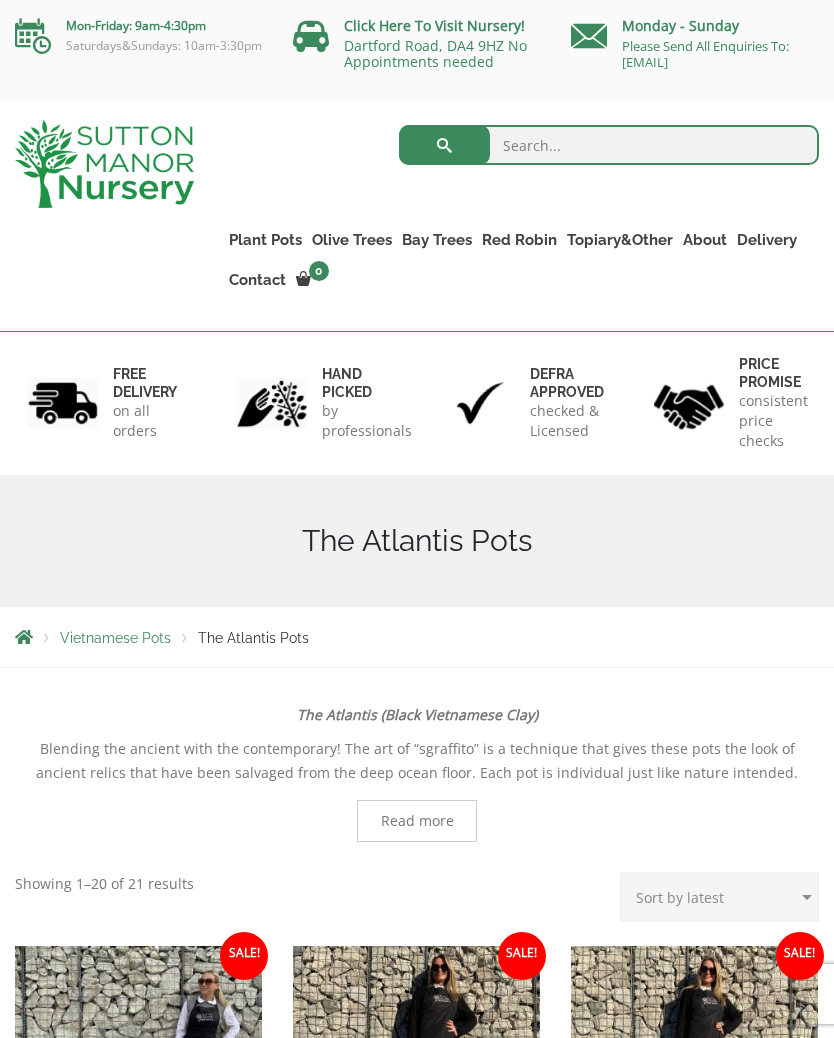 scroll, scrollTop: 1508, scrollLeft: 0, axis: vertical 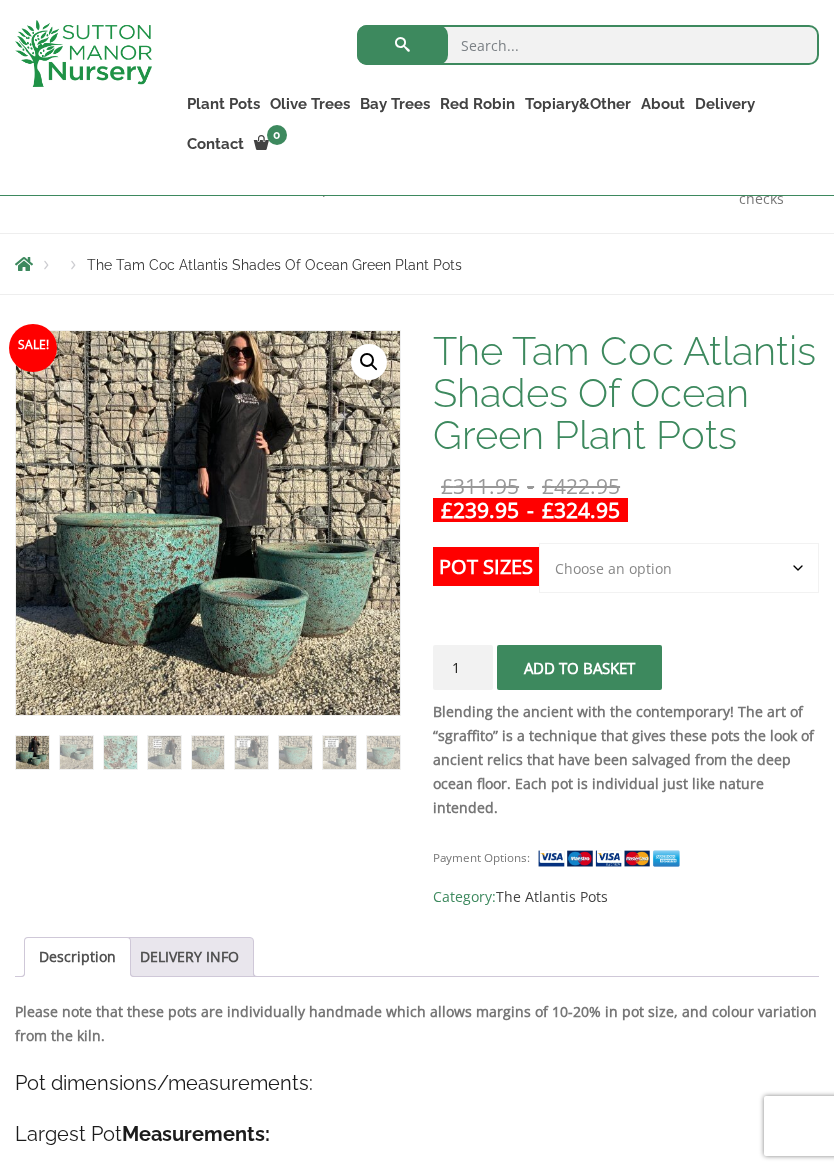 click on "Choose an option Click here to buy the 3rd to Largest Pot In The Picture Click here to buy the 2nd to Largest Pot In The Picture" 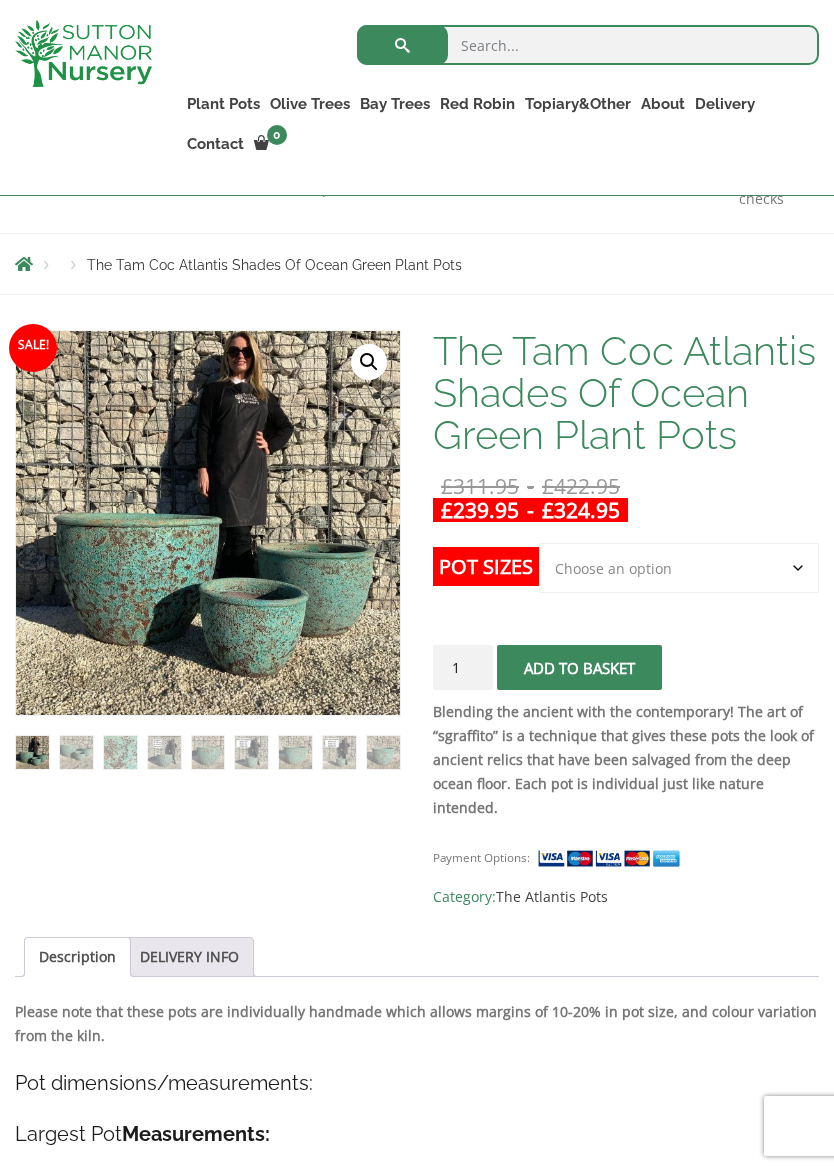 select on "Click here to buy the 2nd to Largest Pot In The Picture" 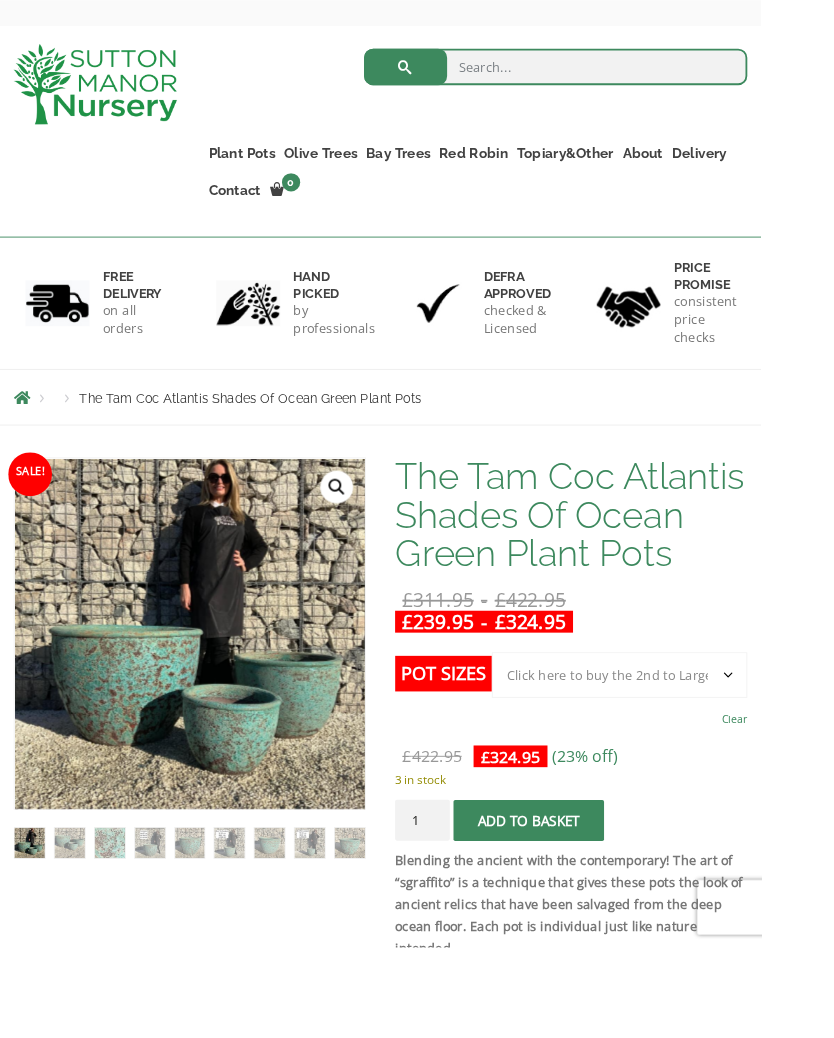 scroll, scrollTop: 68, scrollLeft: 0, axis: vertical 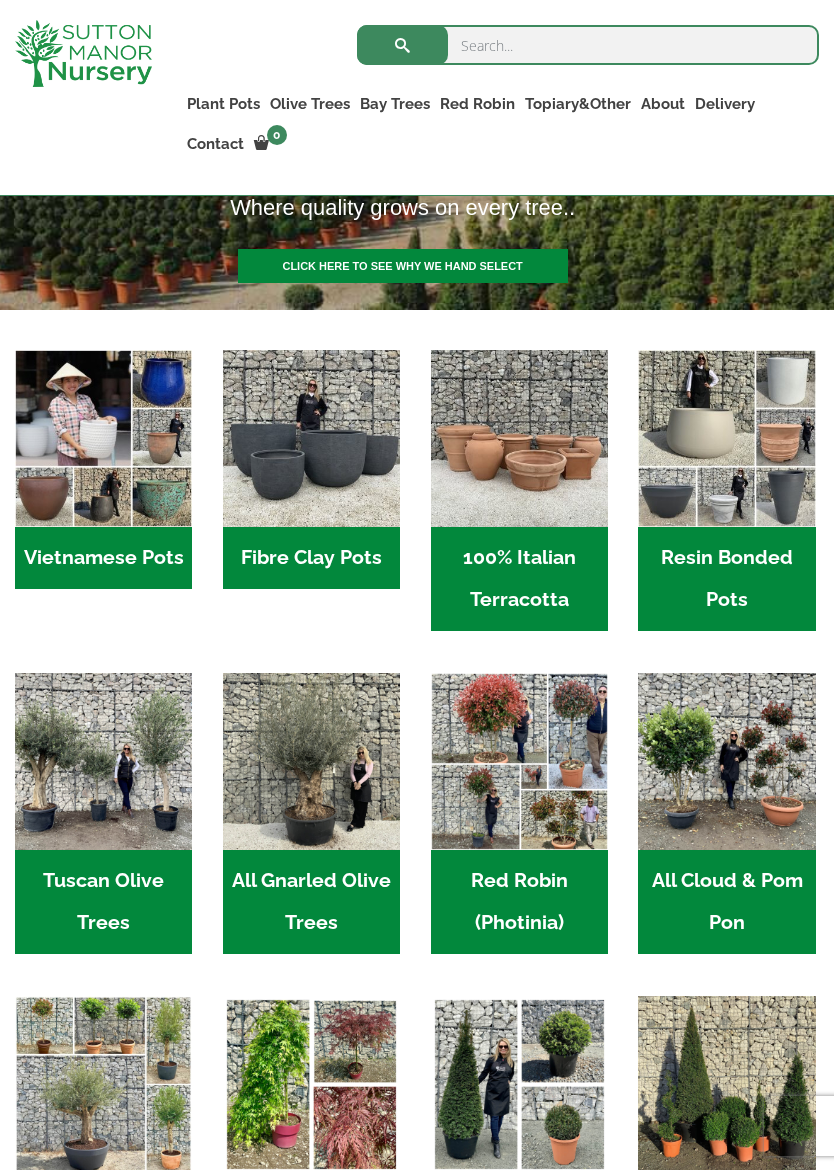 click on "All Gnarled Olive Trees  (215)" at bounding box center (311, 902) 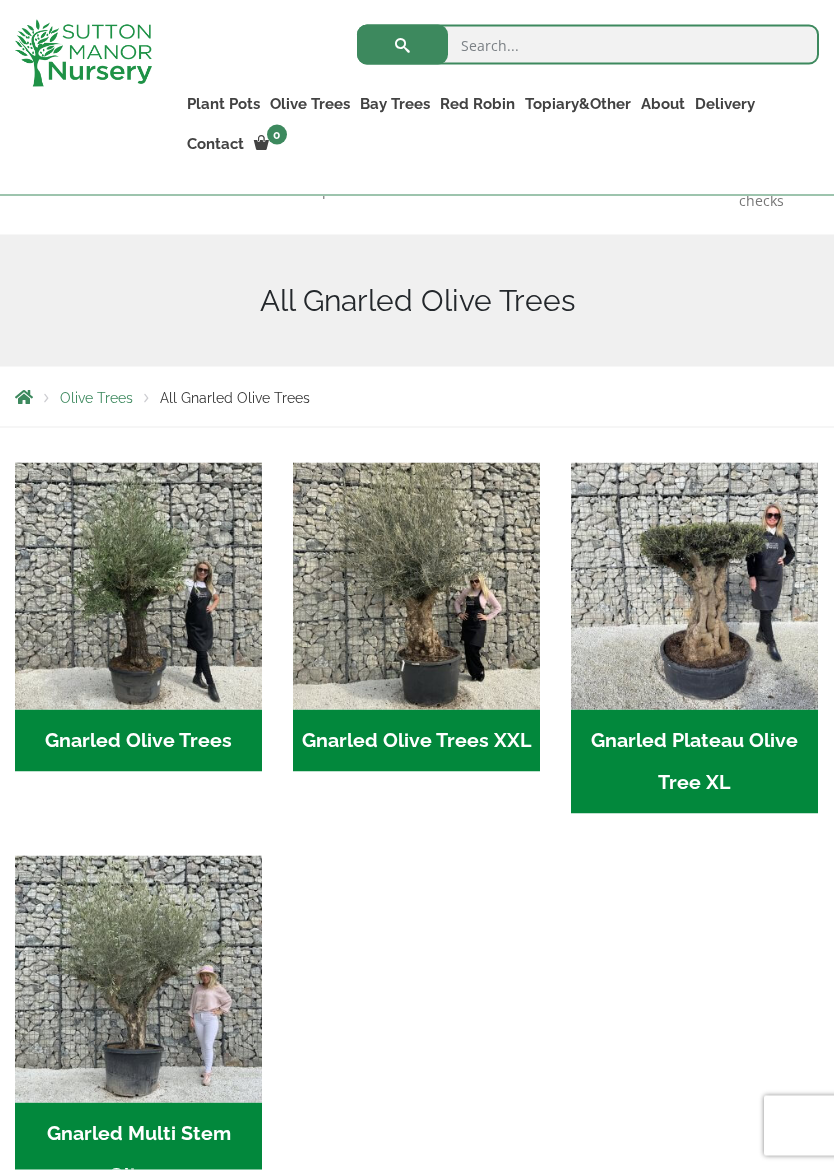 scroll, scrollTop: 206, scrollLeft: 0, axis: vertical 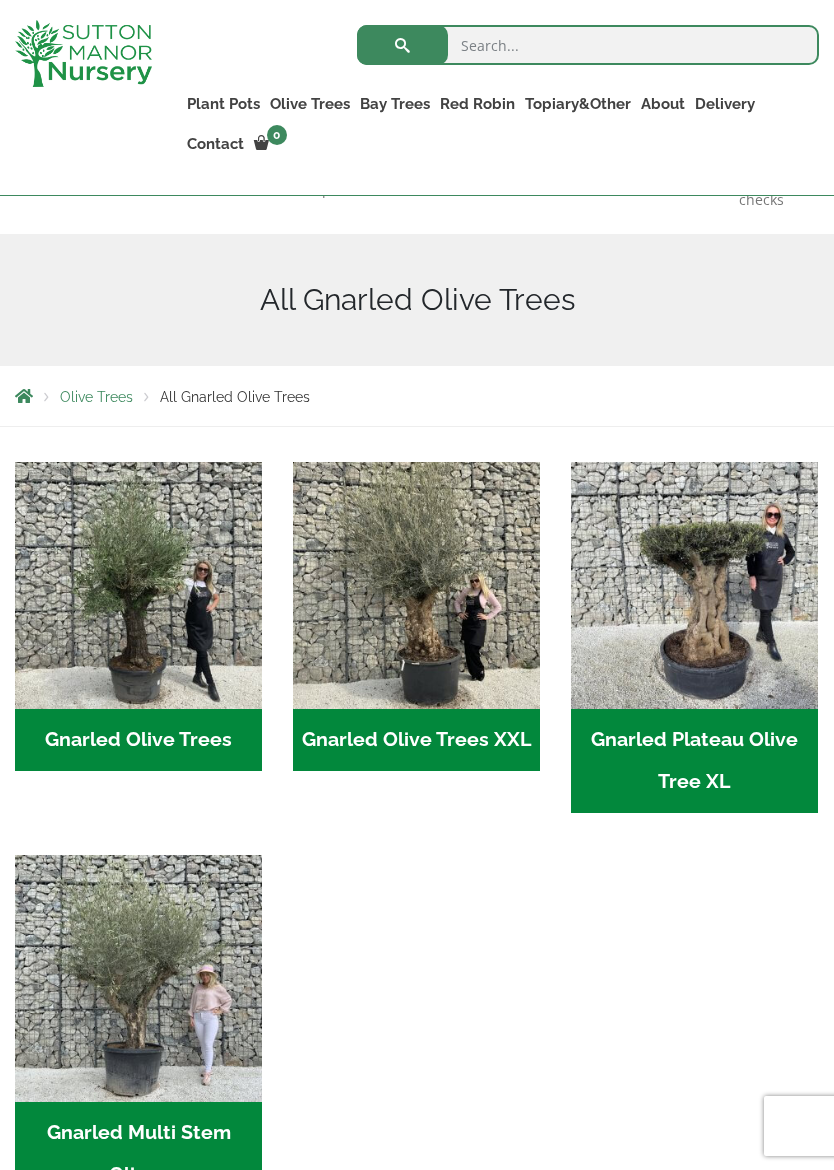 click on "Gnarled Olive Trees  (136)" at bounding box center (138, 740) 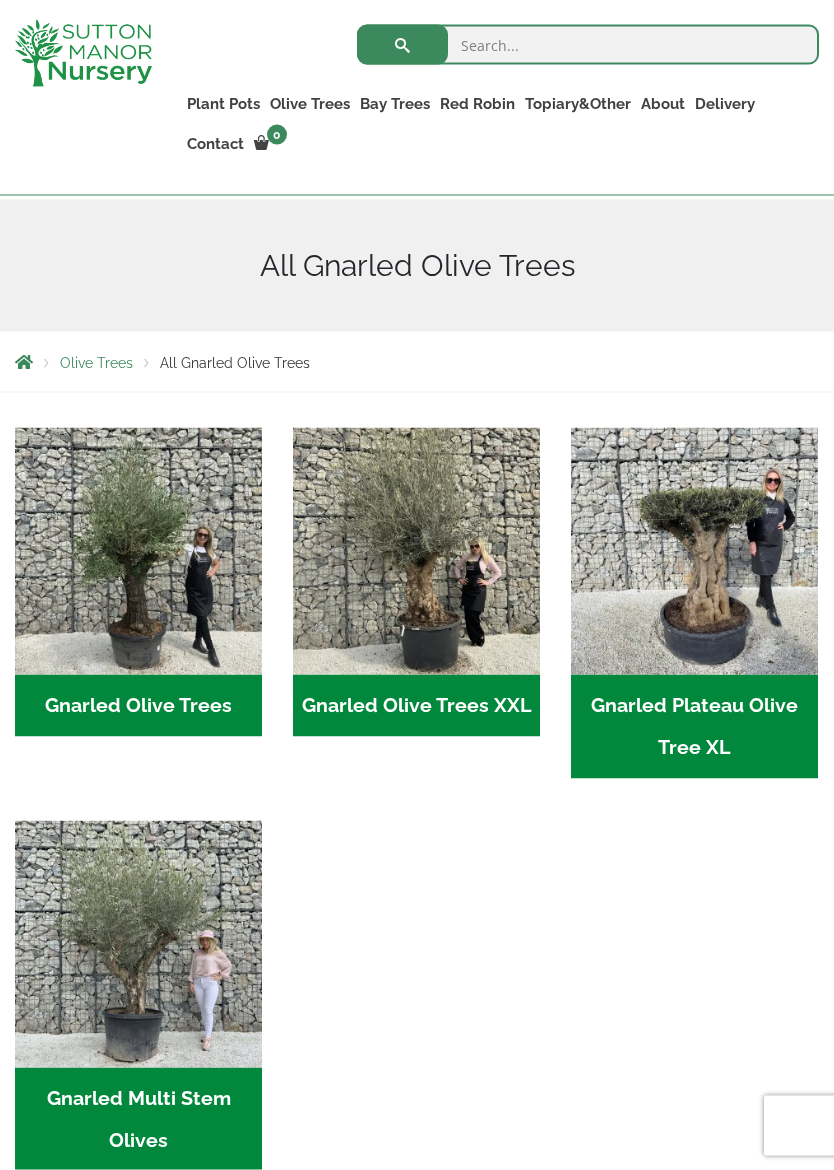 scroll, scrollTop: 241, scrollLeft: 0, axis: vertical 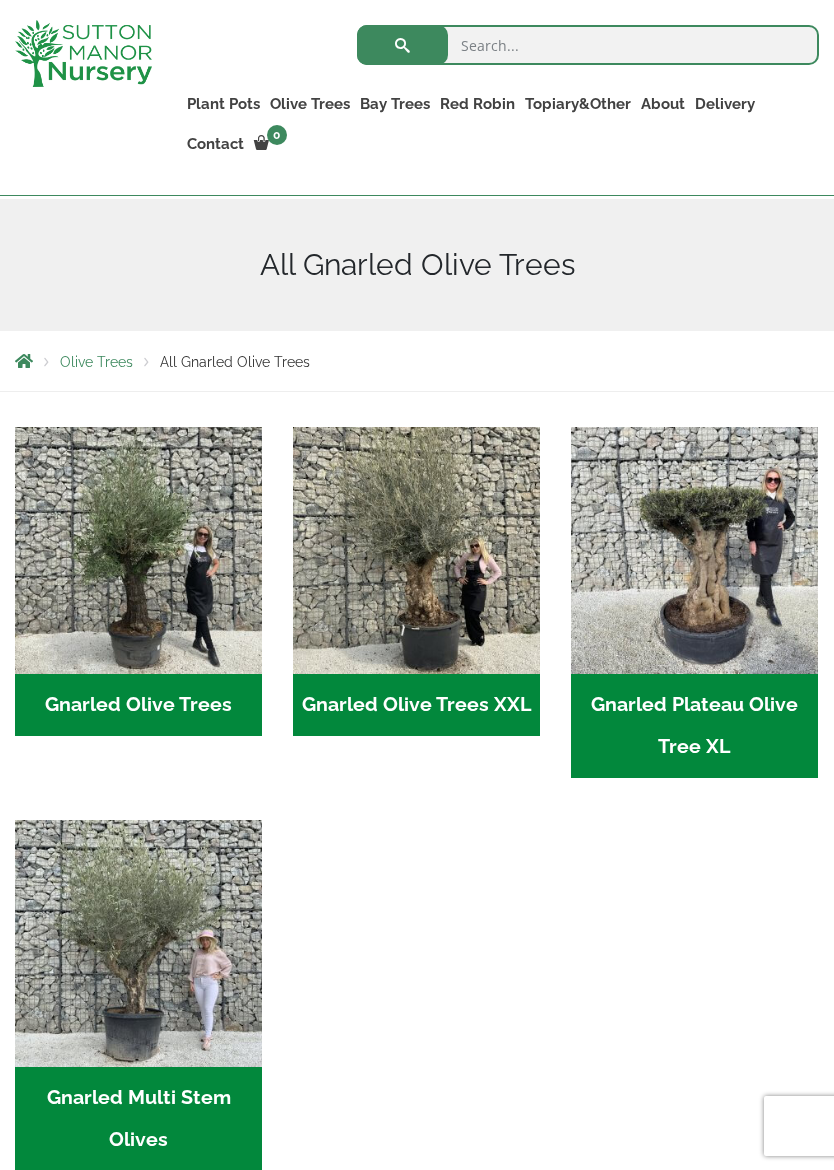 click on "Gnarled Olive Trees XXL  (63)" at bounding box center [416, 705] 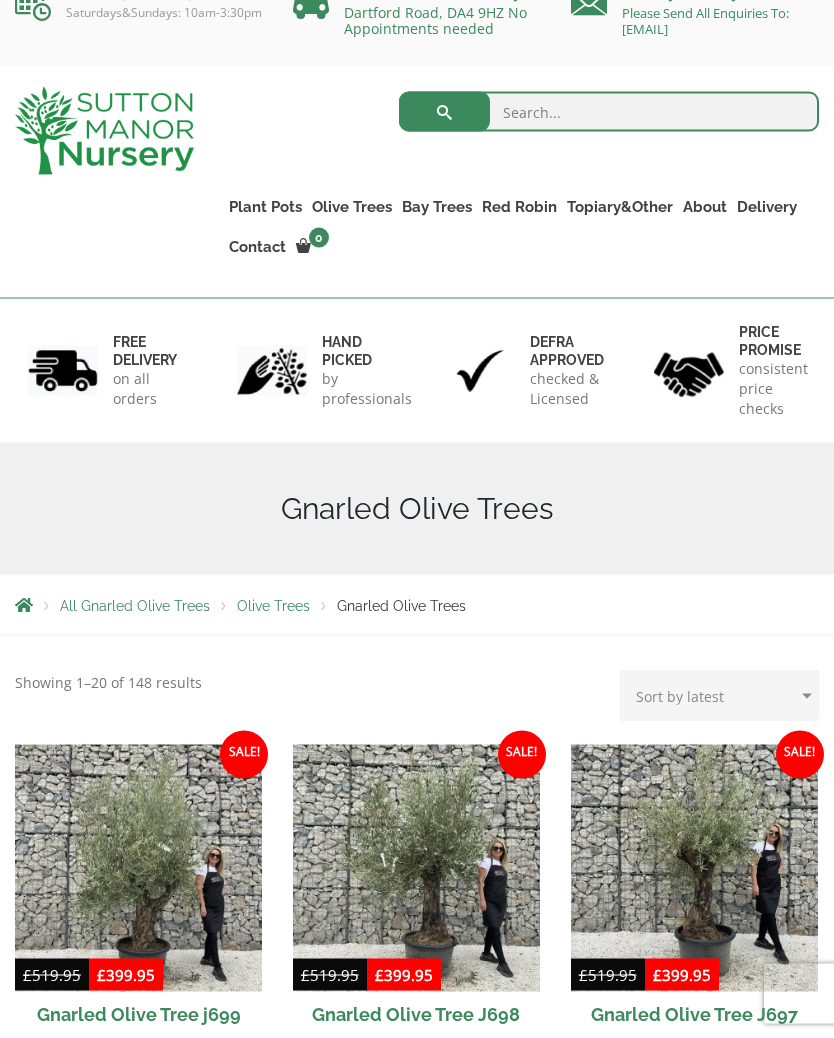 scroll, scrollTop: 0, scrollLeft: 0, axis: both 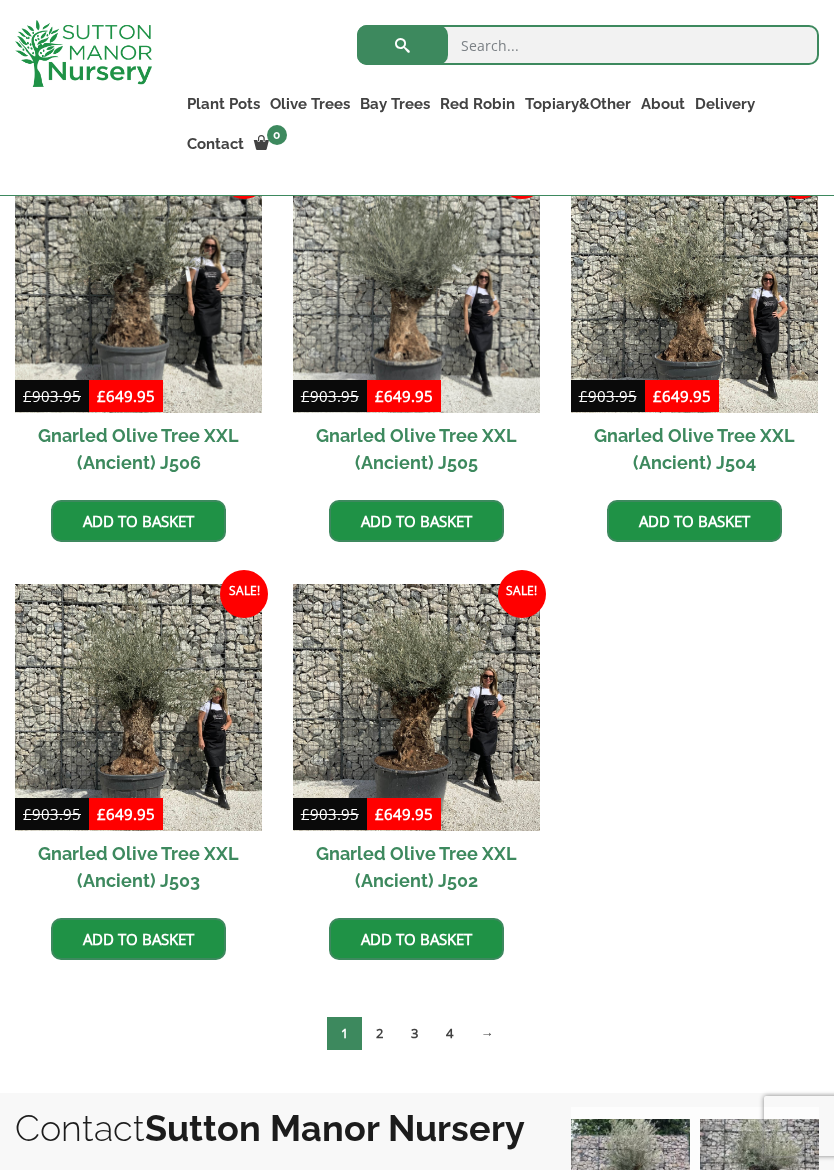 click on "→" at bounding box center (487, 1033) 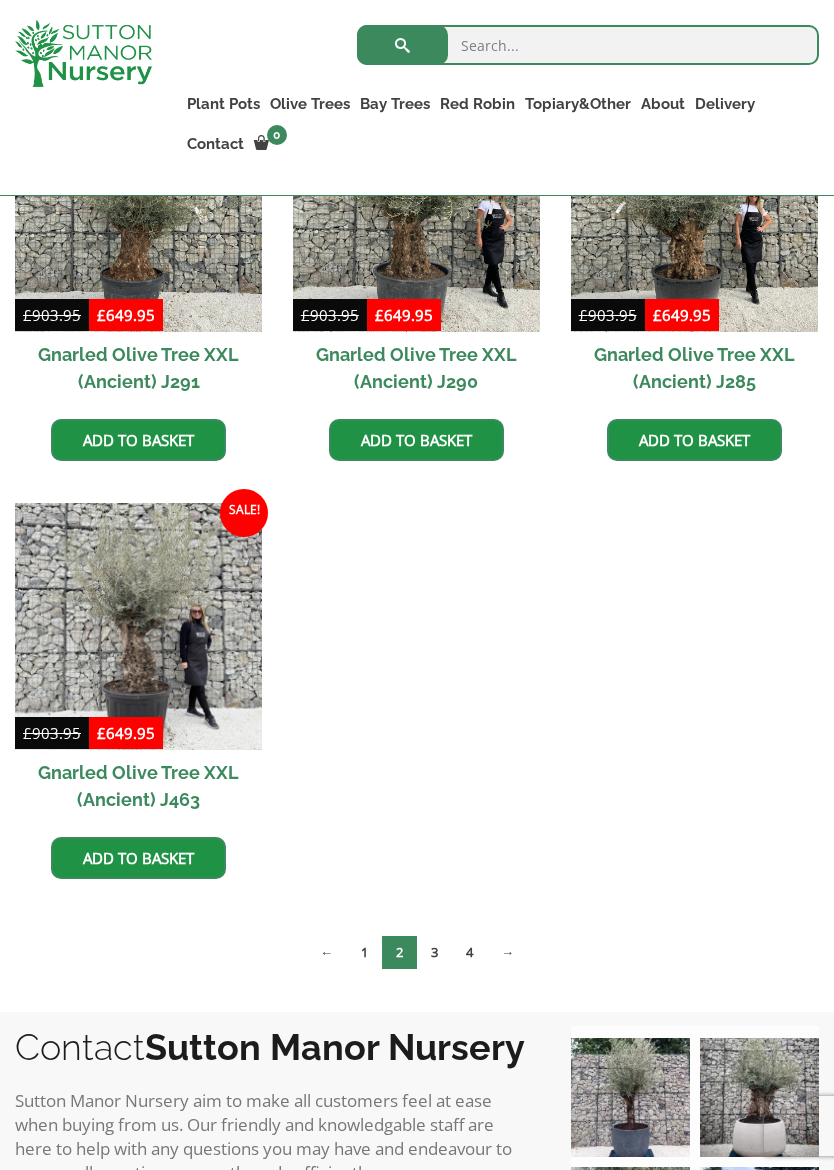 scroll, scrollTop: 2761, scrollLeft: 0, axis: vertical 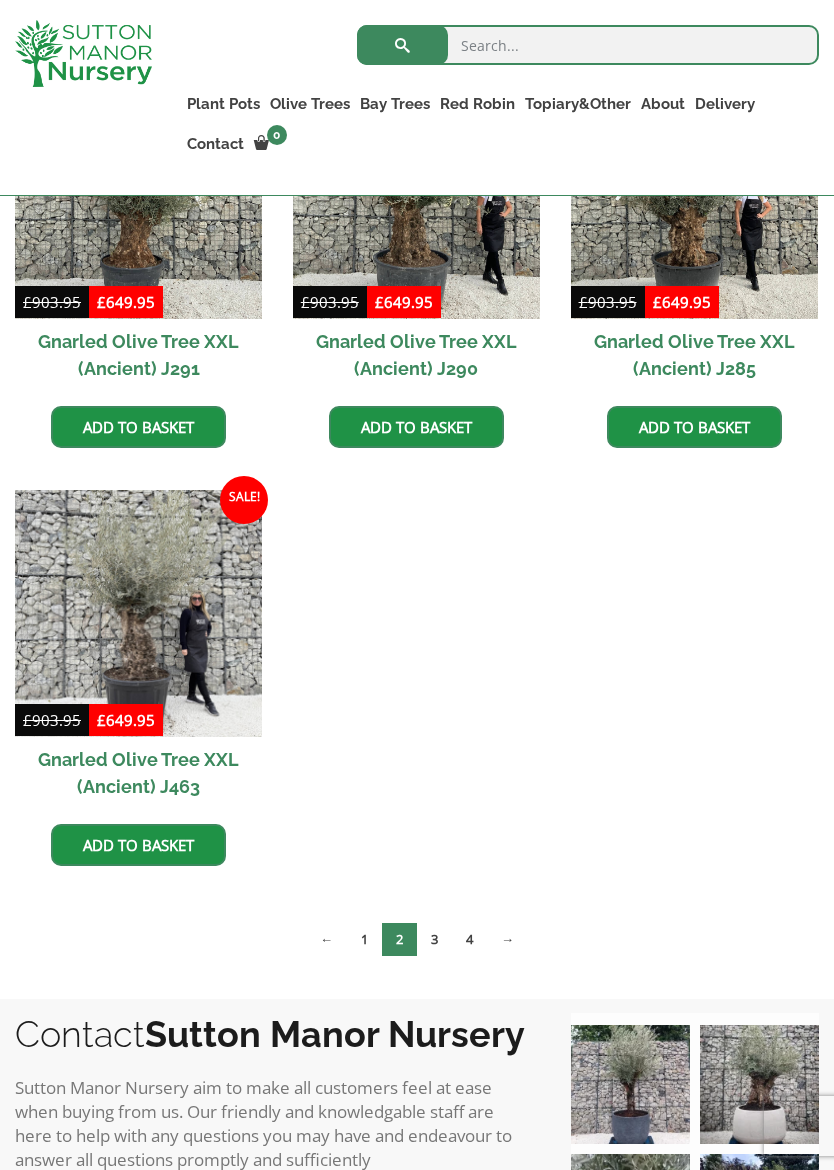 click on "→" at bounding box center (507, 939) 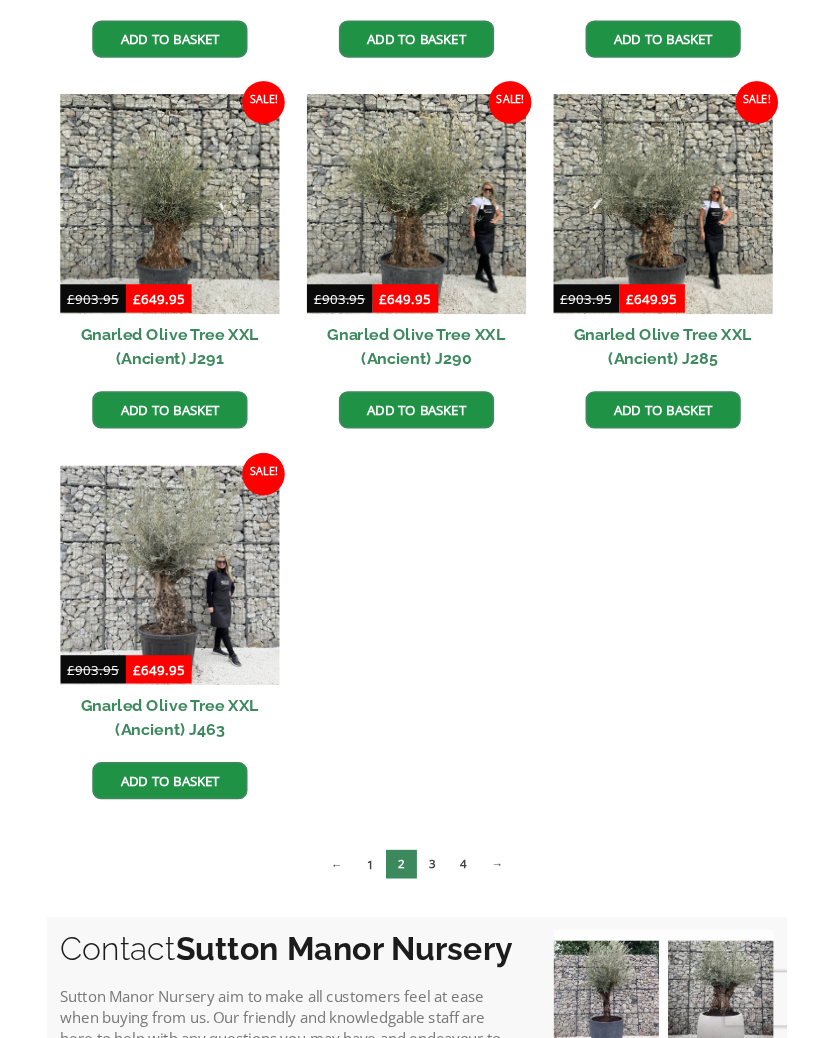 scroll, scrollTop: 2817, scrollLeft: 0, axis: vertical 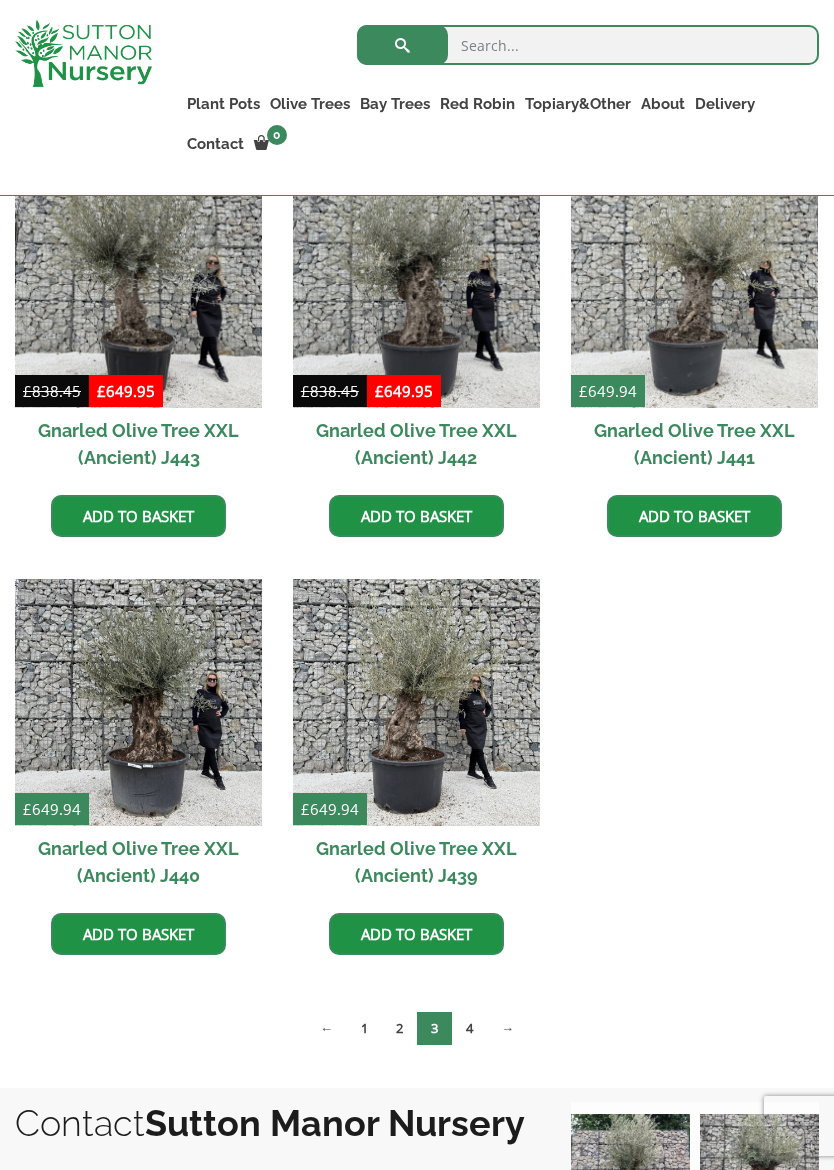 click on "→" at bounding box center [507, 1028] 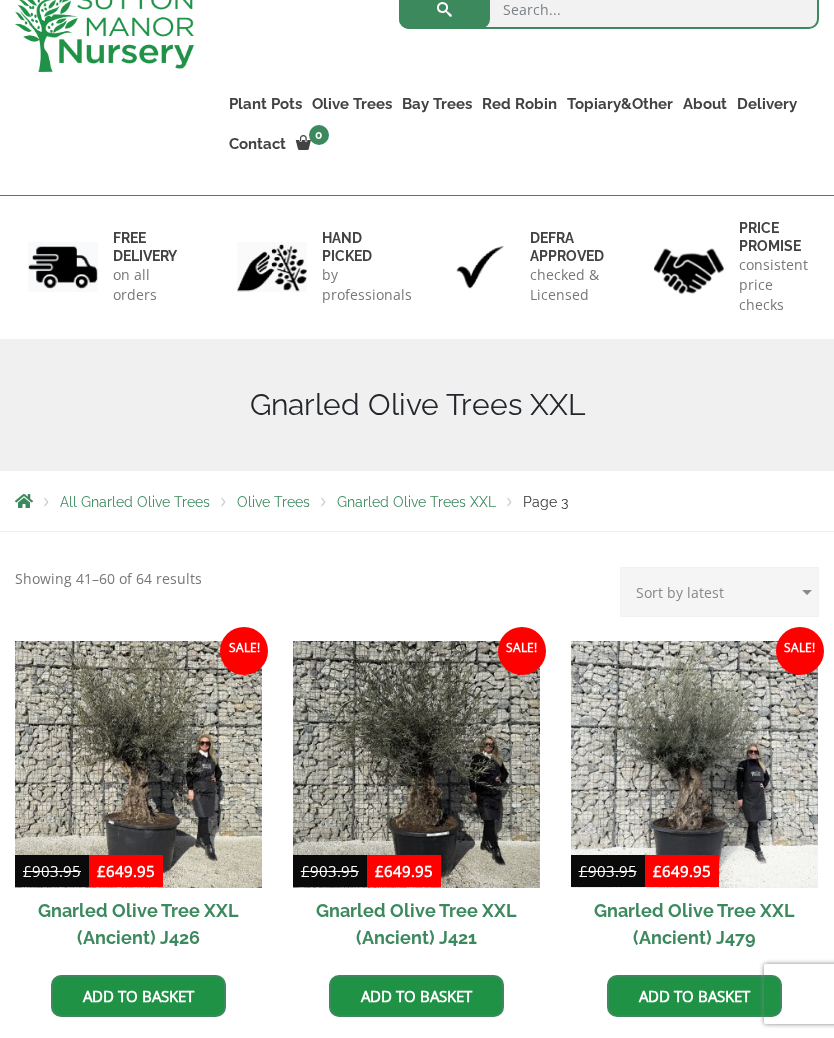 scroll, scrollTop: 107, scrollLeft: 0, axis: vertical 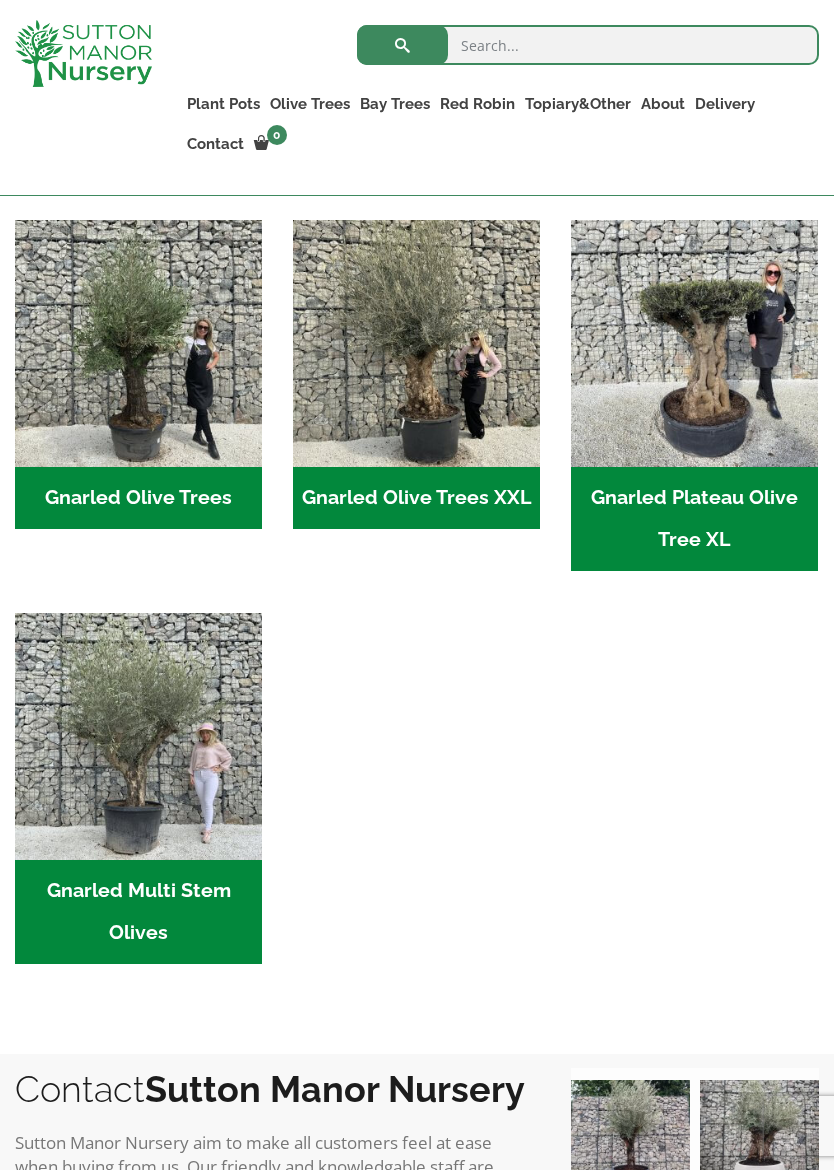 click on "Gnarled Multi Stem Olives  (8)" at bounding box center [138, 912] 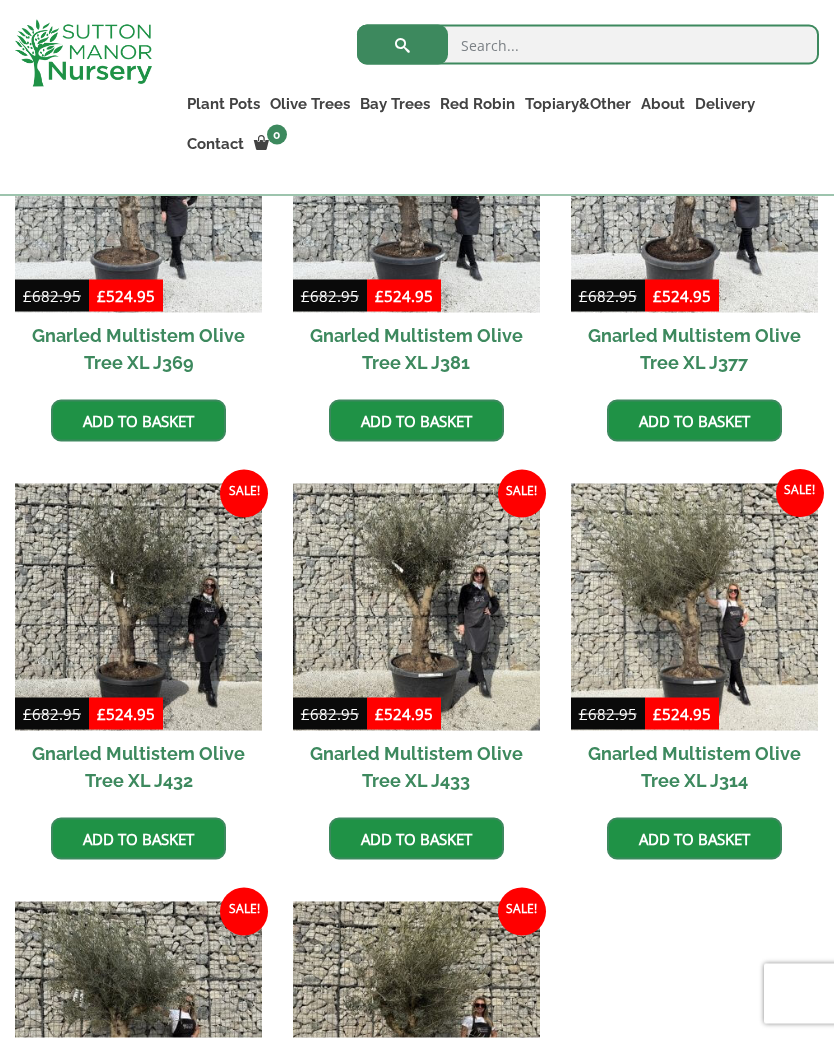 scroll, scrollTop: 917, scrollLeft: 0, axis: vertical 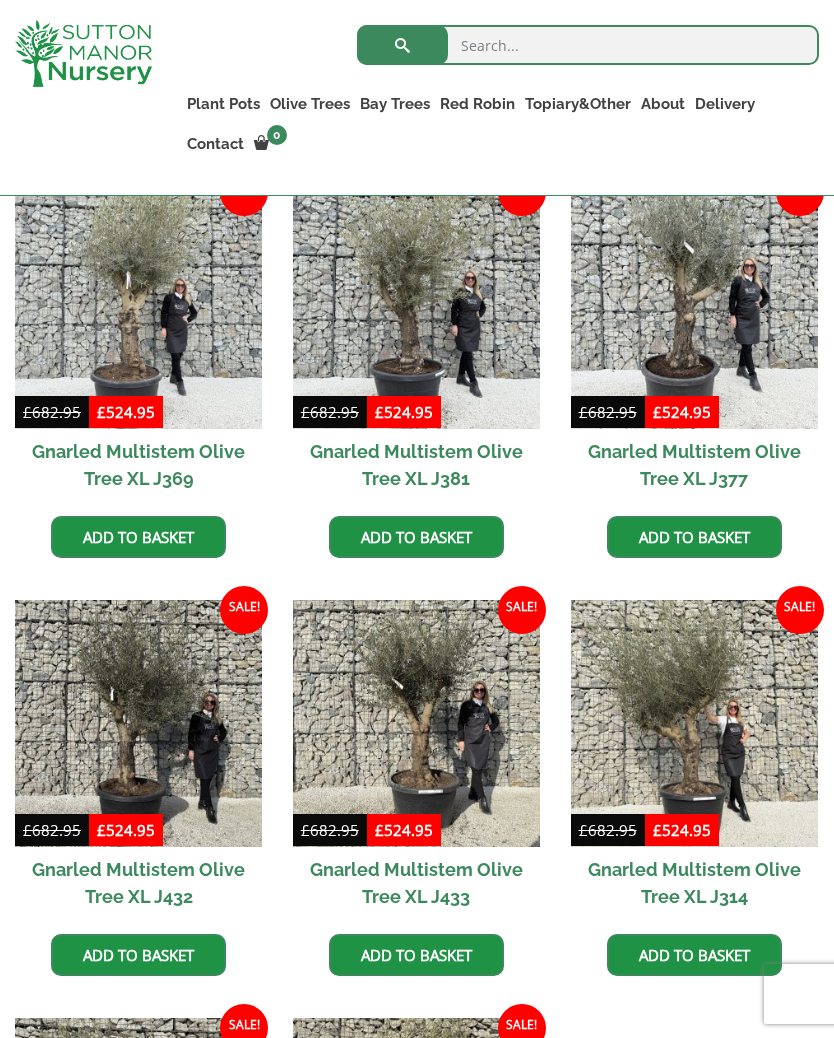 click at bounding box center [694, 723] 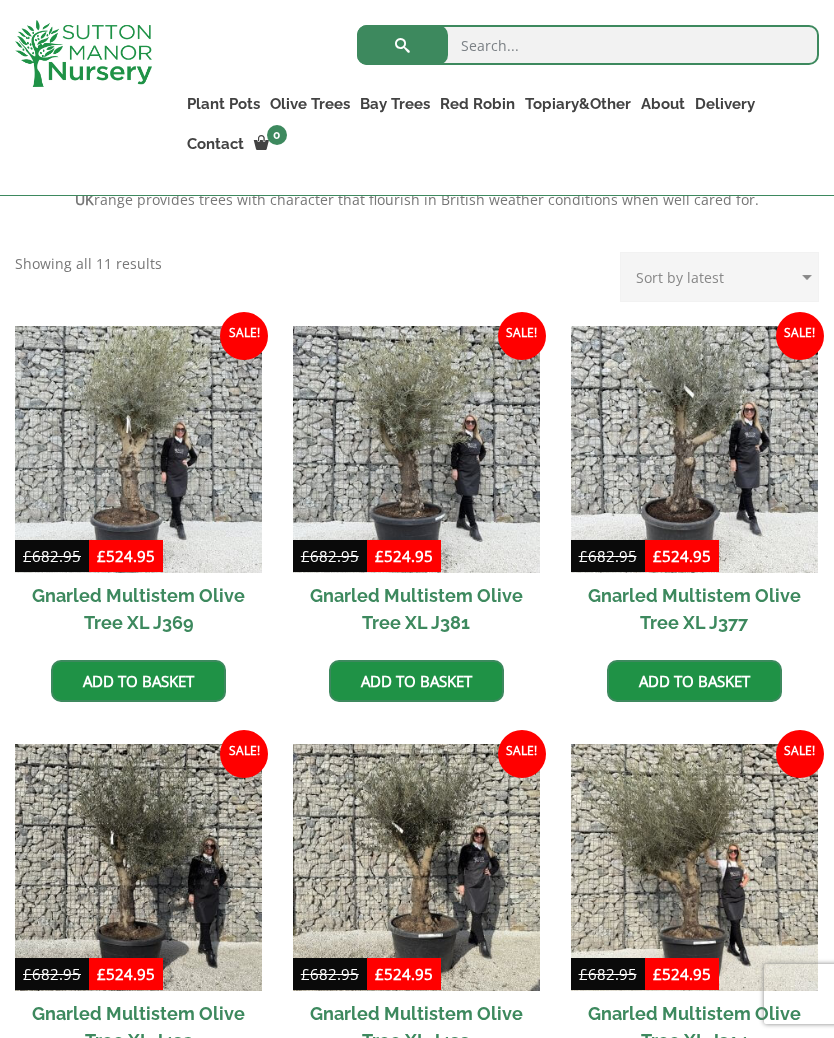 scroll, scrollTop: 673, scrollLeft: 0, axis: vertical 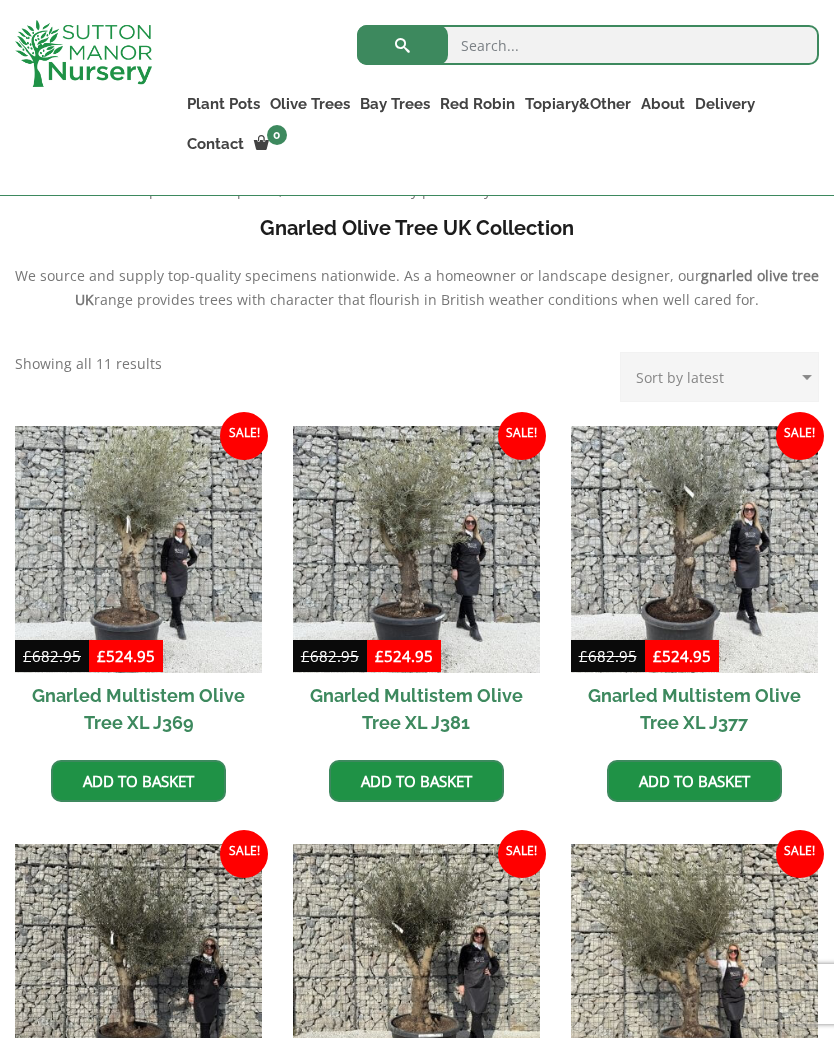 click at bounding box center (694, 549) 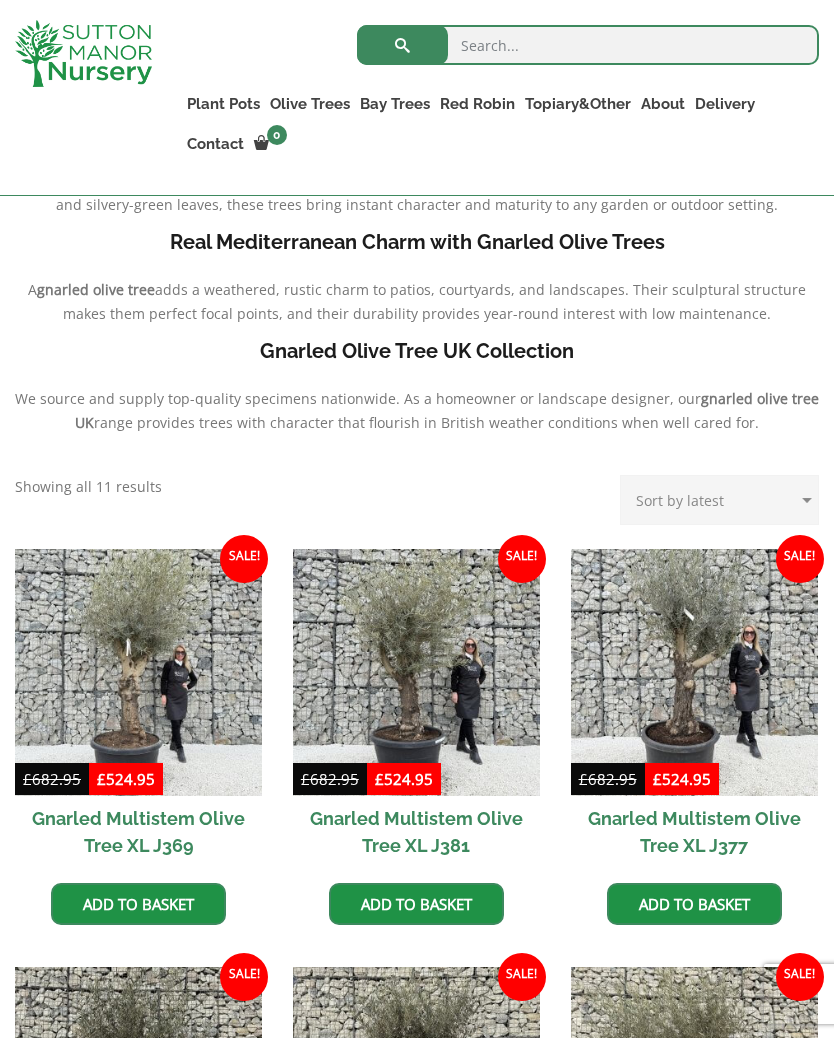 scroll, scrollTop: 549, scrollLeft: 0, axis: vertical 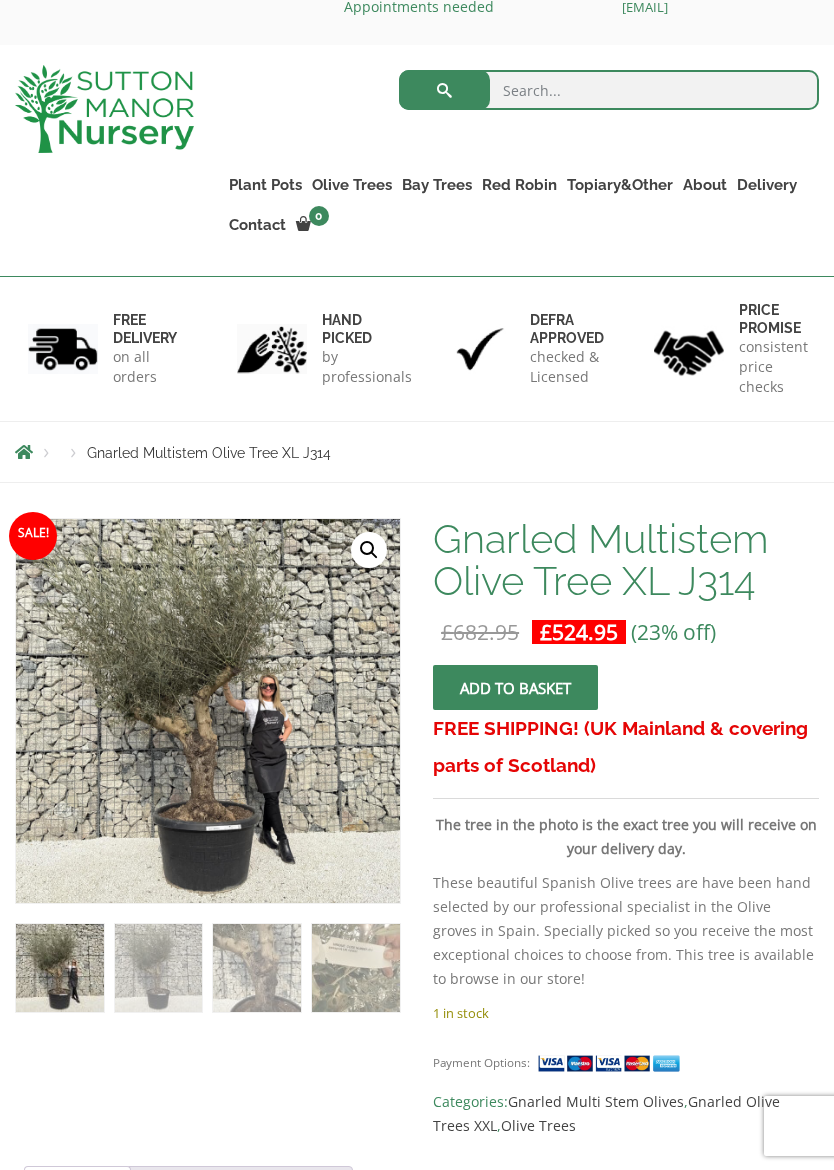 click at bounding box center (459, 962) 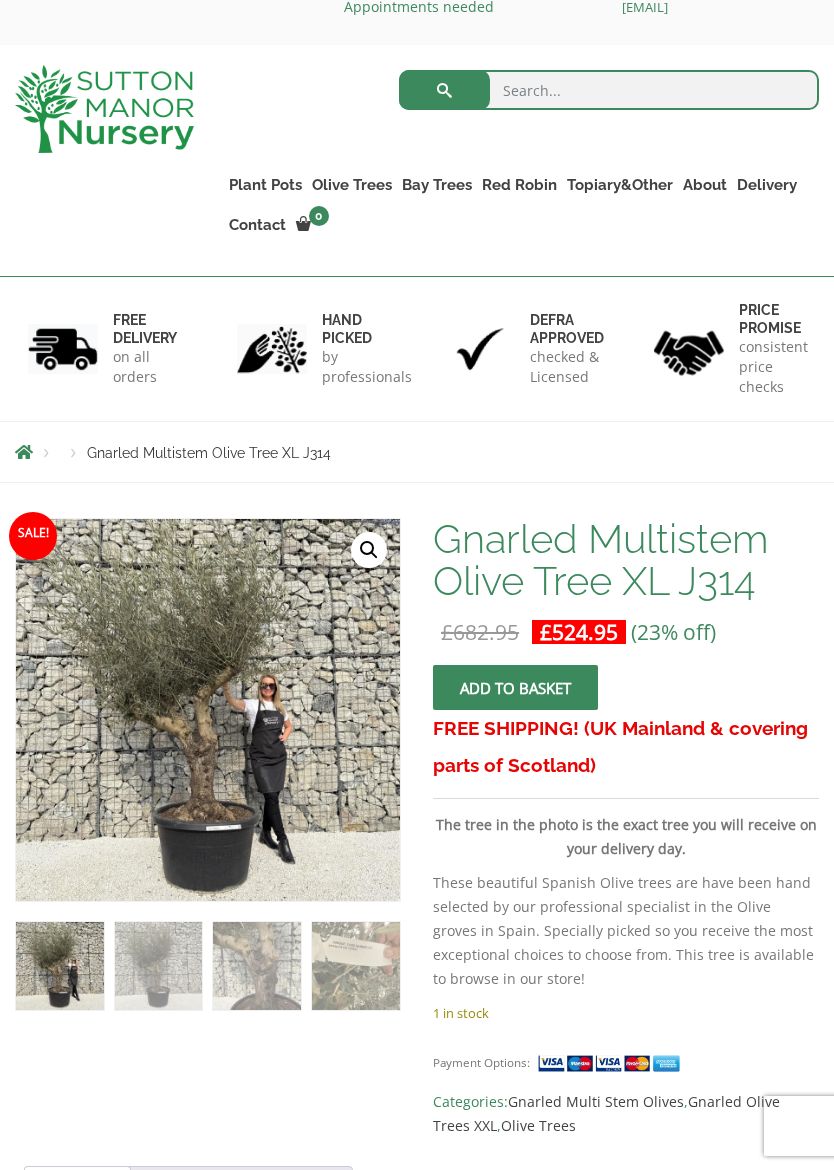 click on "🔍" at bounding box center (369, 550) 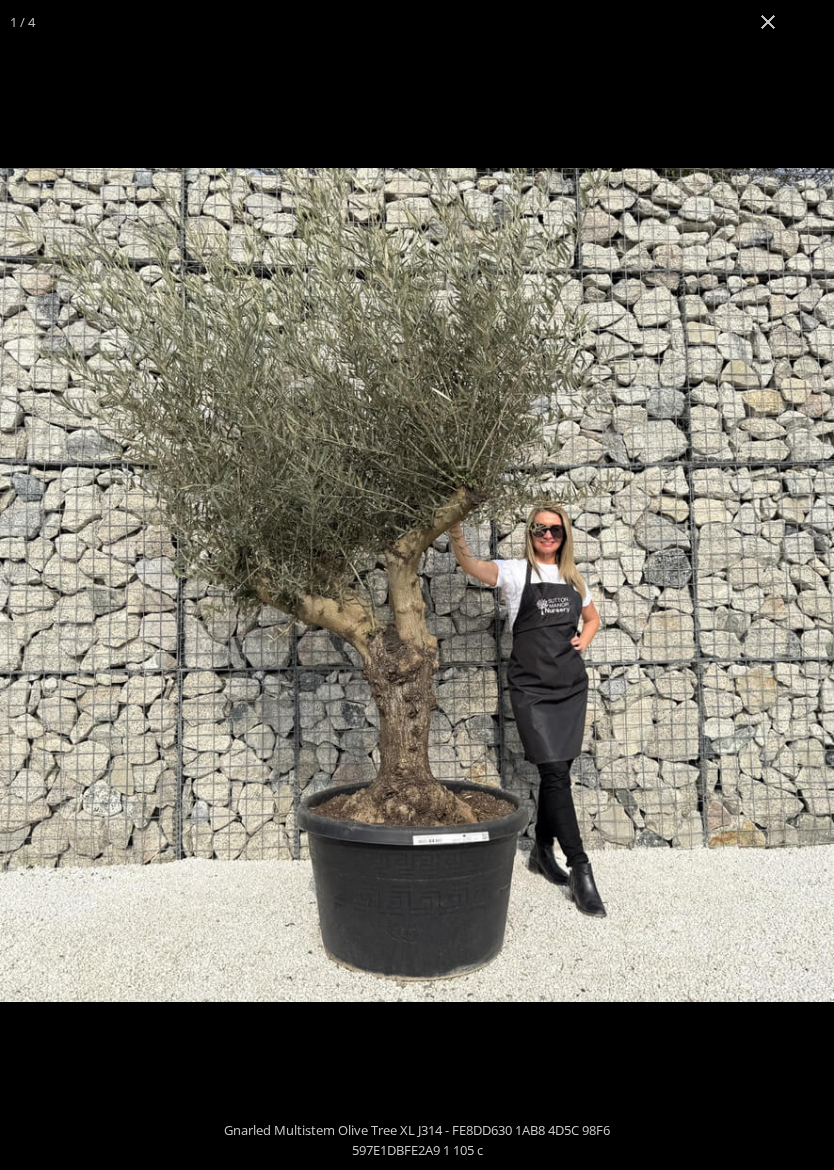 click at bounding box center (768, 22) 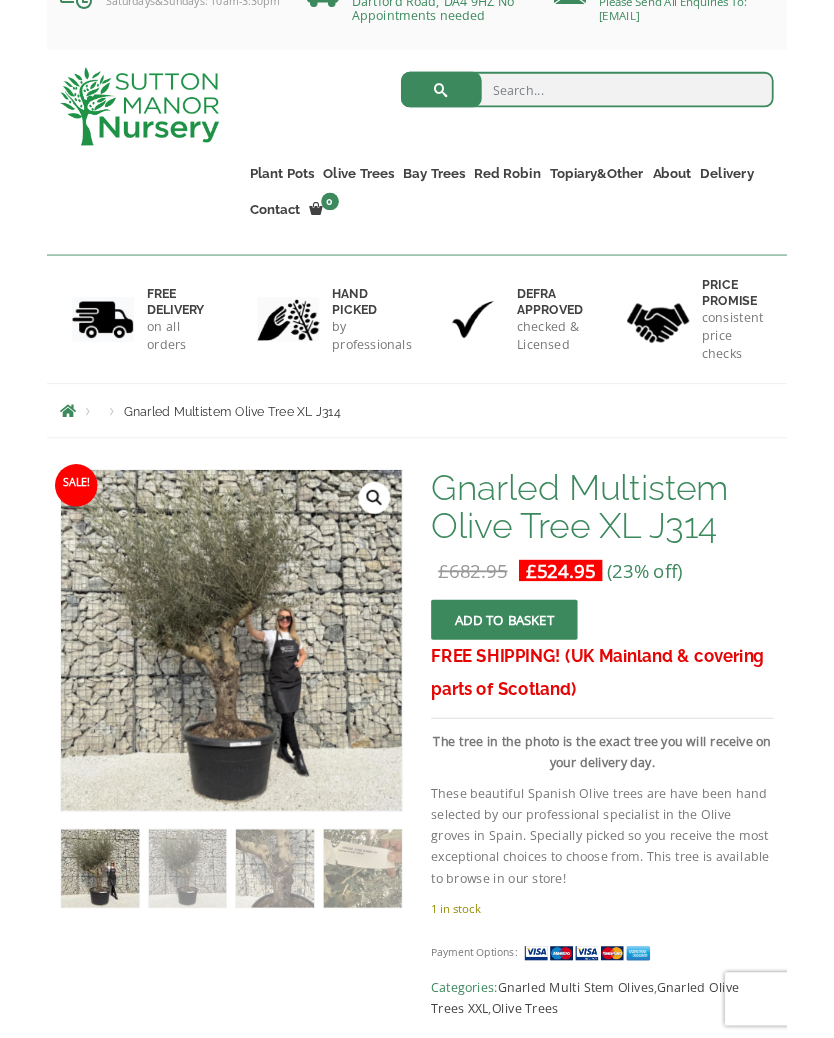 scroll, scrollTop: 0, scrollLeft: 0, axis: both 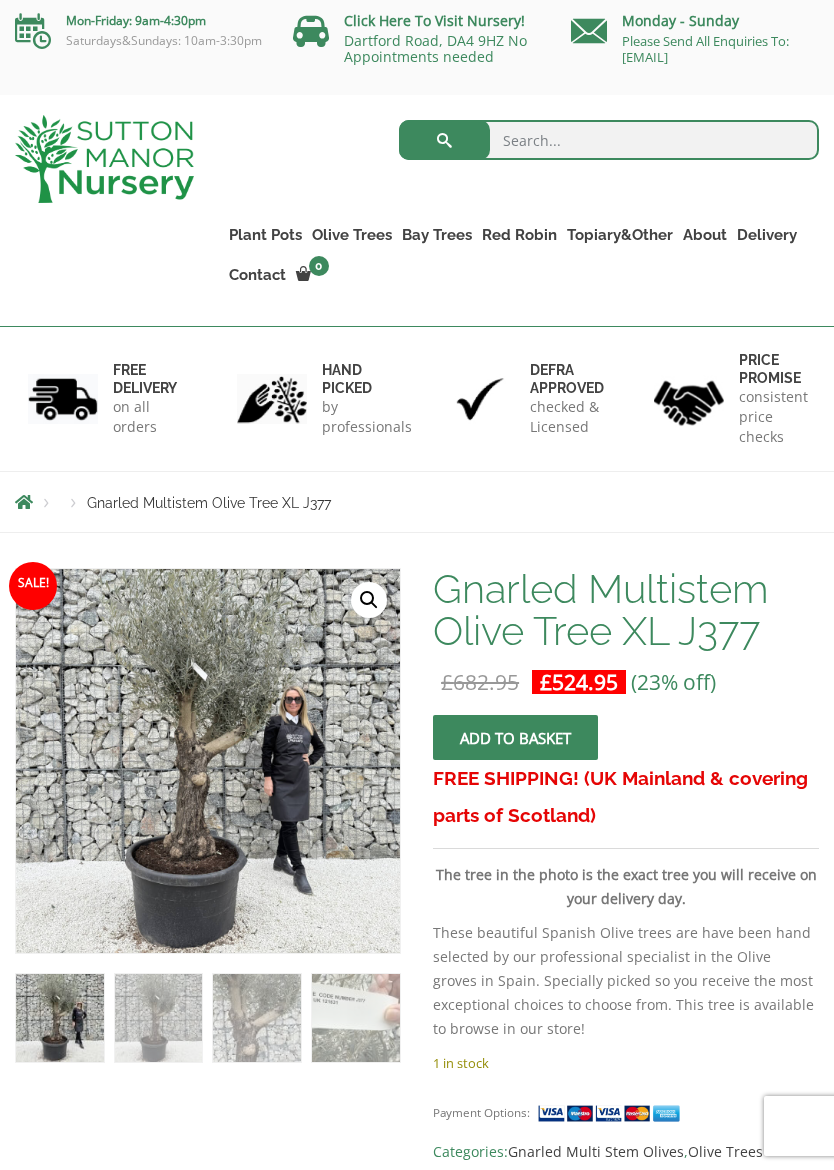 click at bounding box center [516, 1069] 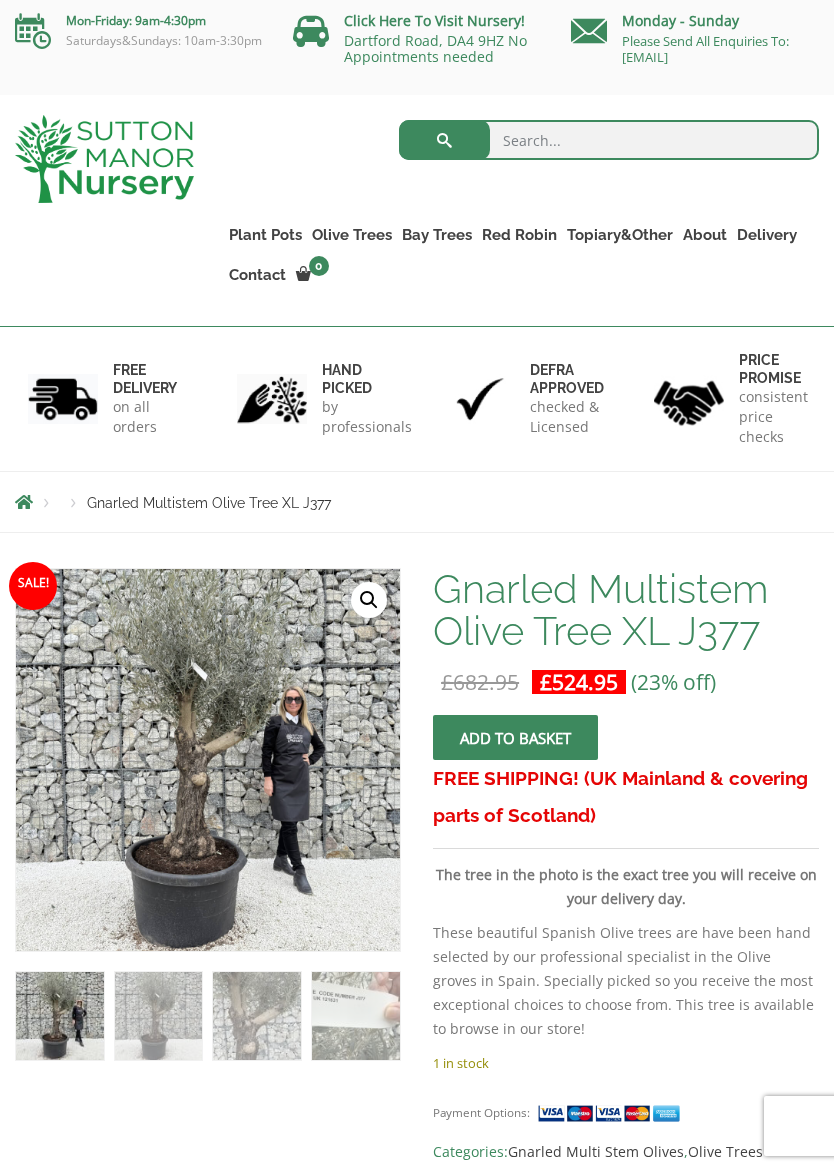 click at bounding box center (516, 1069) 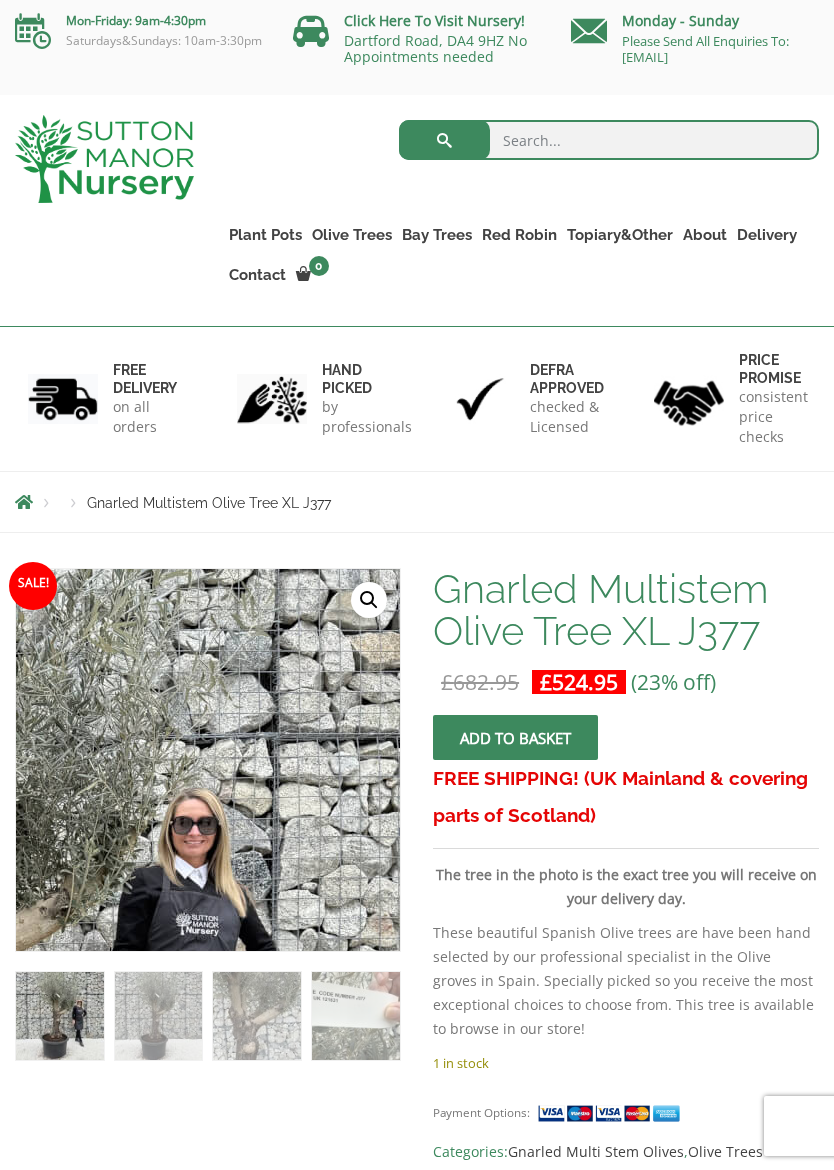 click on "🔍" at bounding box center [369, 600] 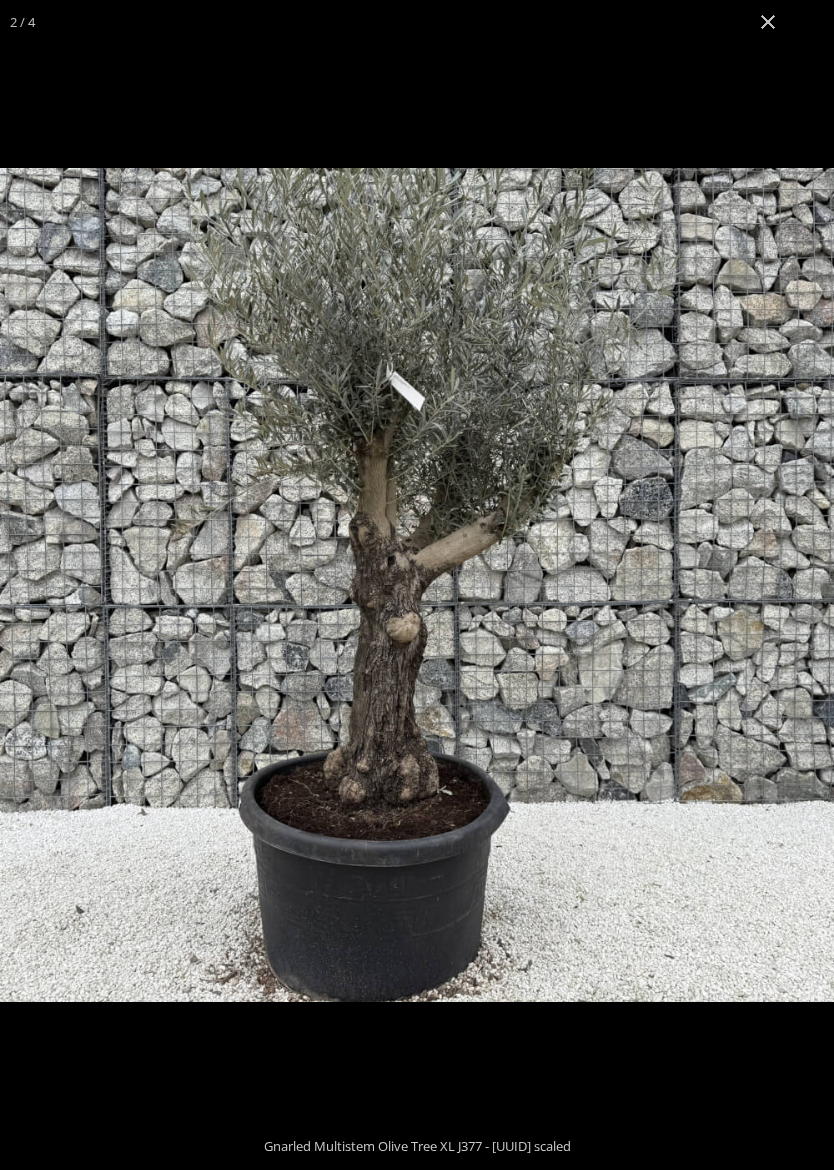 click at bounding box center (768, 22) 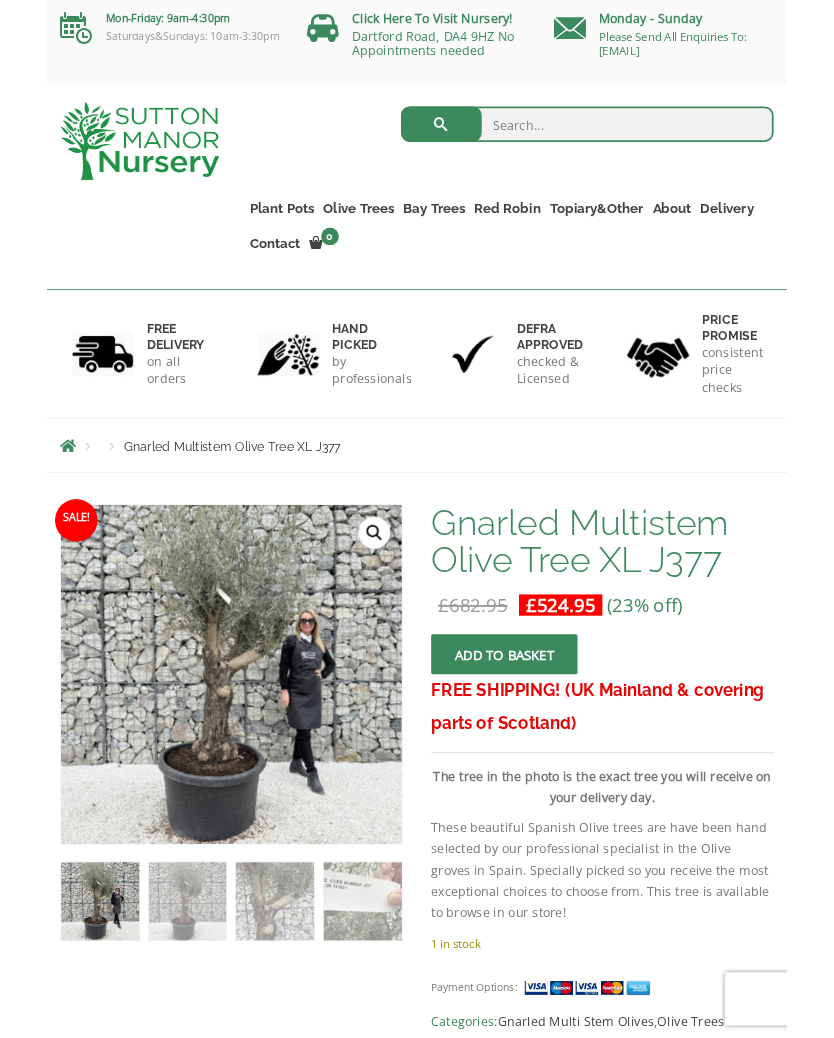 scroll, scrollTop: 0, scrollLeft: 0, axis: both 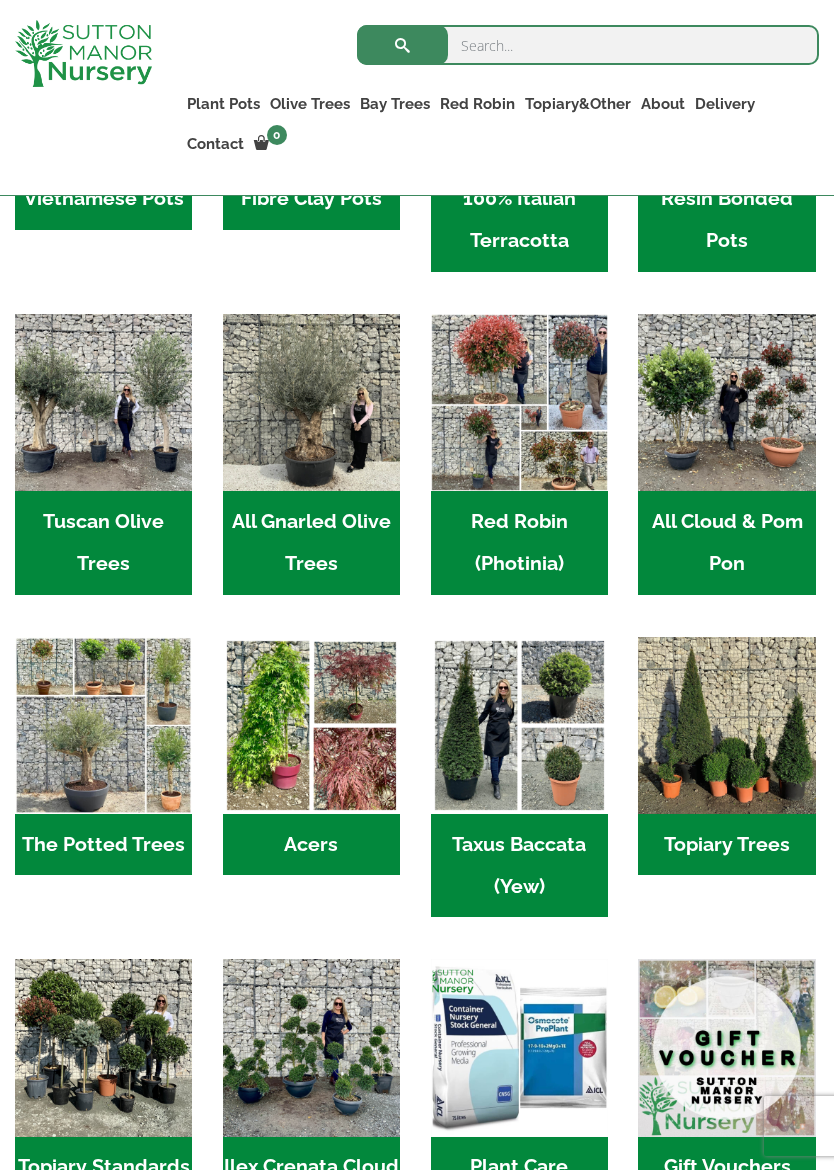 click at bounding box center (311, 402) 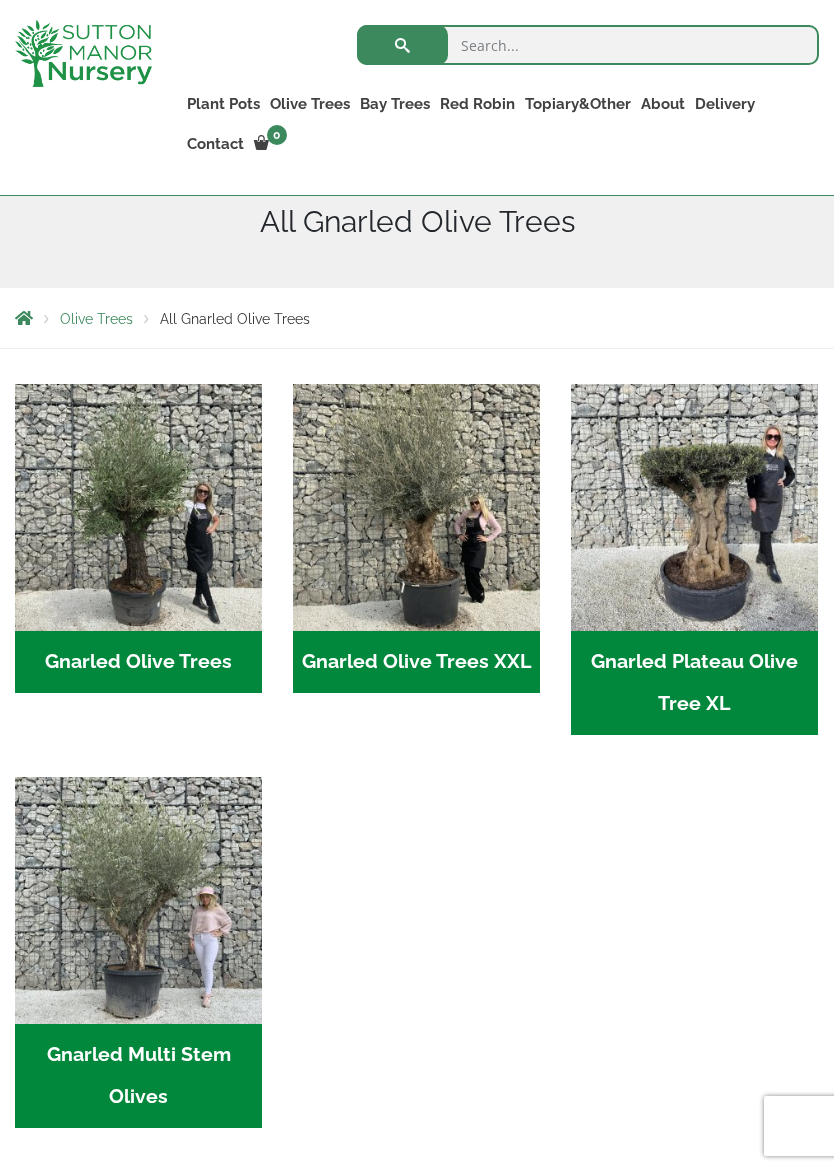 scroll, scrollTop: 323, scrollLeft: 0, axis: vertical 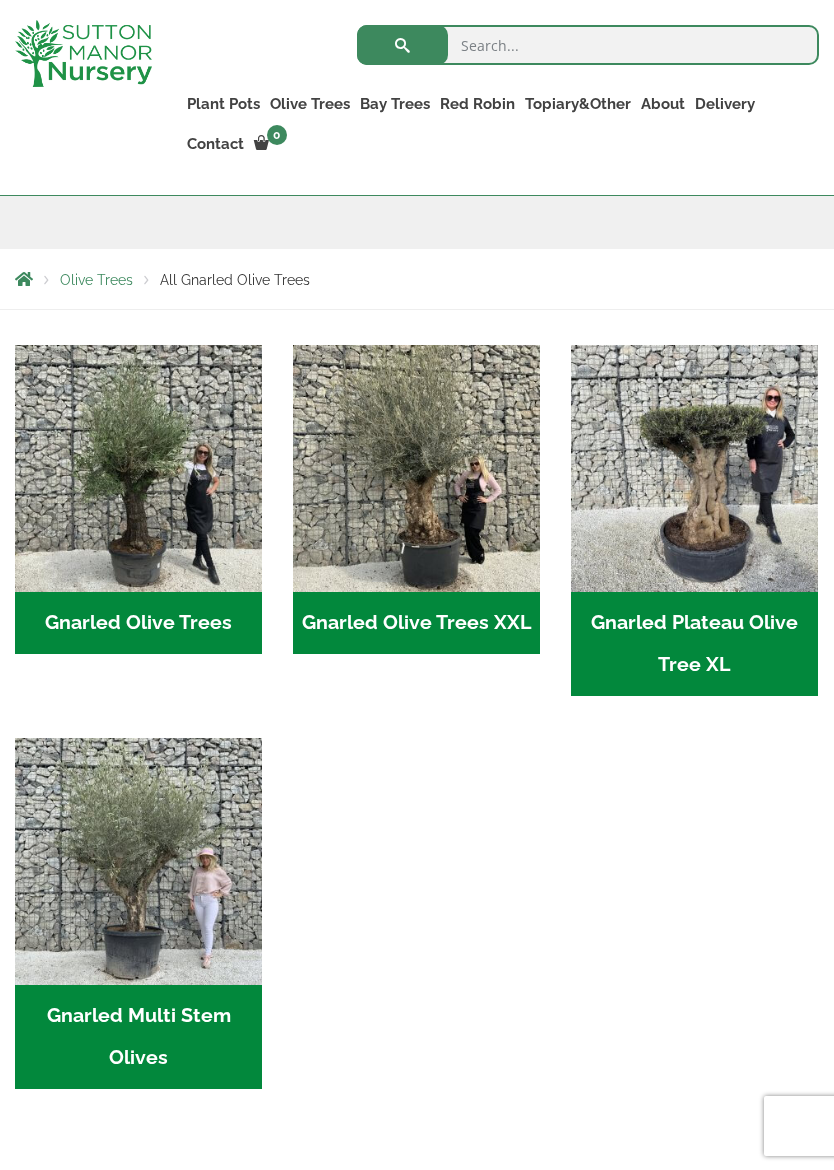 click on "Gnarled Plateau Olive Tree XL  (9)" at bounding box center [694, 644] 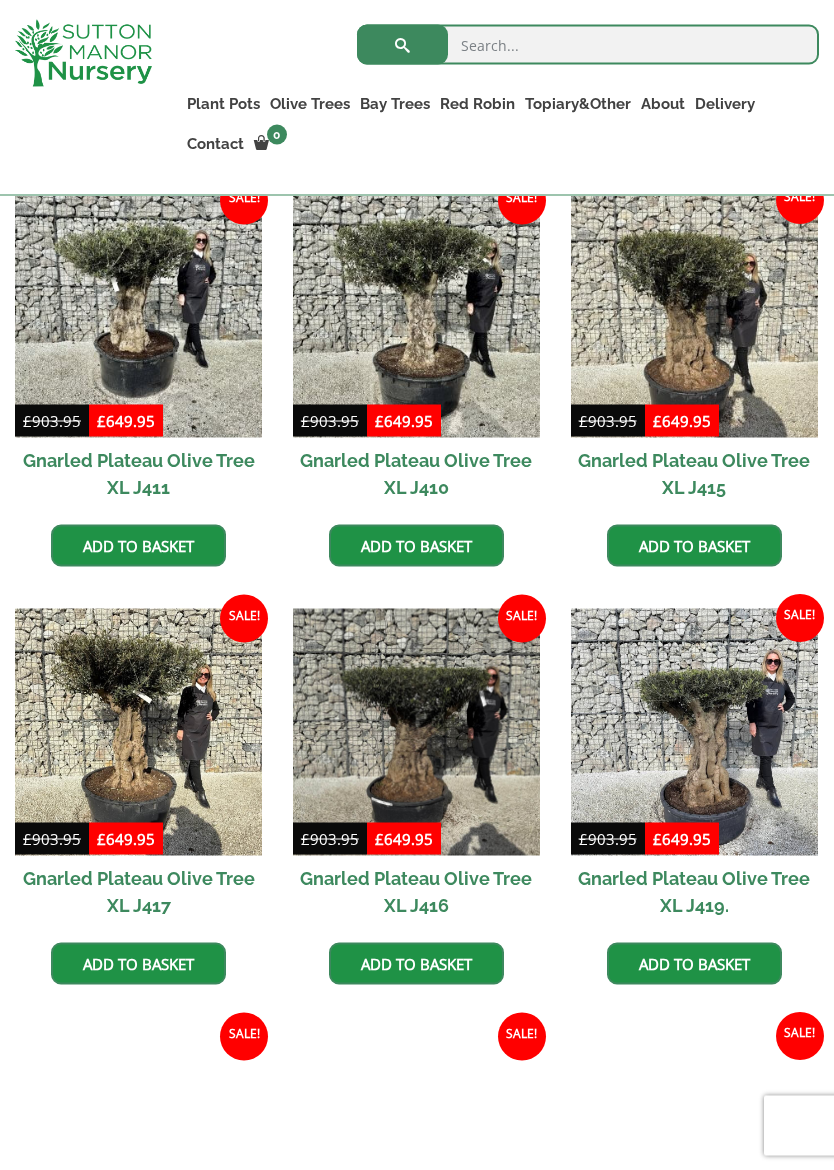 scroll, scrollTop: 909, scrollLeft: 0, axis: vertical 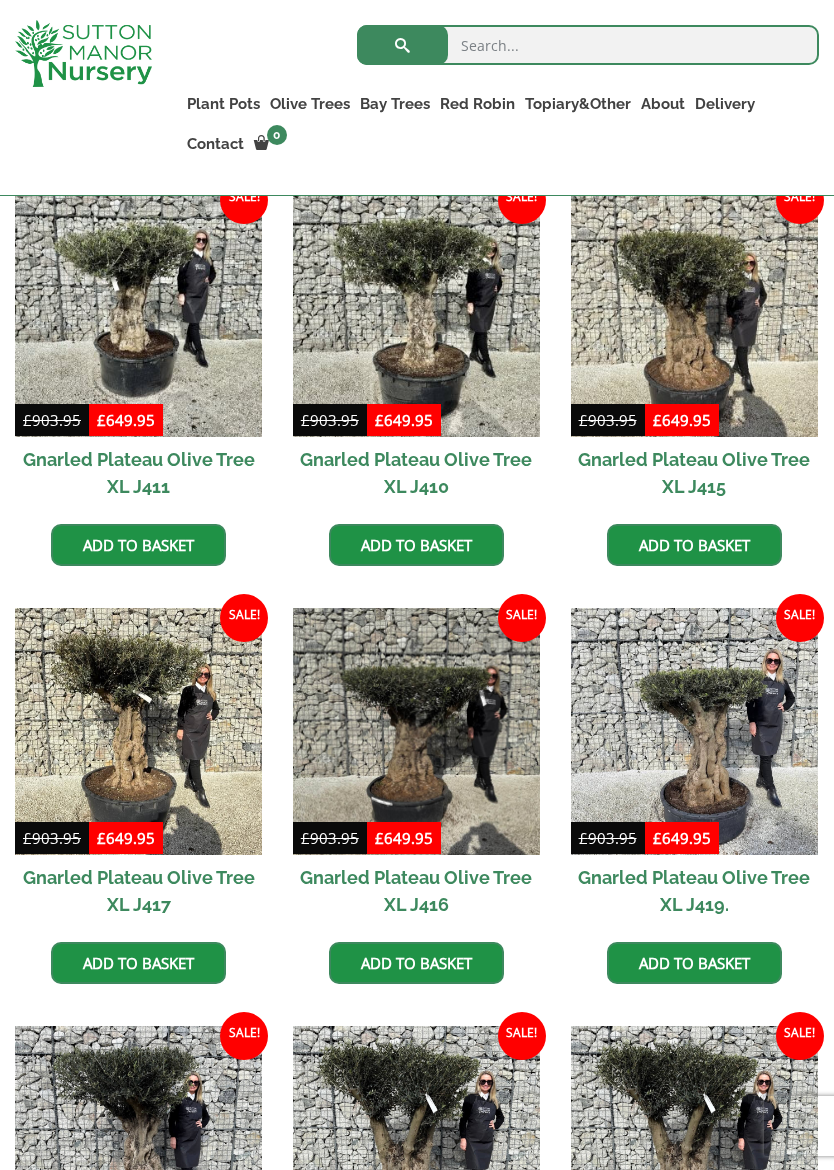 click at bounding box center (416, 731) 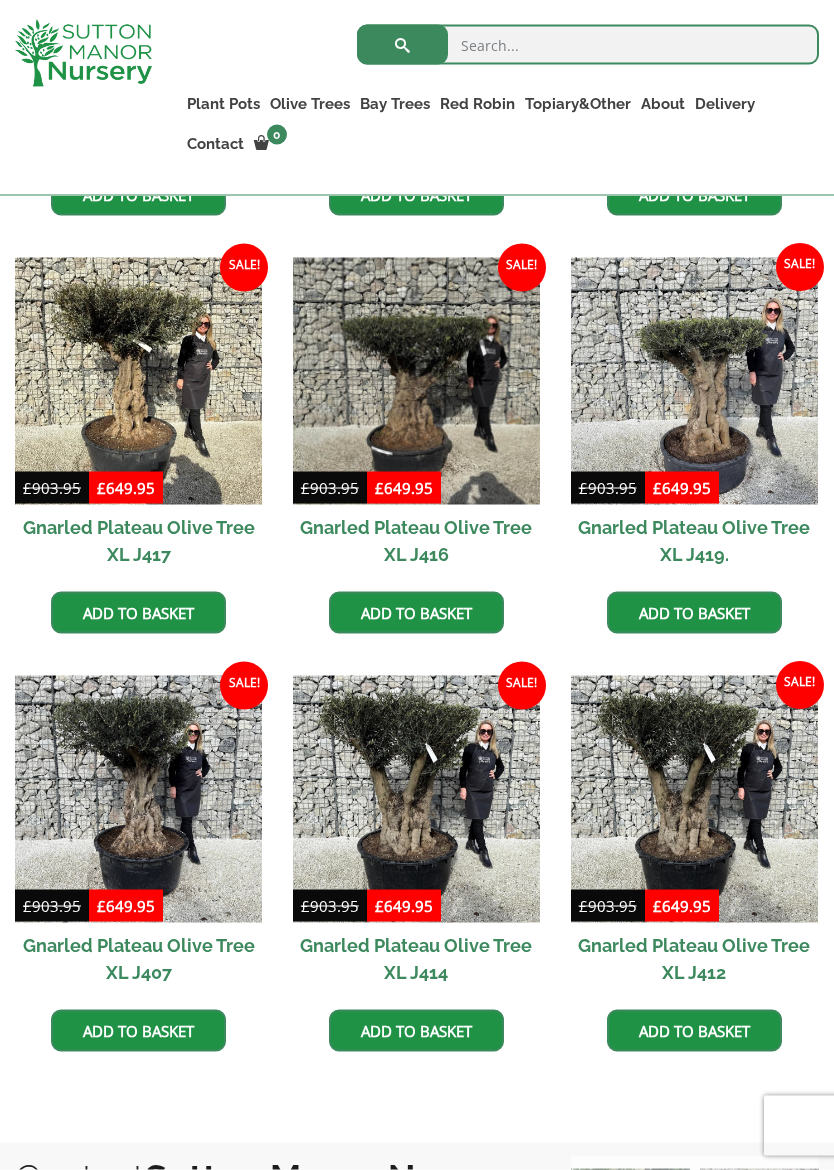 scroll, scrollTop: 1260, scrollLeft: 0, axis: vertical 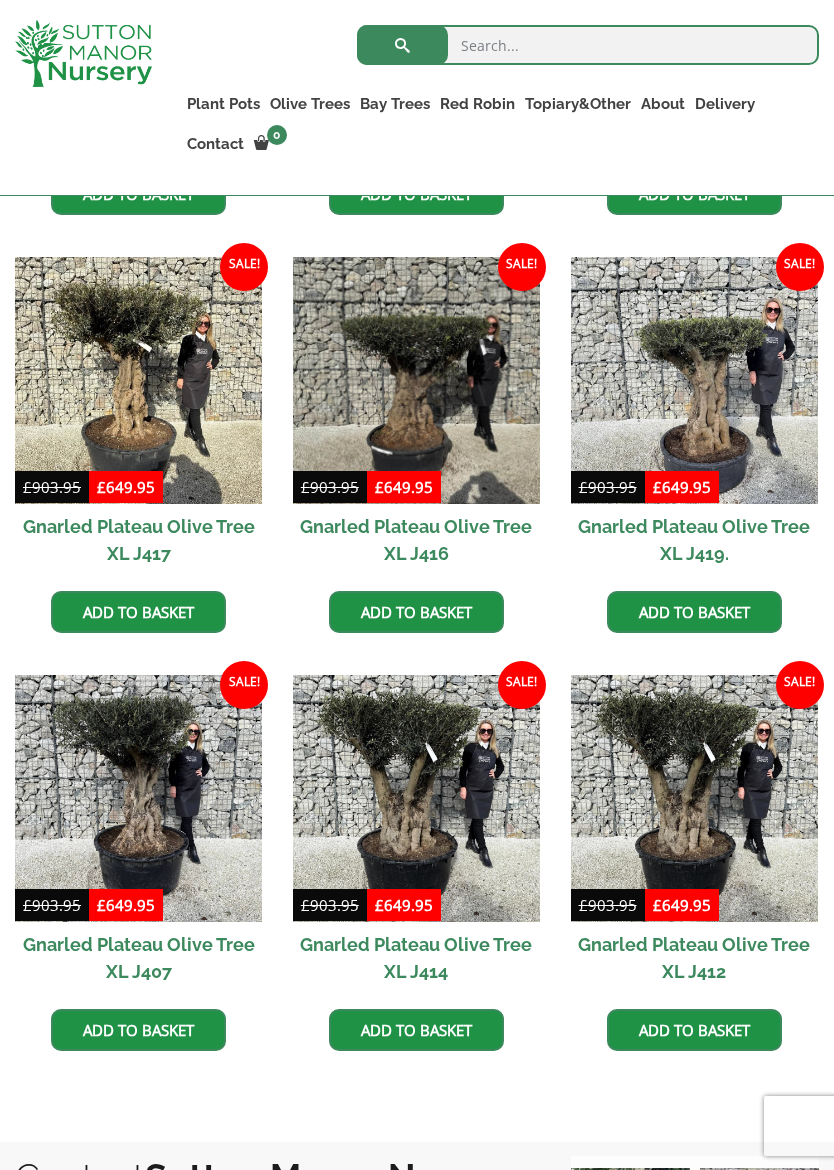 click at bounding box center (138, 798) 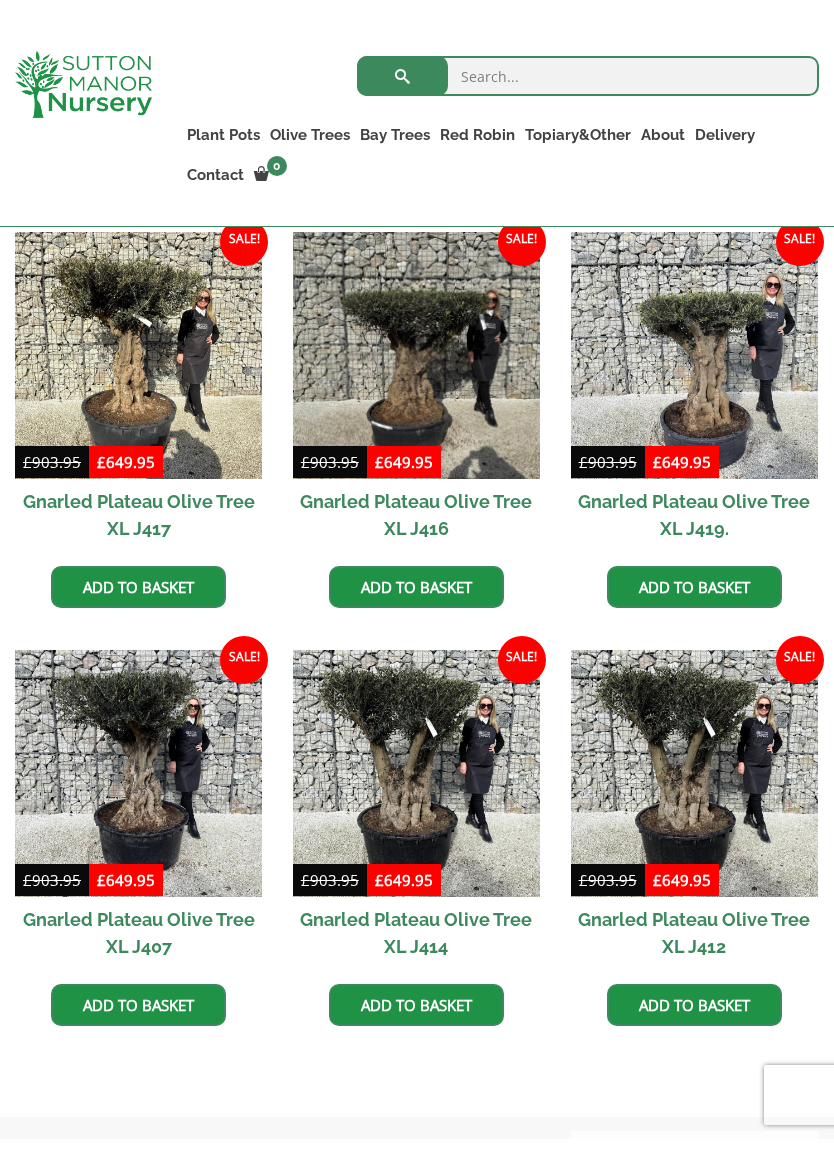 scroll, scrollTop: 1299, scrollLeft: 0, axis: vertical 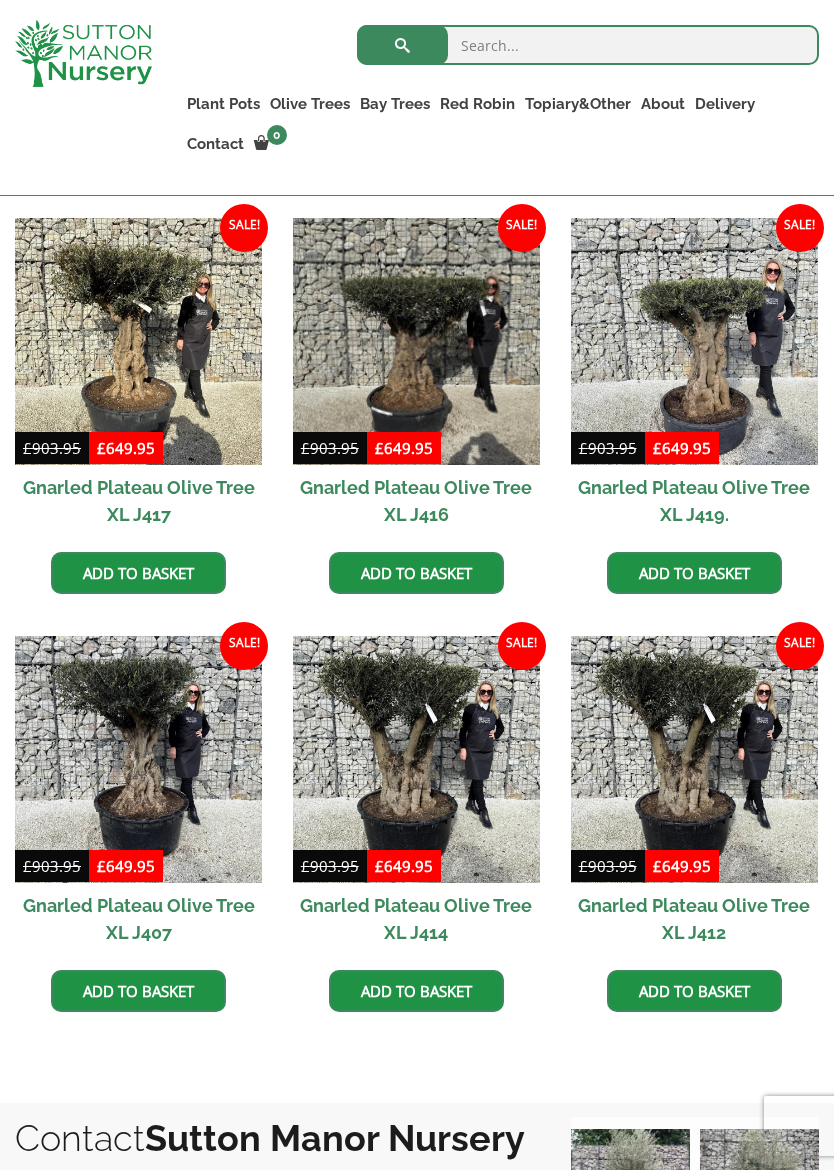 click at bounding box center [694, 759] 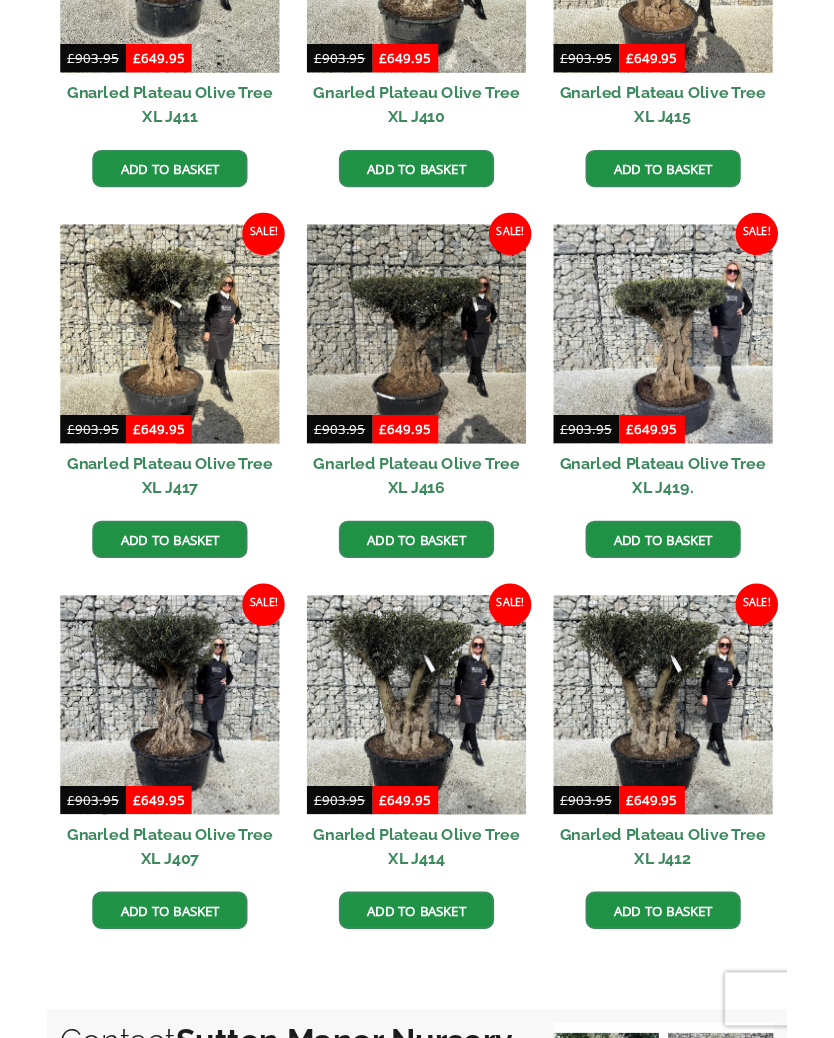 scroll, scrollTop: 1355, scrollLeft: 0, axis: vertical 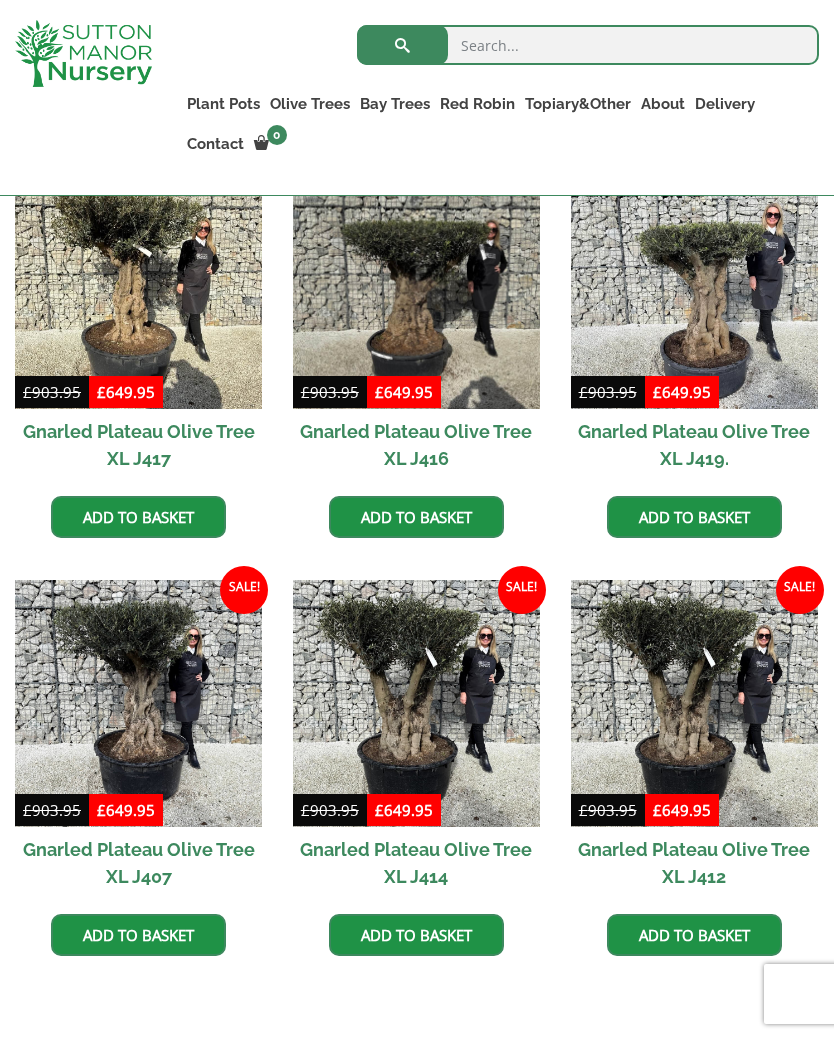 click at bounding box center [694, 703] 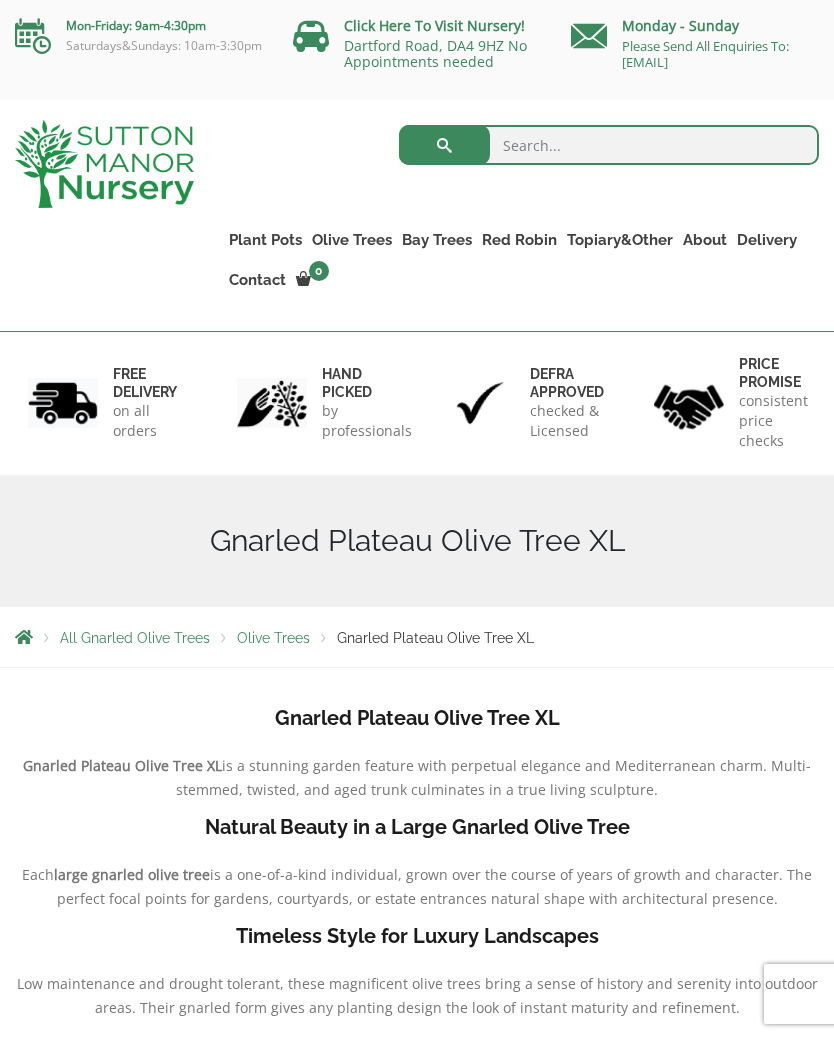 scroll, scrollTop: 1355, scrollLeft: 0, axis: vertical 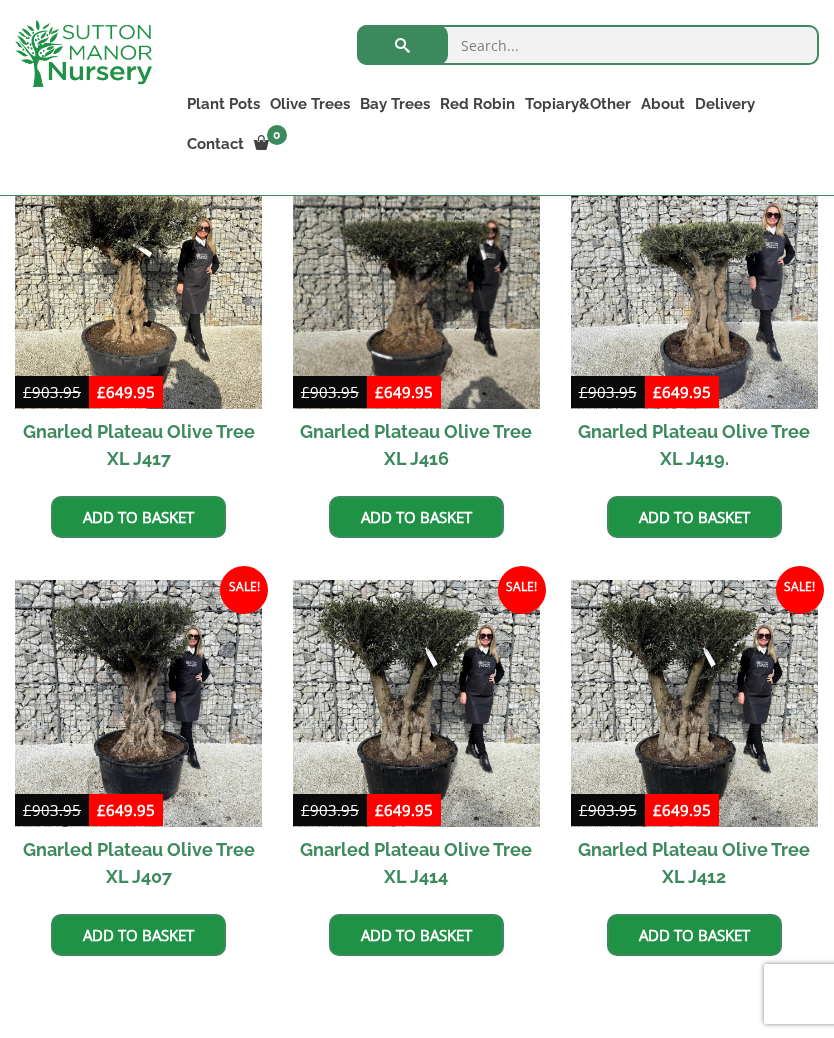 click at bounding box center [416, 703] 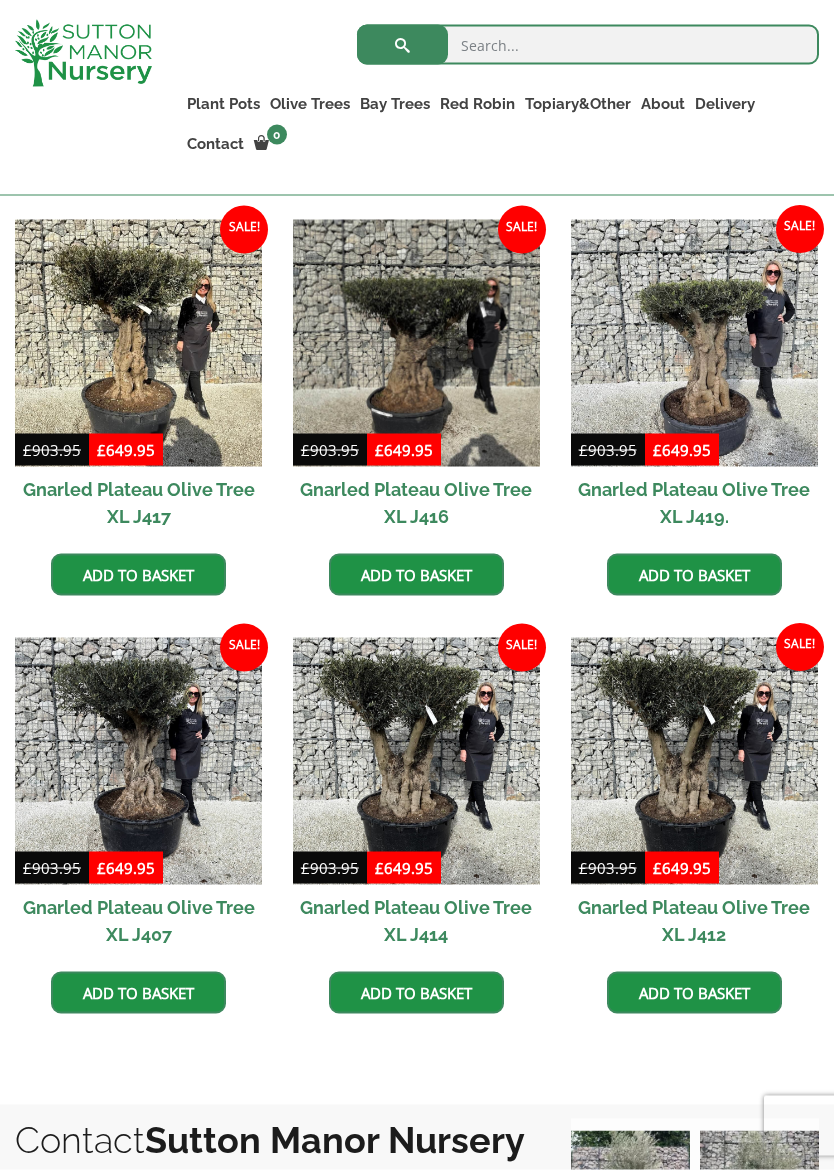 scroll, scrollTop: 1306, scrollLeft: 0, axis: vertical 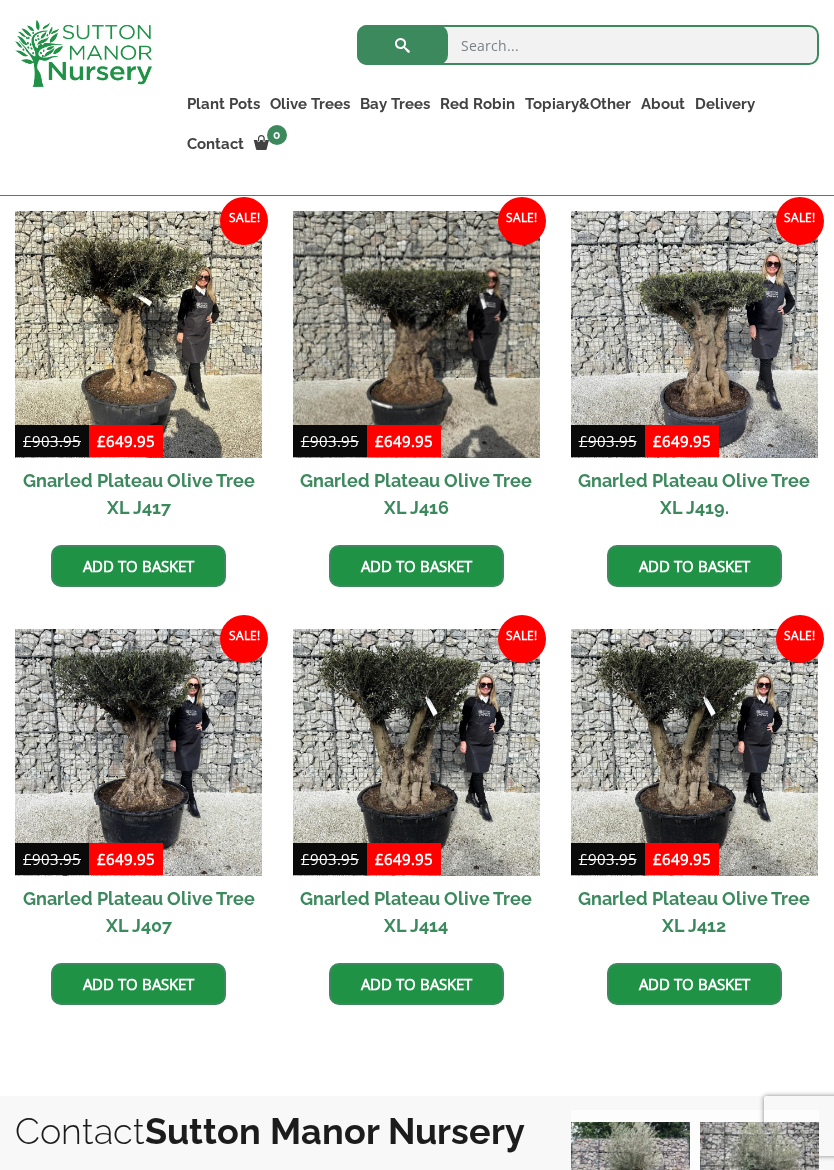click at bounding box center (138, 752) 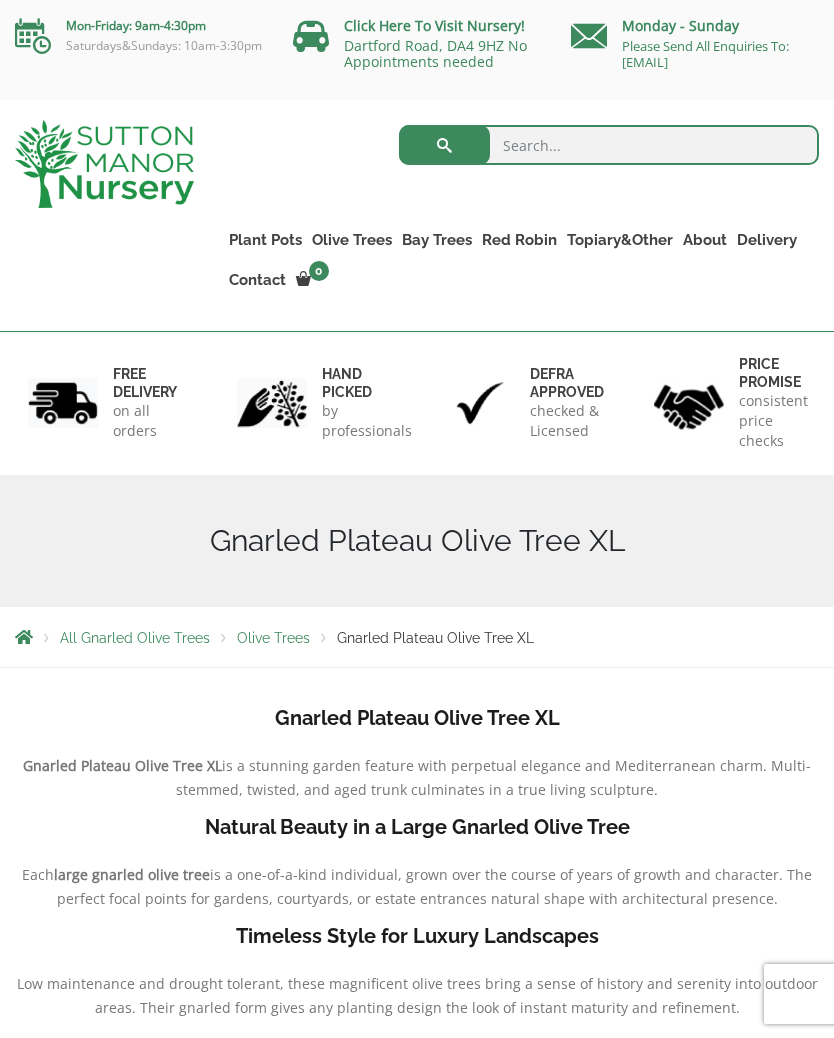 scroll, scrollTop: 1362, scrollLeft: 0, axis: vertical 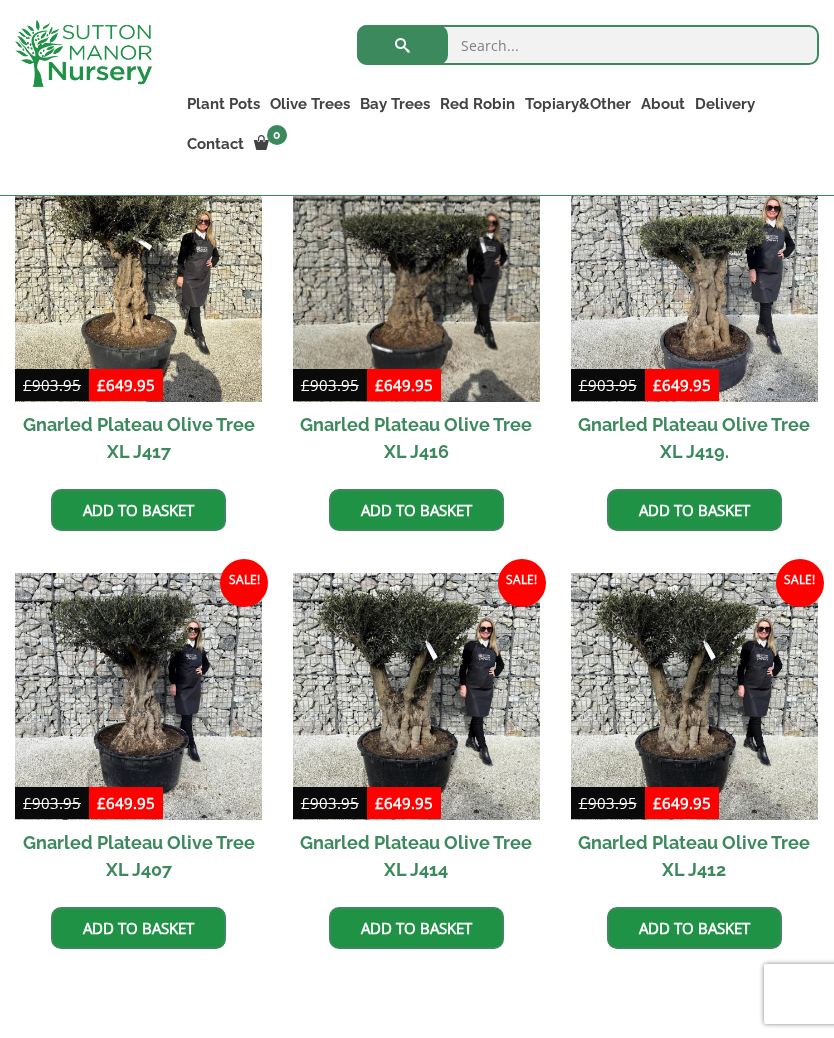 click at bounding box center (416, 696) 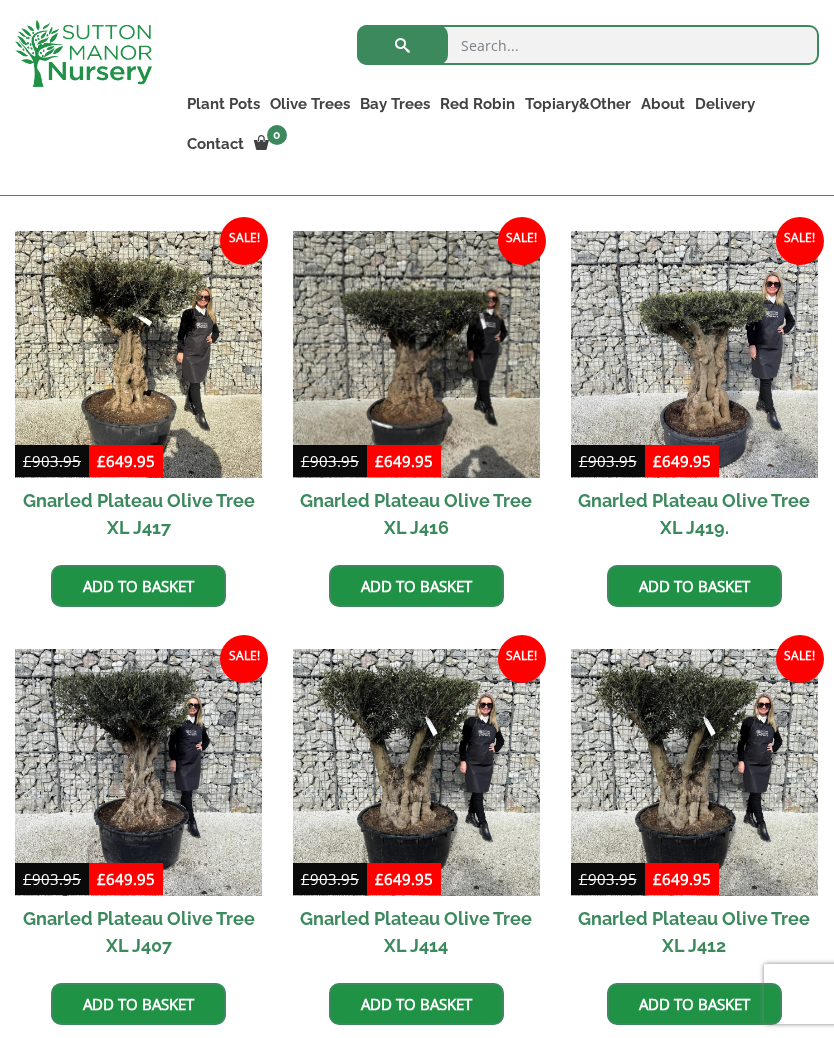 scroll, scrollTop: 1271, scrollLeft: 0, axis: vertical 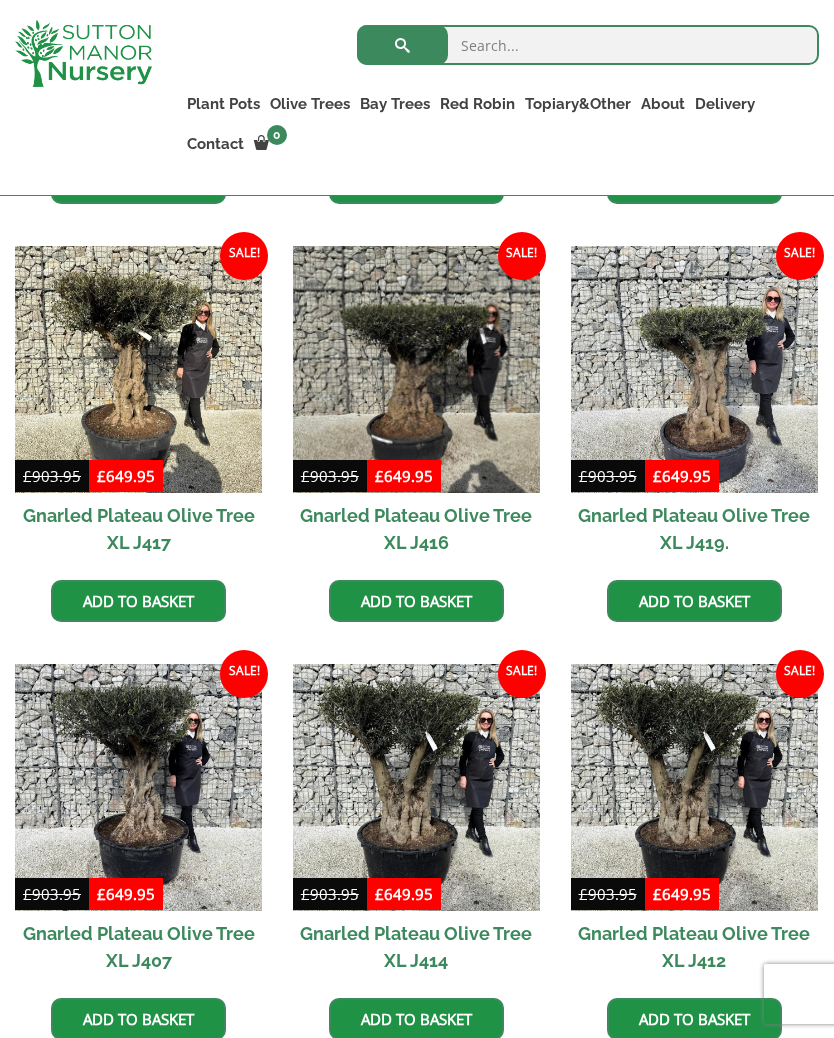 click at bounding box center [416, 369] 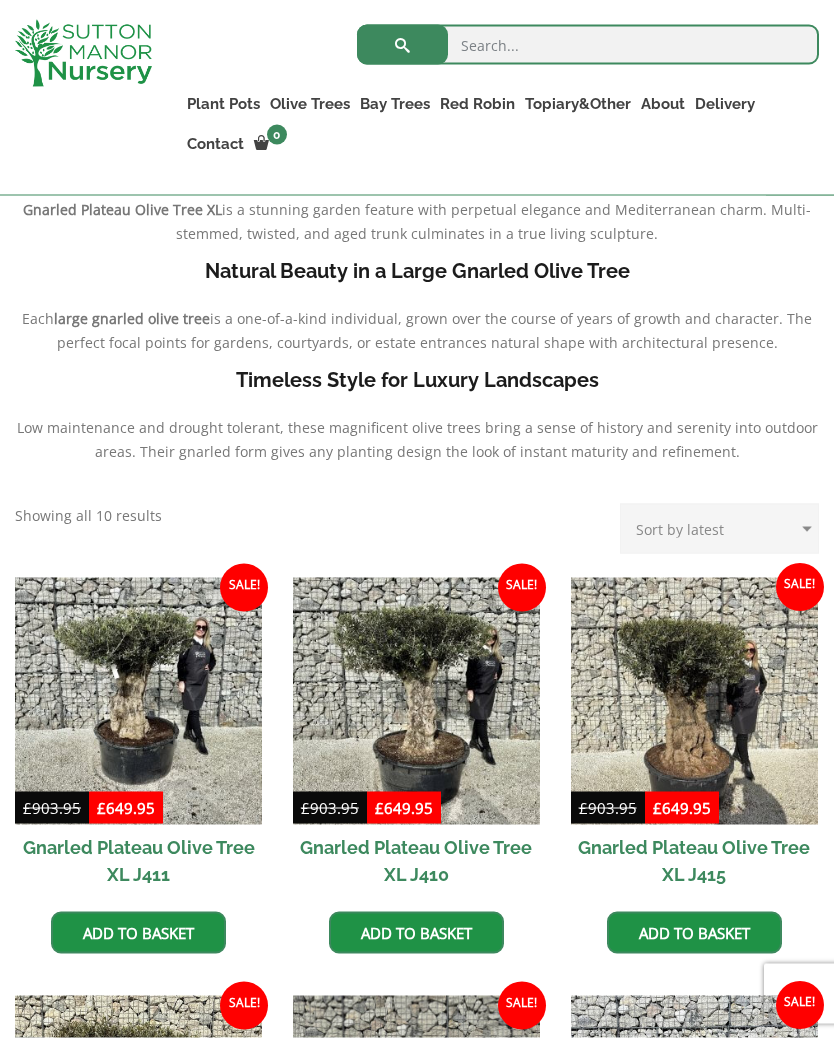 scroll, scrollTop: 509, scrollLeft: 0, axis: vertical 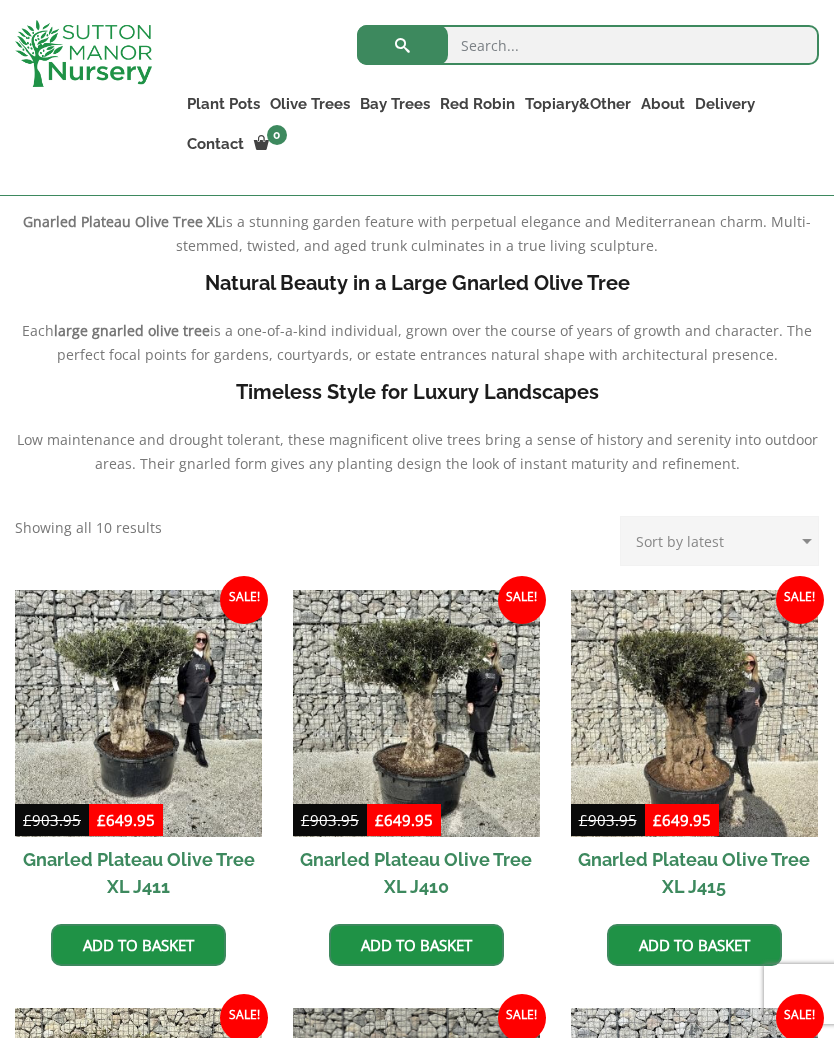 click at bounding box center [694, 713] 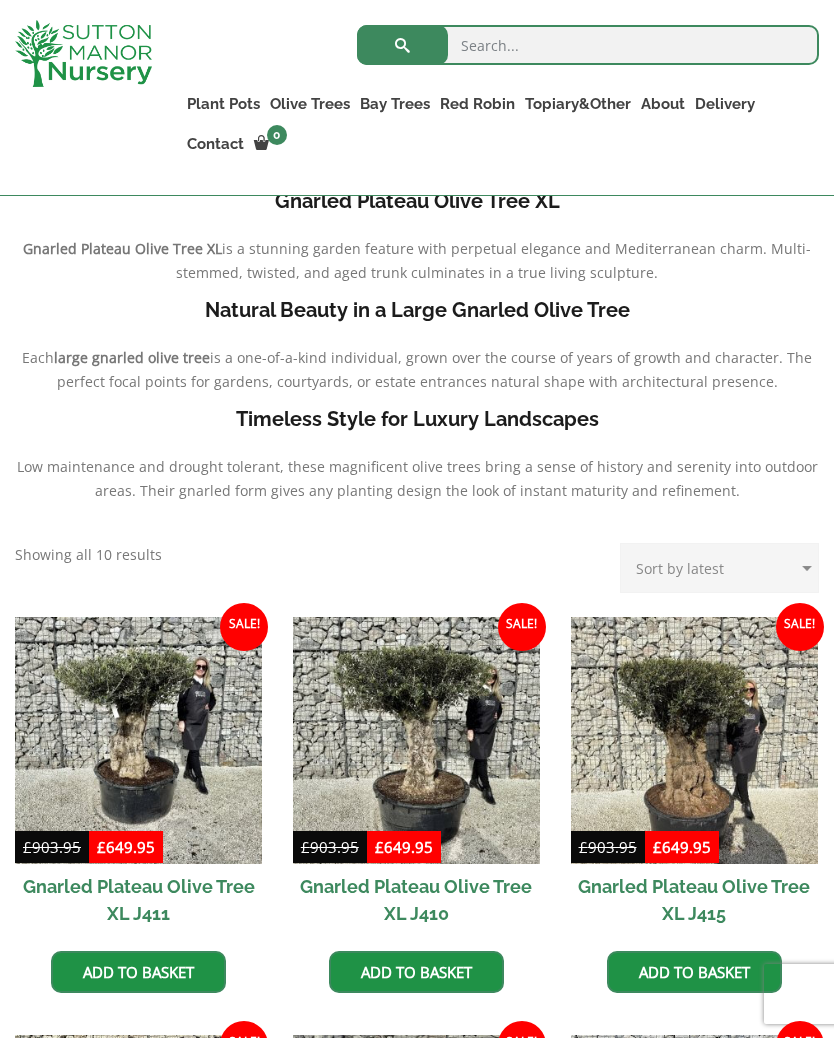 scroll, scrollTop: 457, scrollLeft: 0, axis: vertical 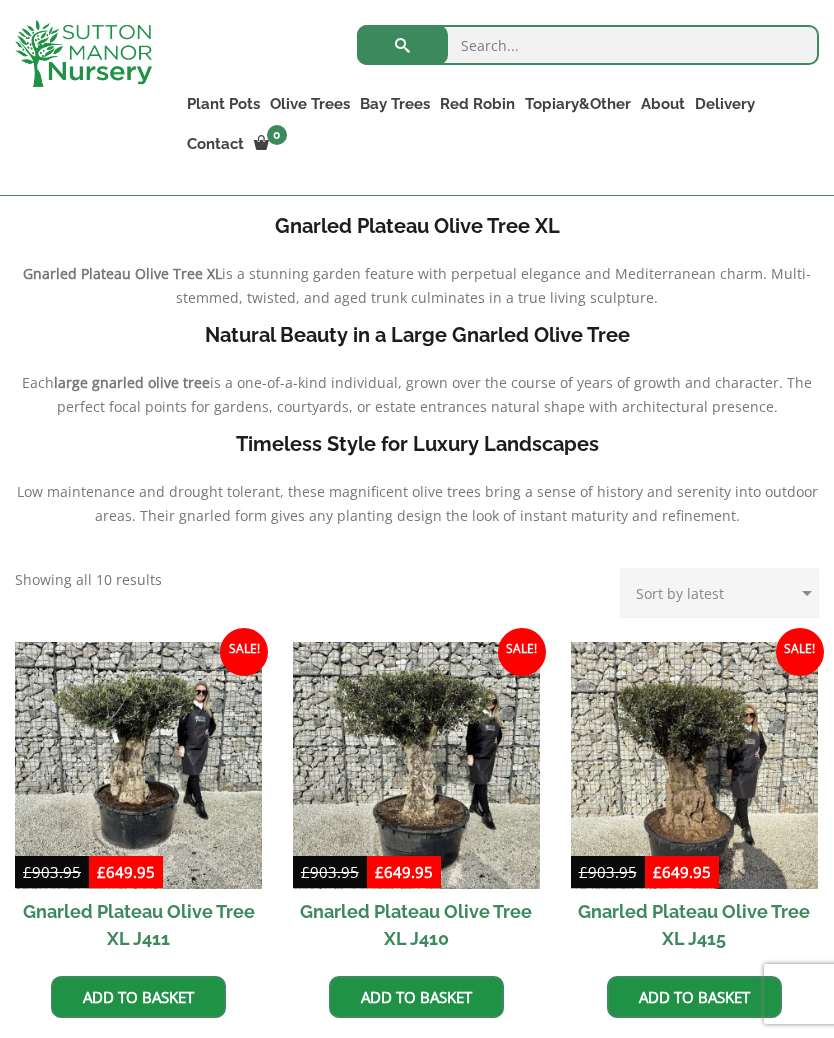 click at bounding box center [138, 765] 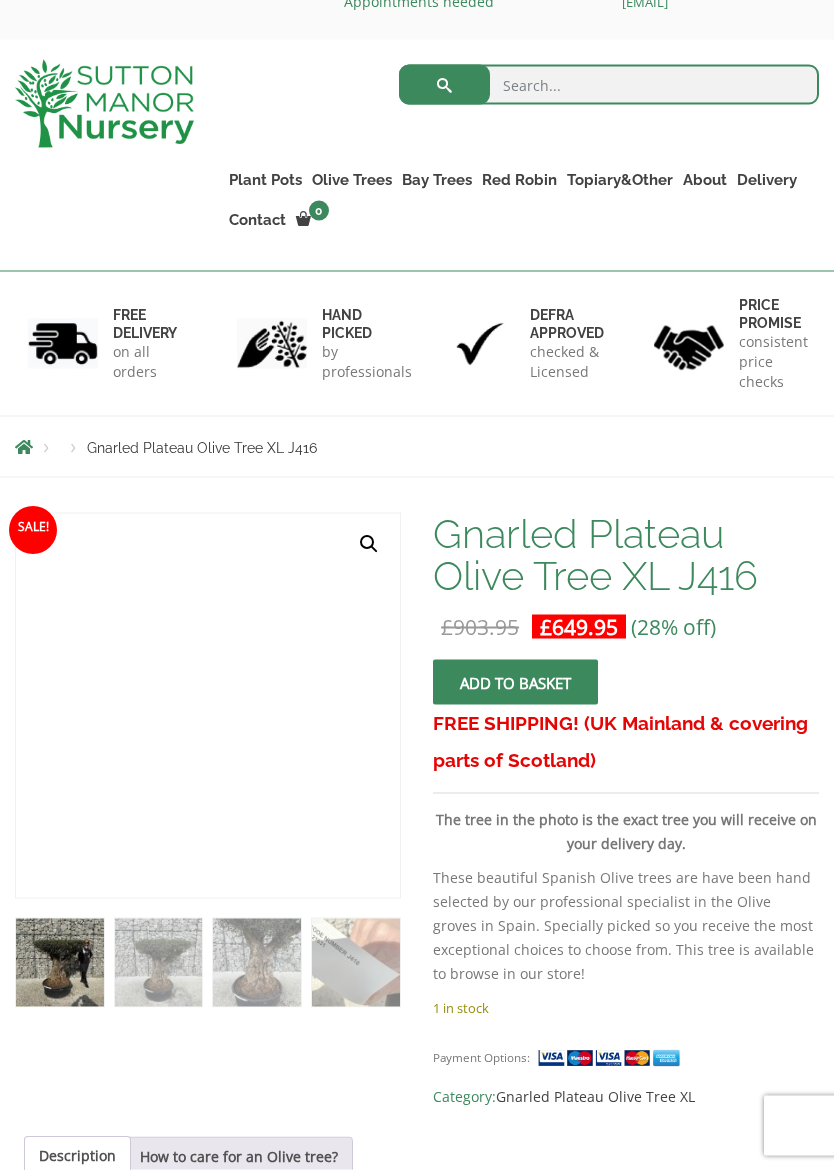 scroll, scrollTop: 61, scrollLeft: 0, axis: vertical 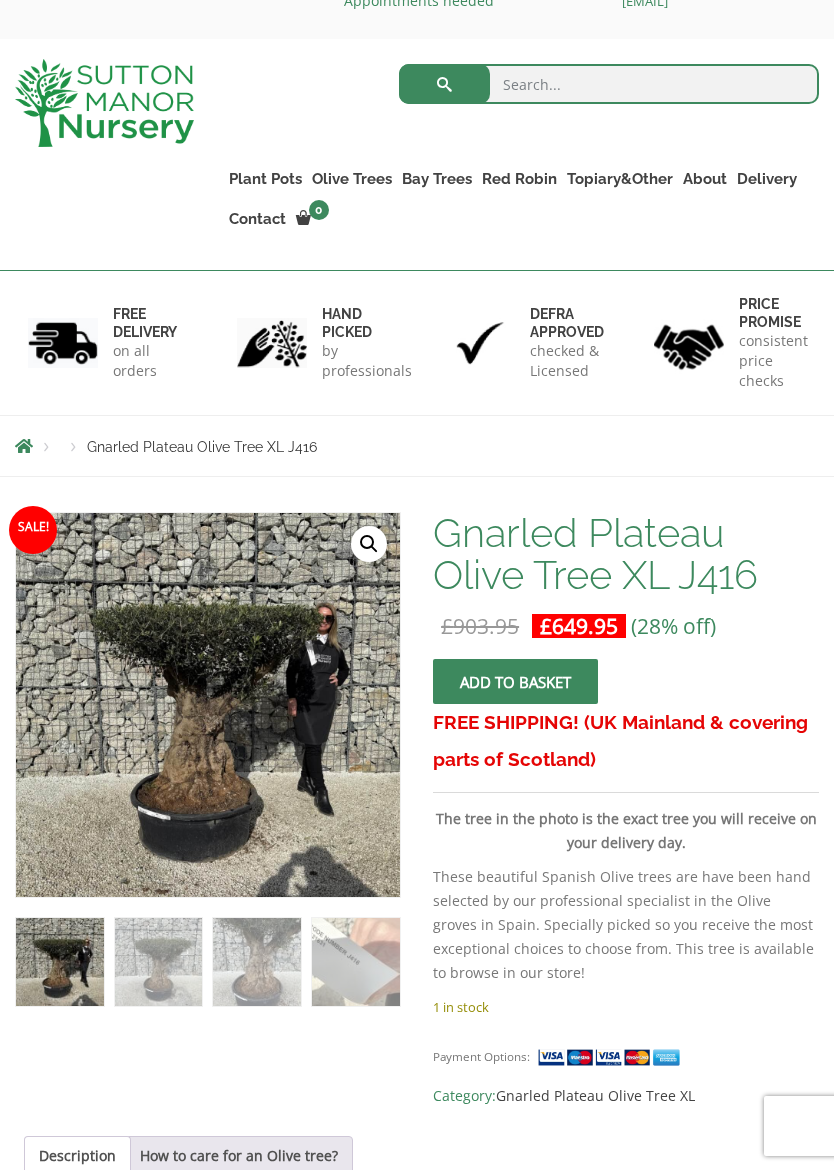 click on "🔍" at bounding box center [369, 544] 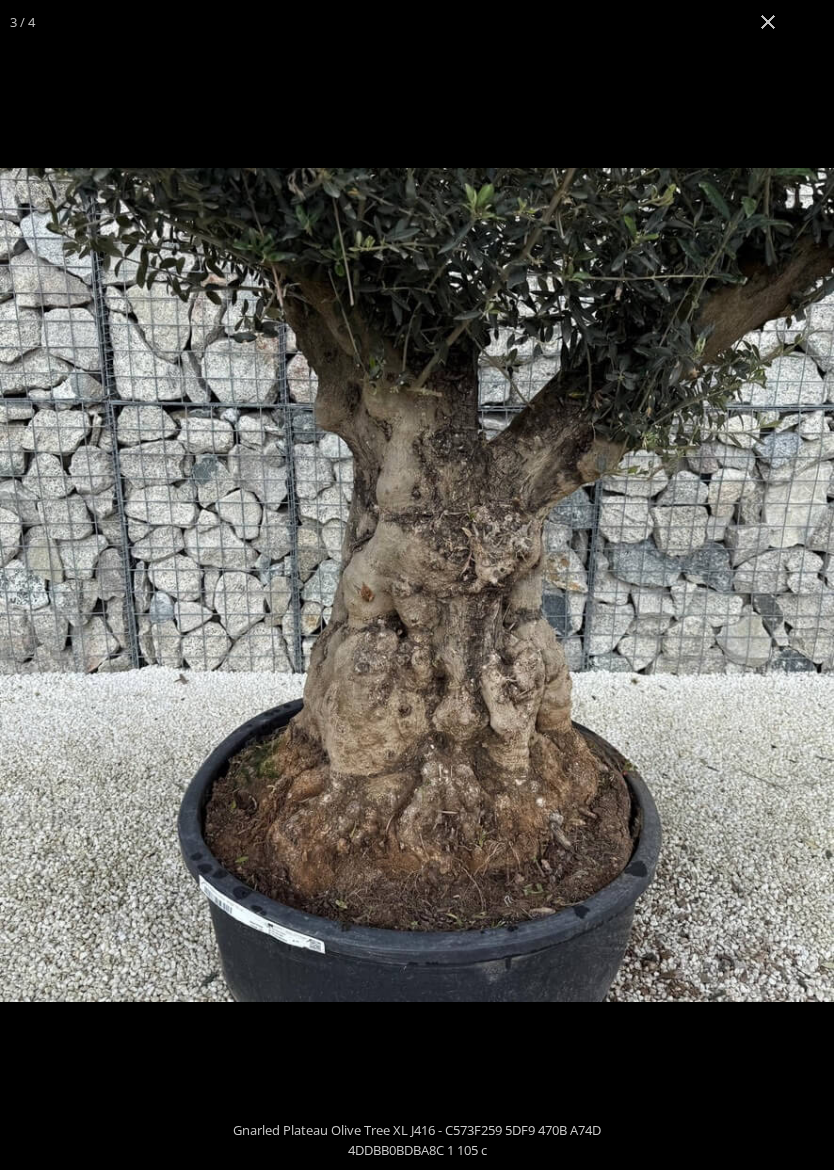 click at bounding box center [768, 22] 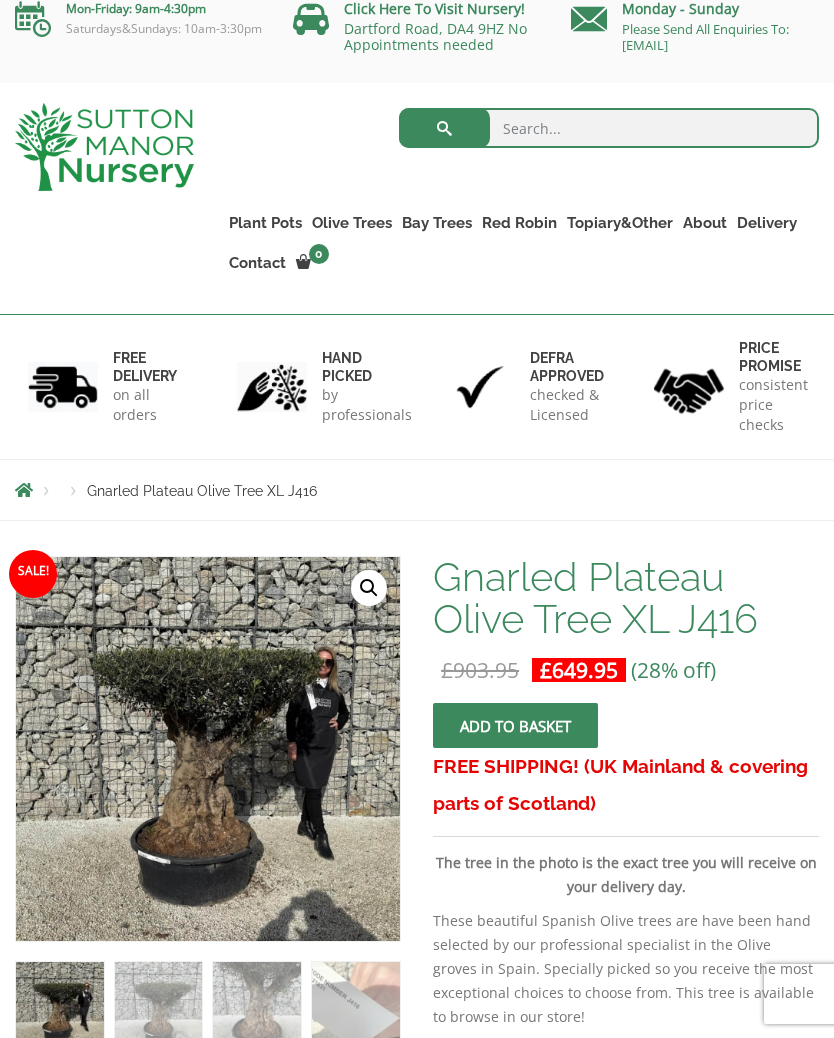 scroll, scrollTop: 0, scrollLeft: 0, axis: both 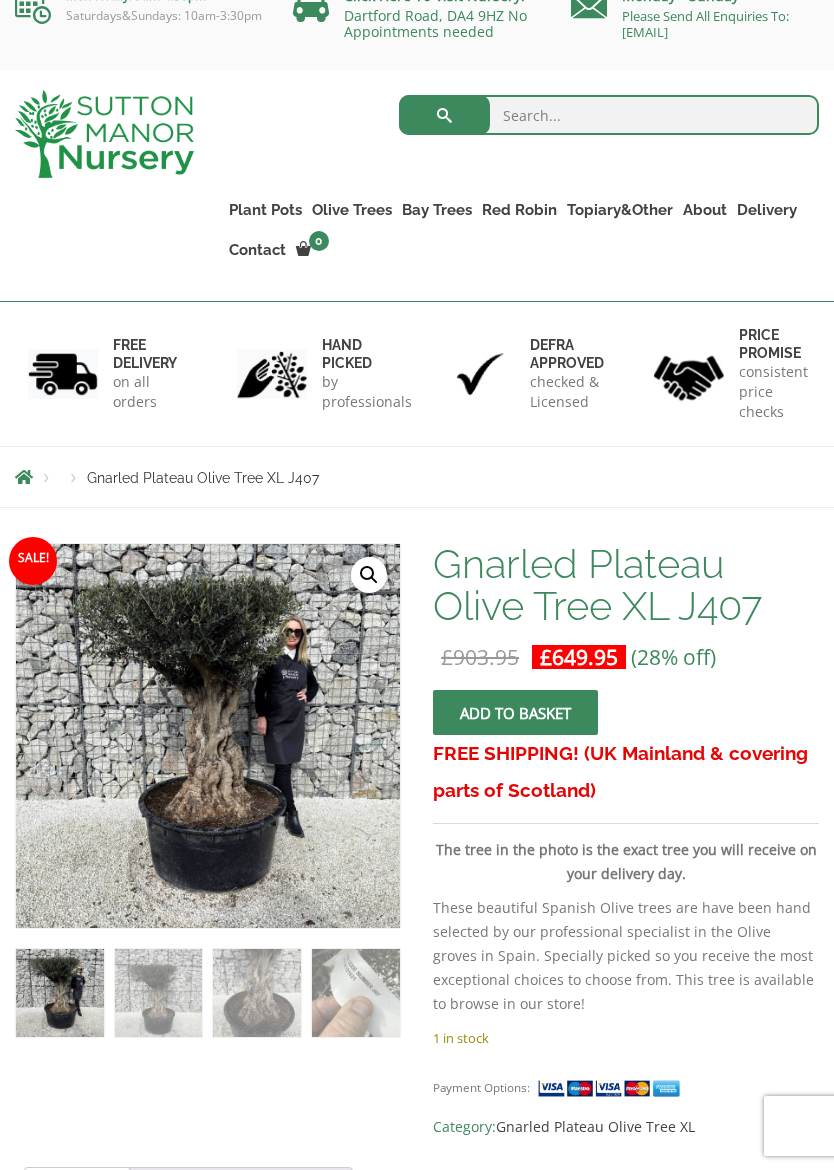click at bounding box center (459, 987) 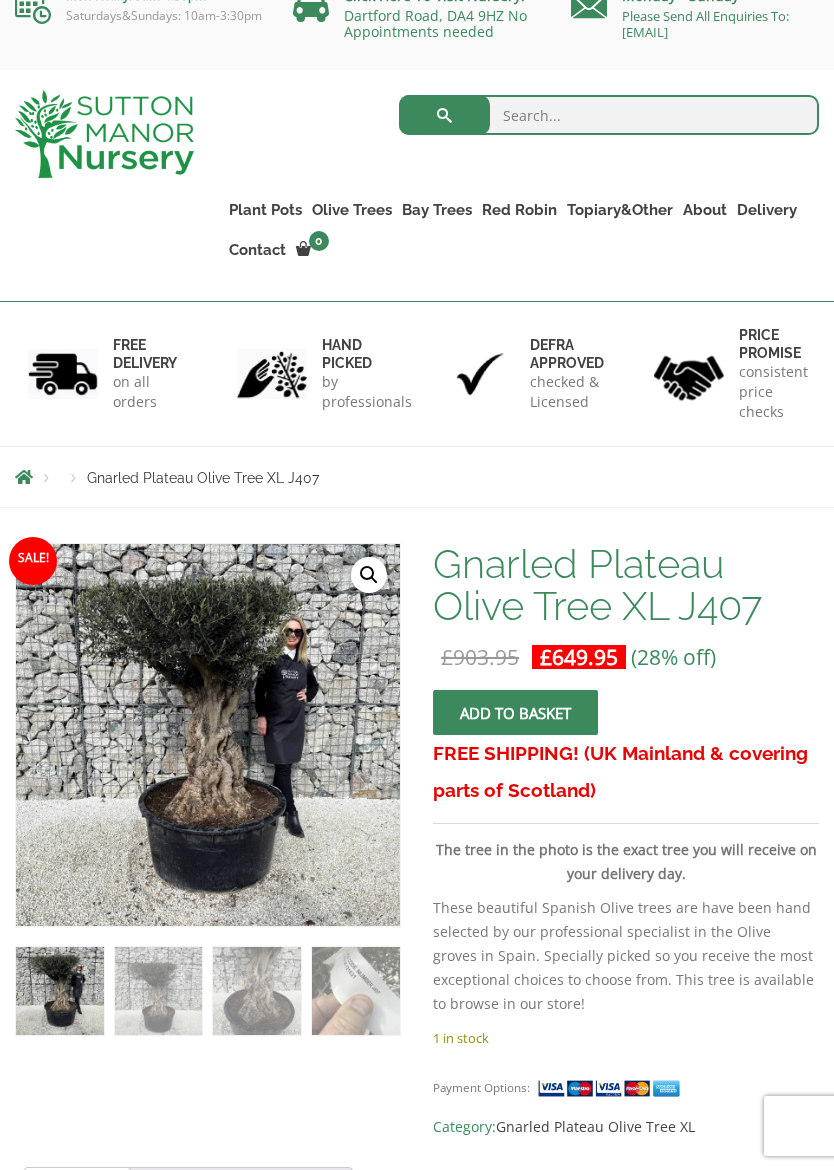 click on "🔍" at bounding box center [369, 575] 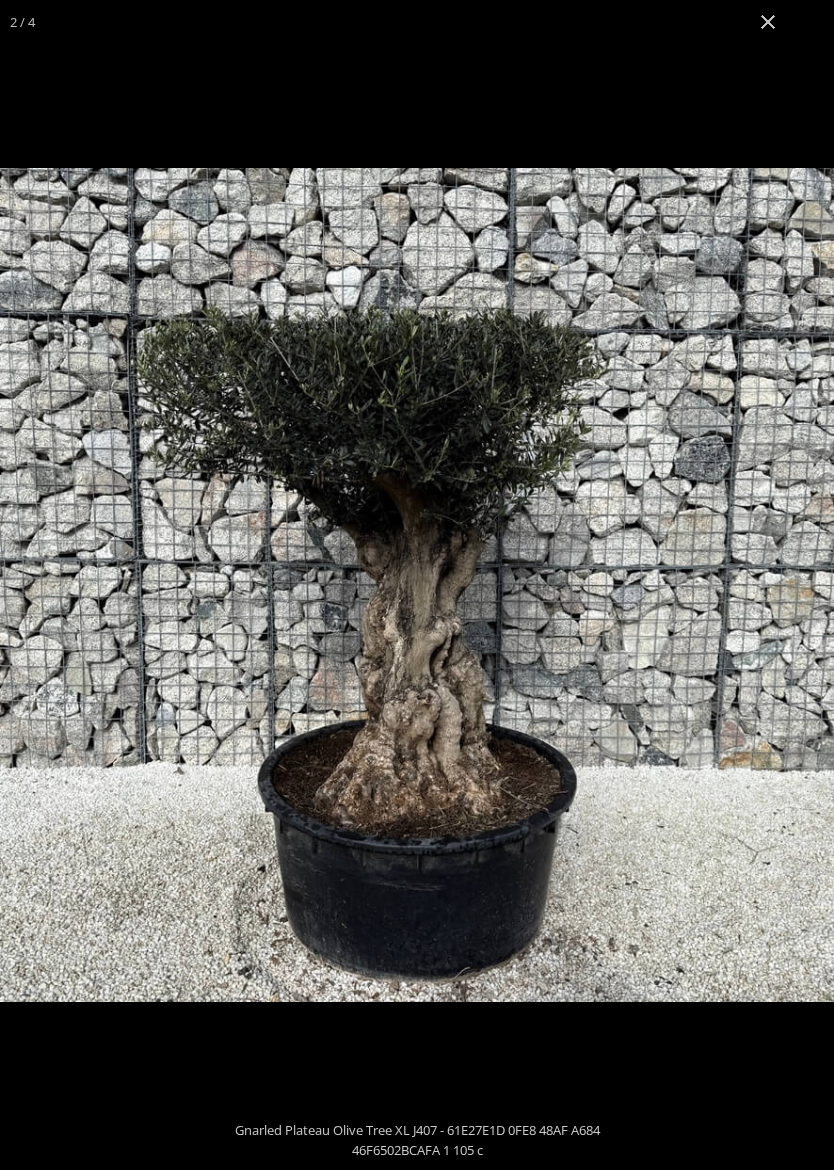 click at bounding box center (768, 22) 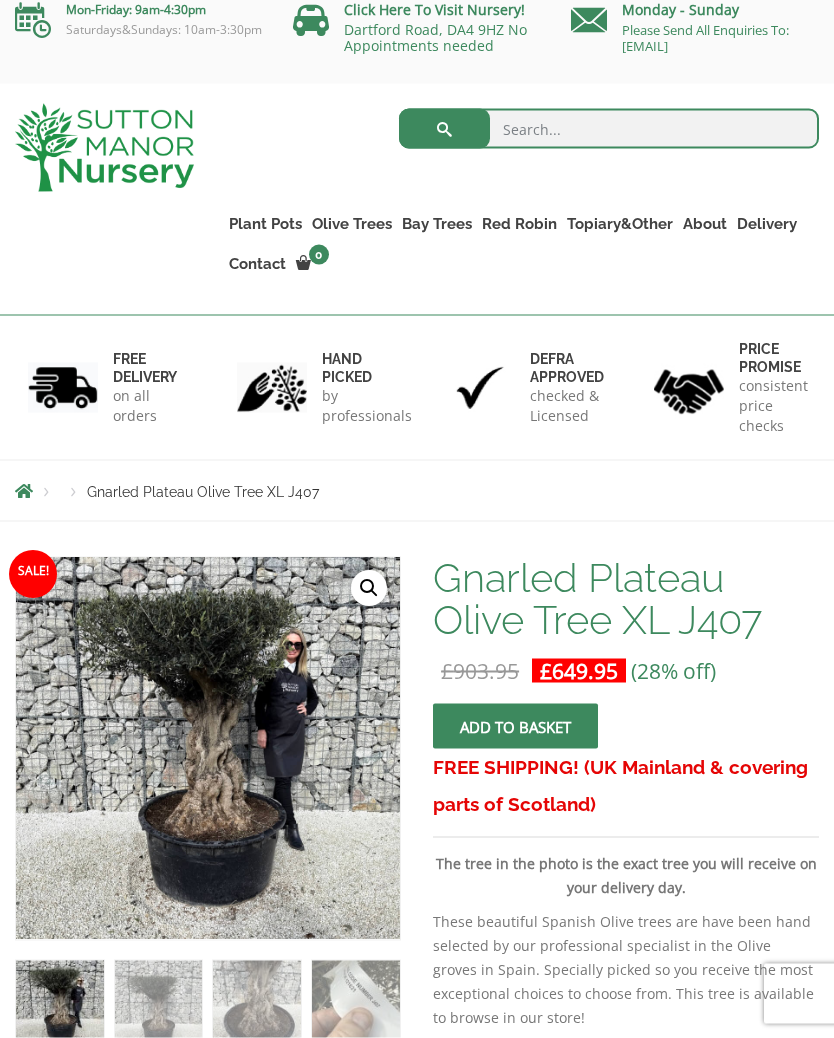 scroll, scrollTop: 0, scrollLeft: 0, axis: both 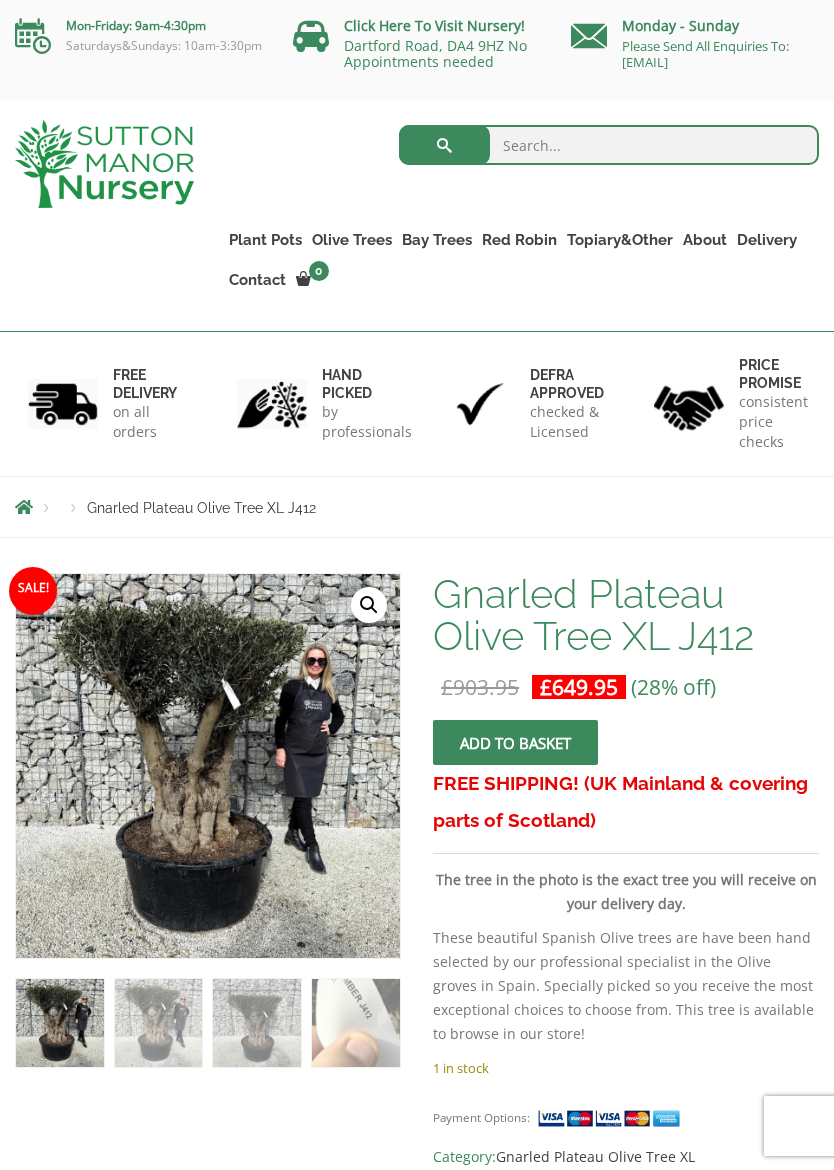 click at bounding box center [459, 1017] 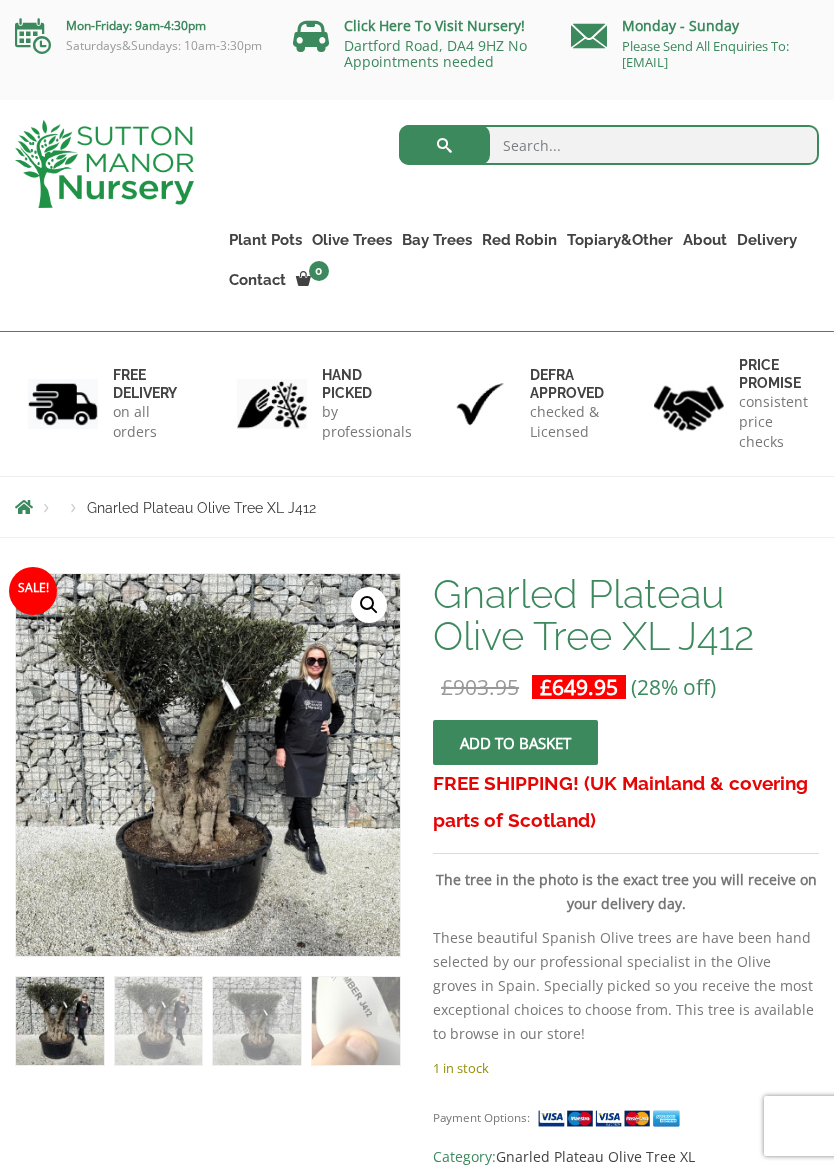 click on "🔍" at bounding box center [369, 605] 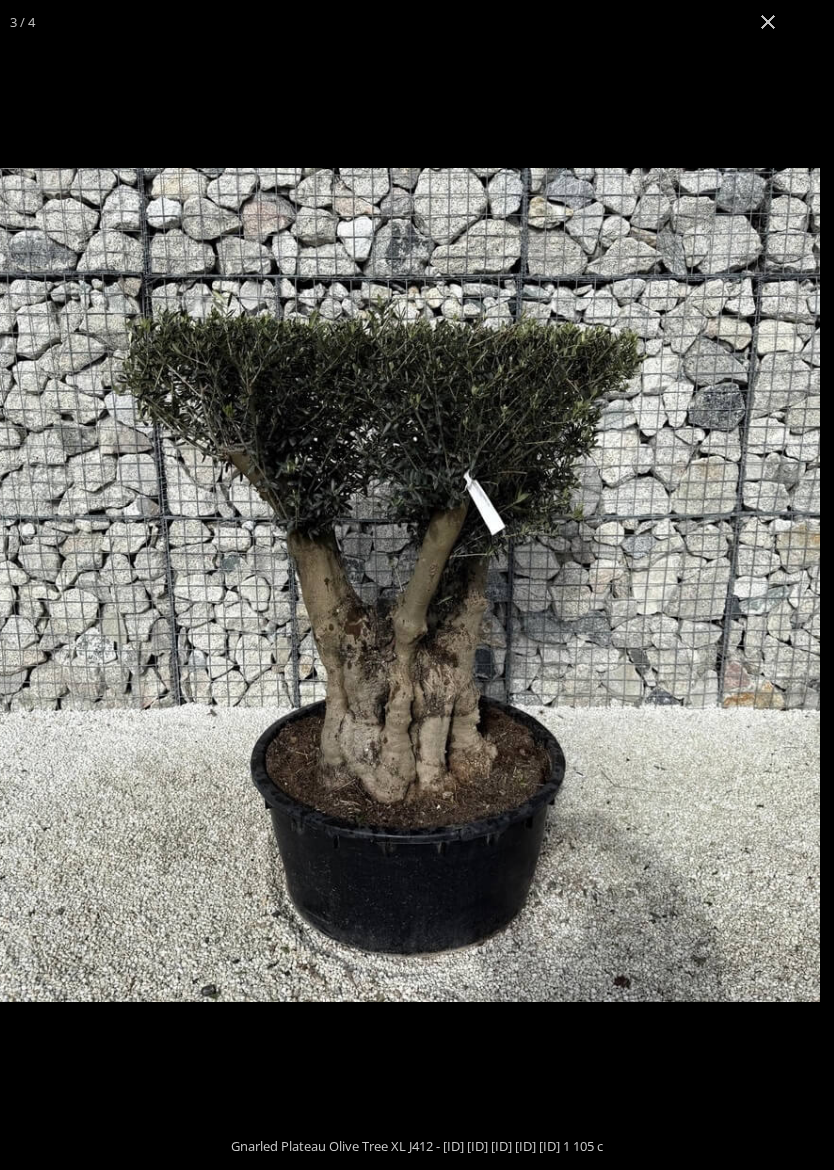 click at bounding box center [1337, 585] 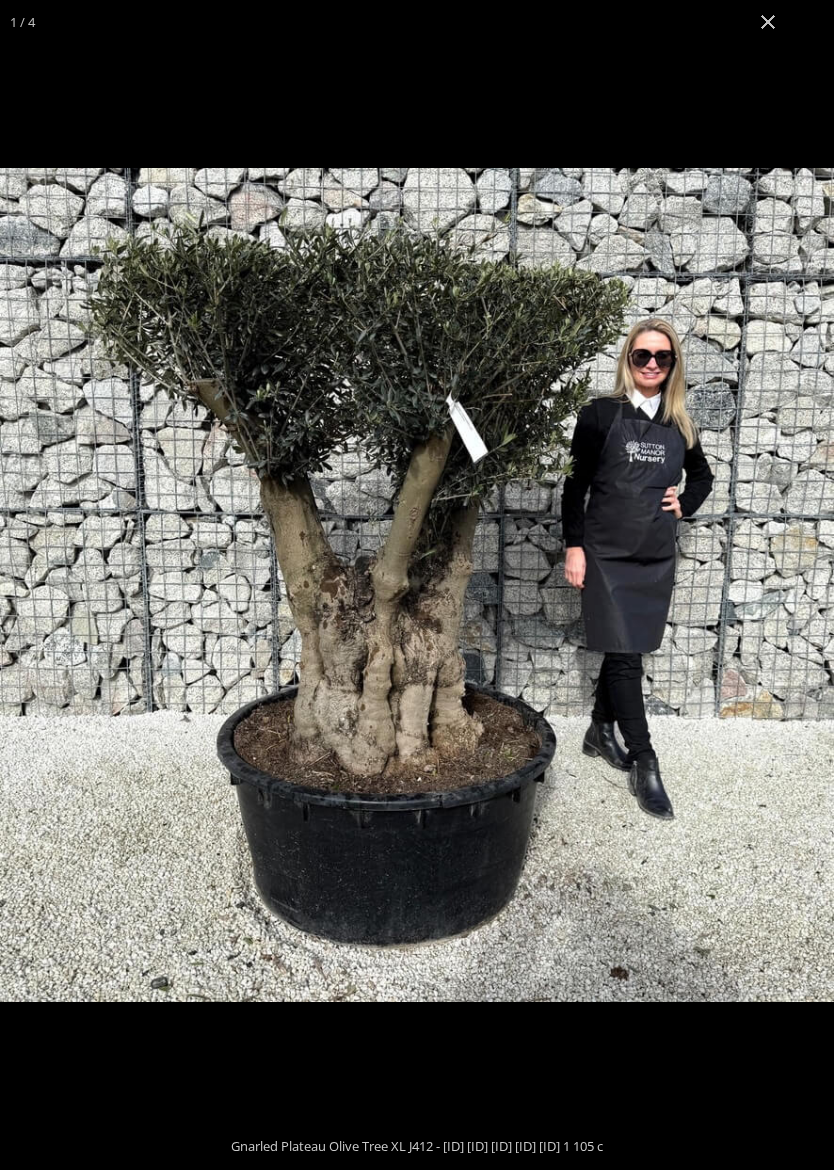 click at bounding box center (768, 22) 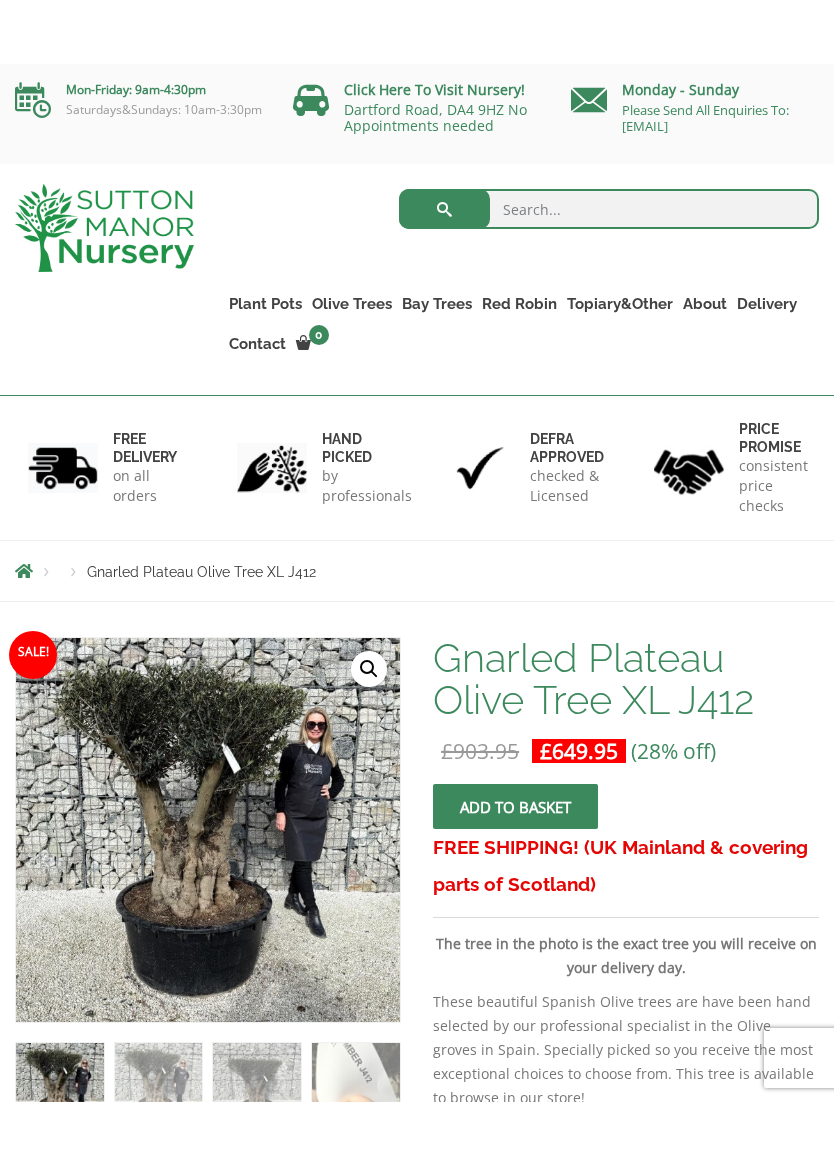 scroll, scrollTop: 0, scrollLeft: 0, axis: both 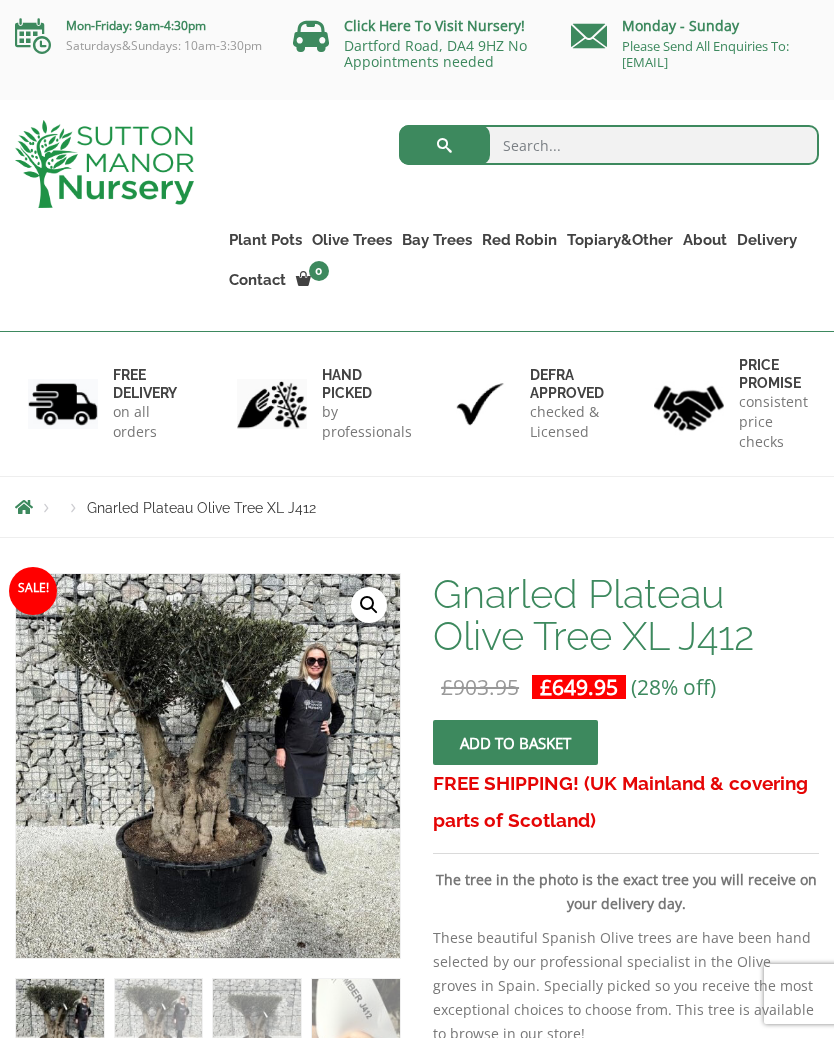 click at bounding box center (459, 1017) 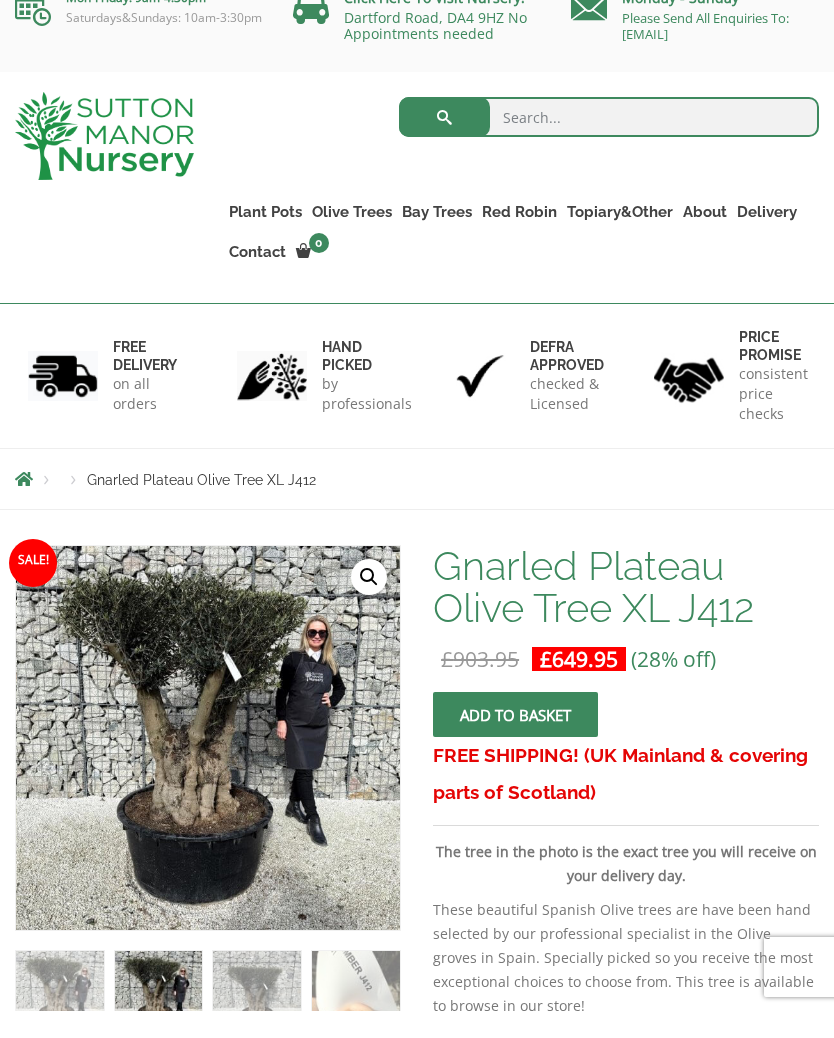 scroll, scrollTop: 0, scrollLeft: 0, axis: both 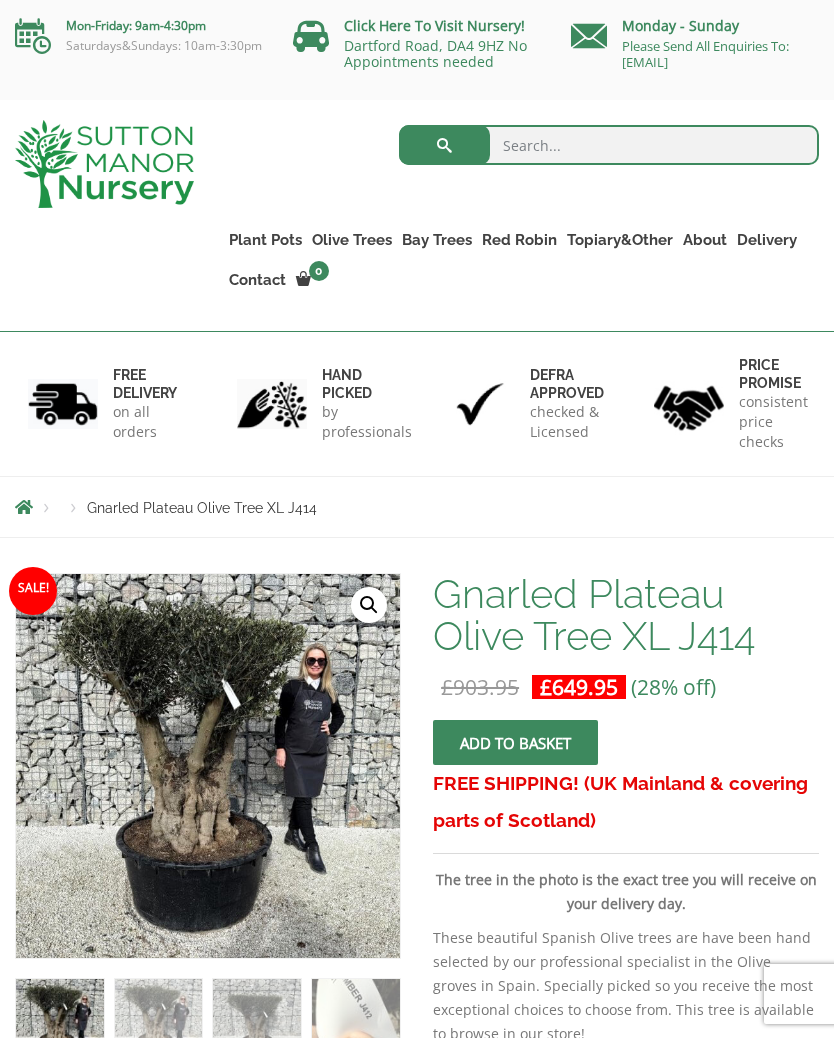 click at bounding box center [459, 1017] 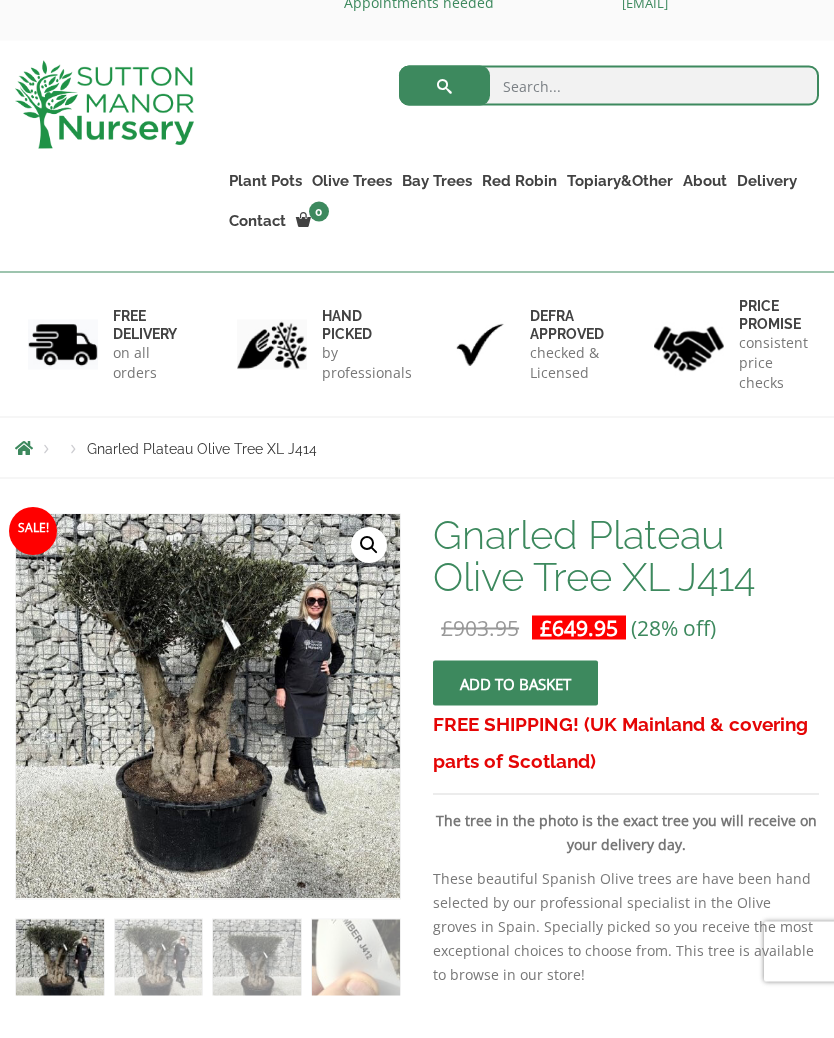 scroll, scrollTop: 0, scrollLeft: 0, axis: both 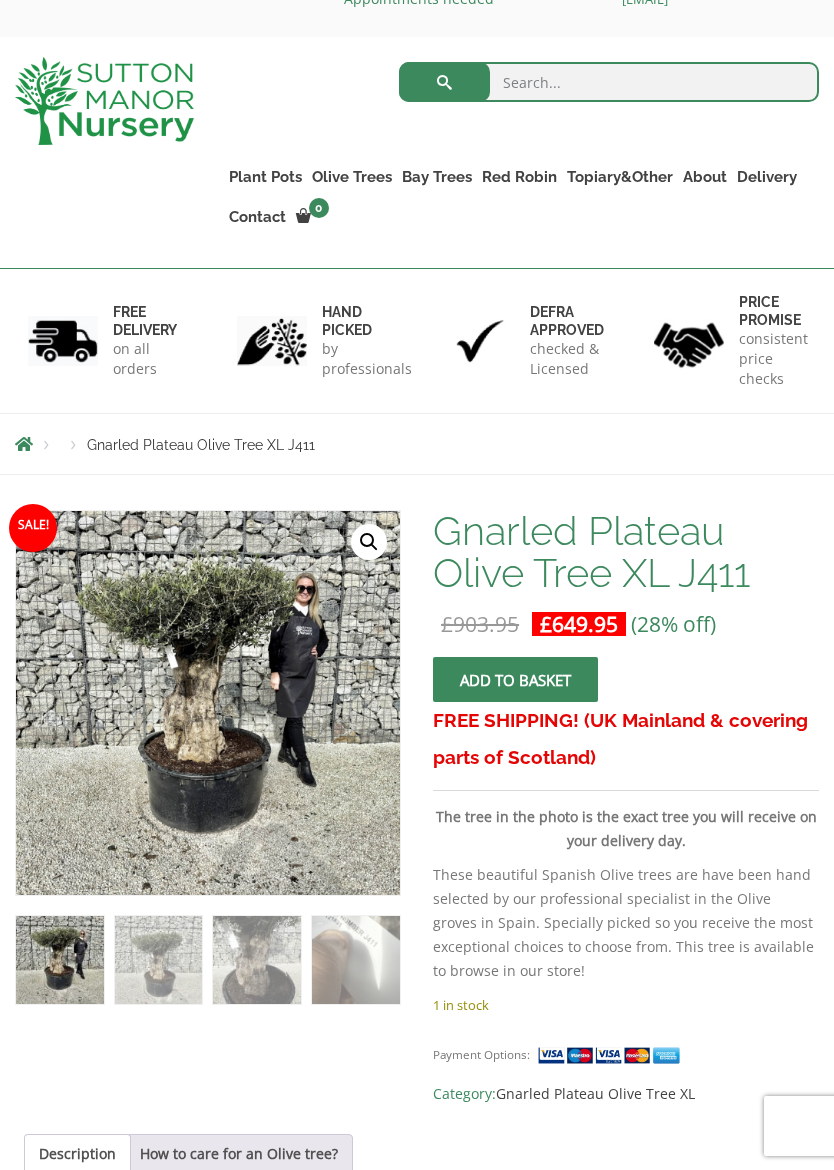 click at bounding box center (516, 1011) 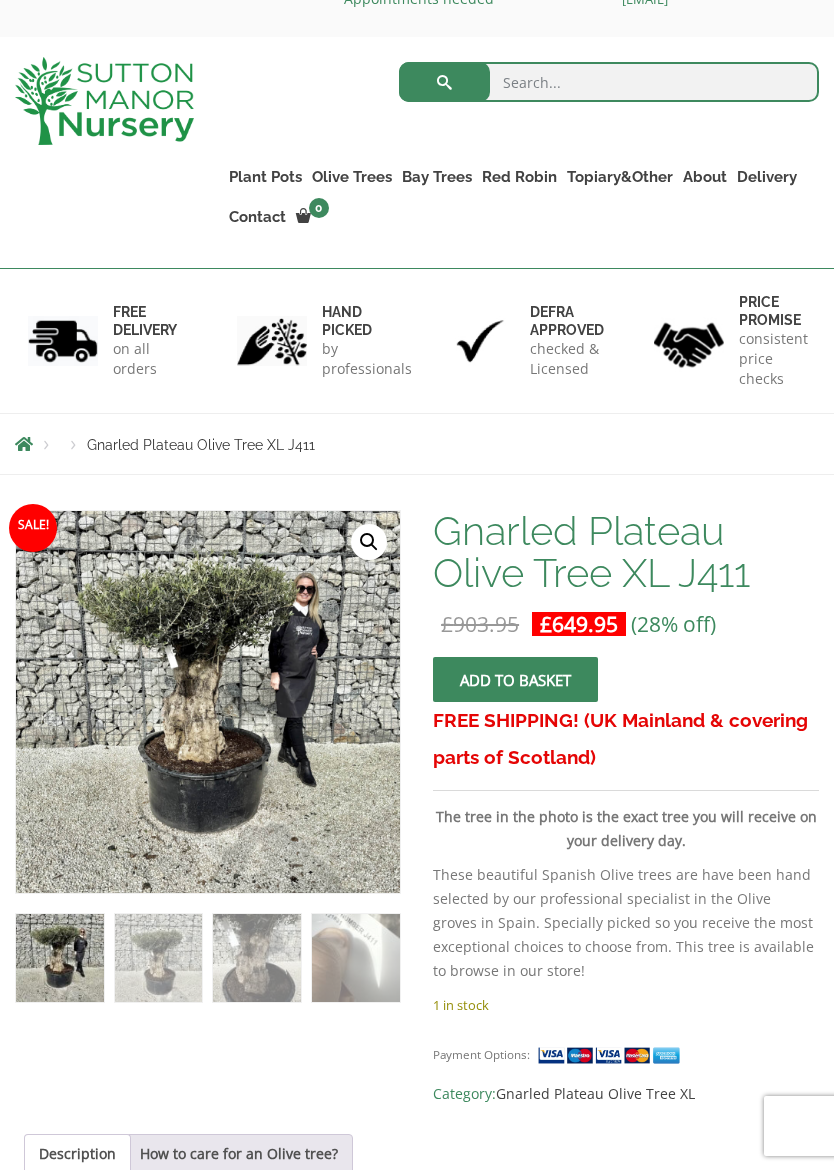 click on "🔍" at bounding box center [369, 542] 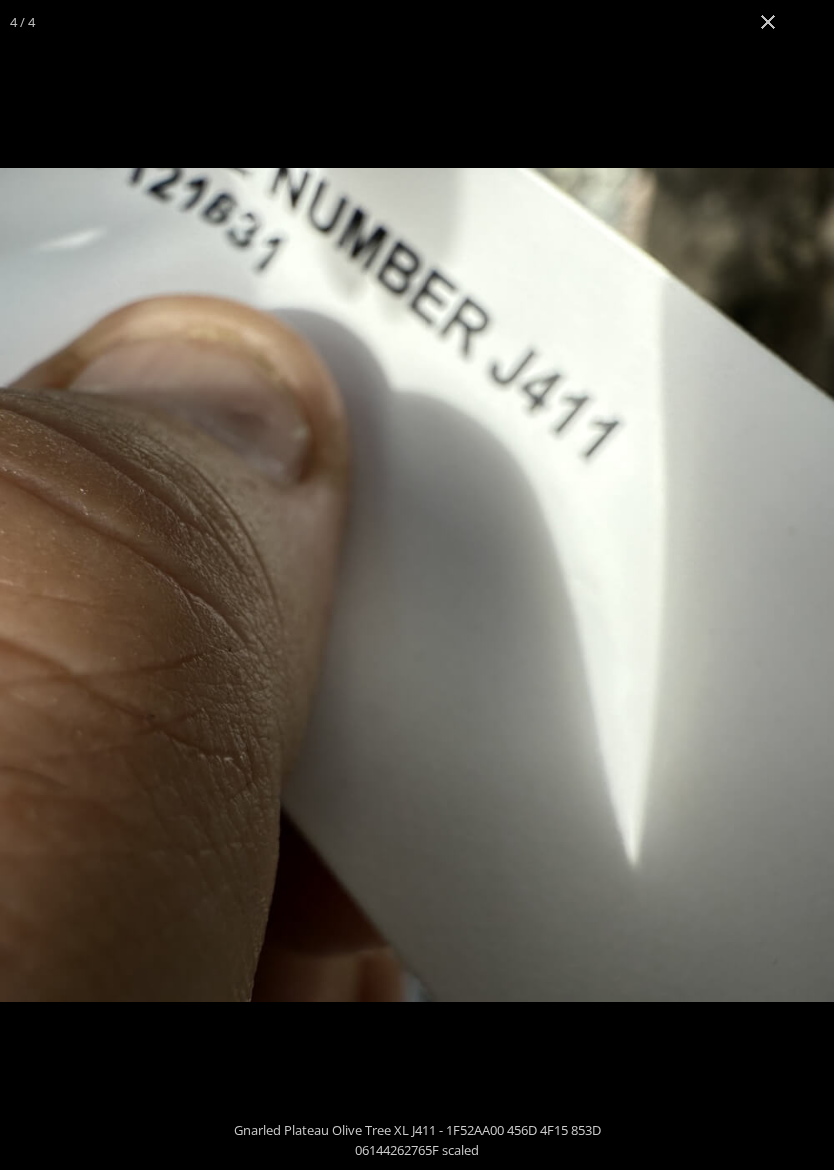 click at bounding box center (768, 22) 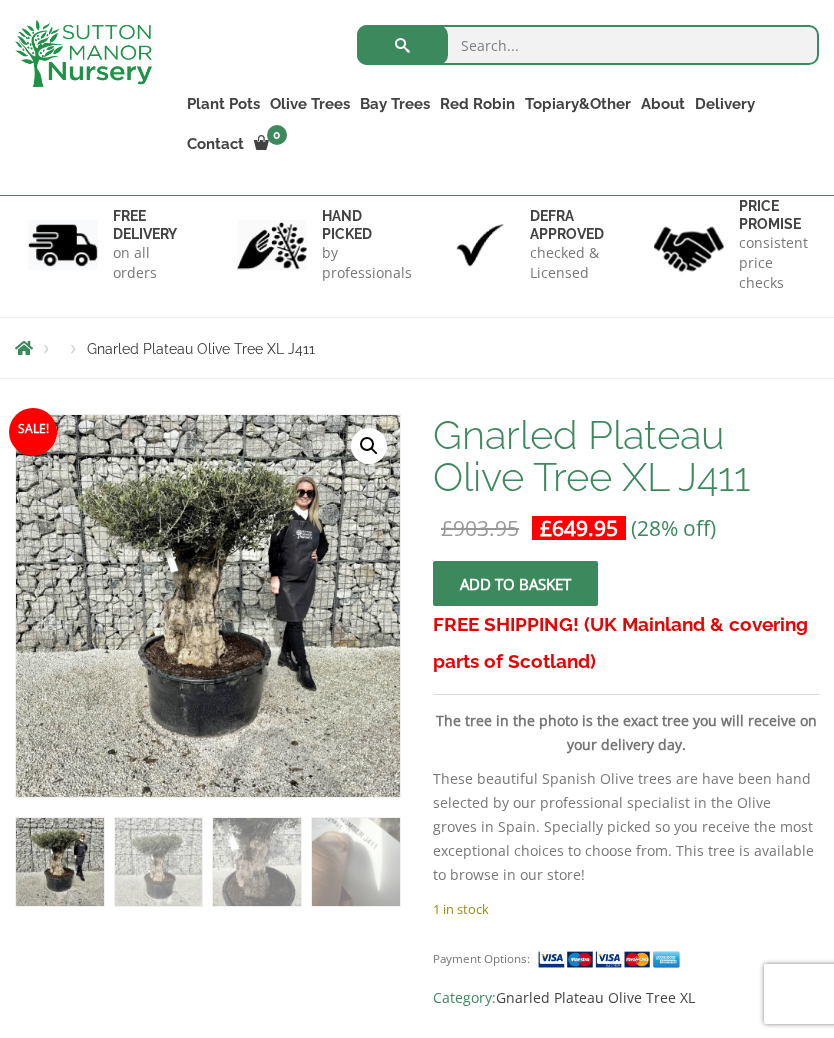scroll, scrollTop: 0, scrollLeft: 0, axis: both 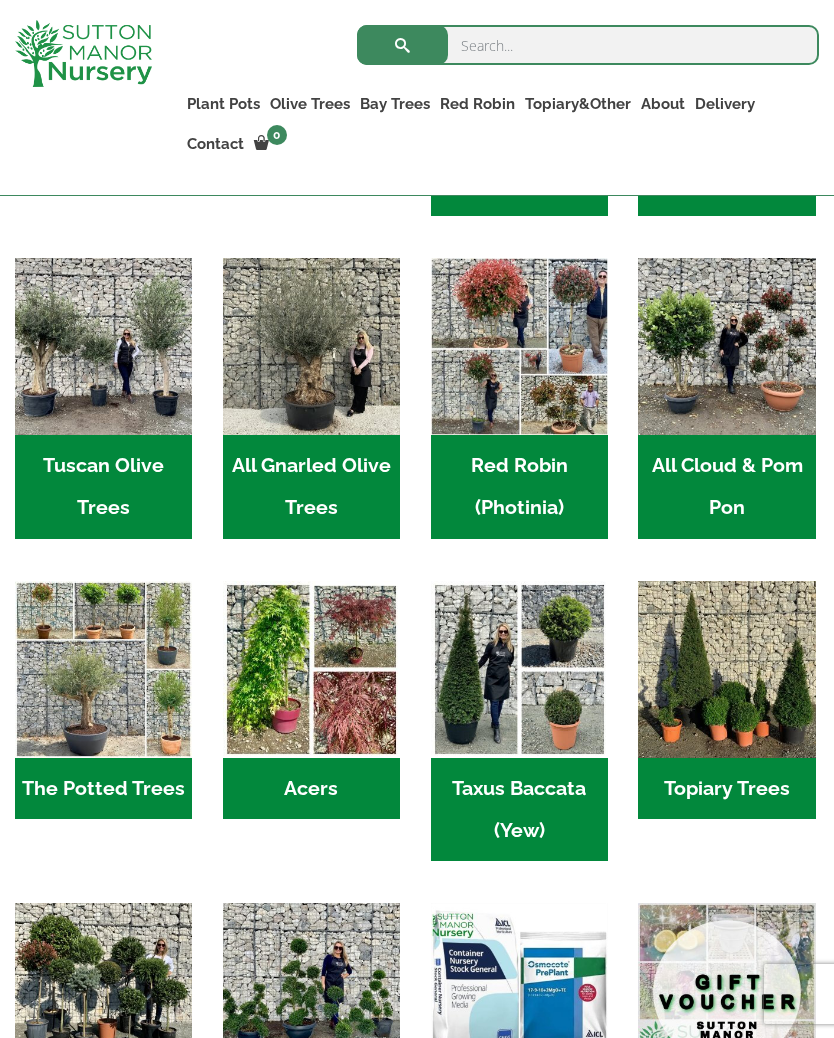 click on "Tuscan Olive Trees  (16)" at bounding box center [103, 487] 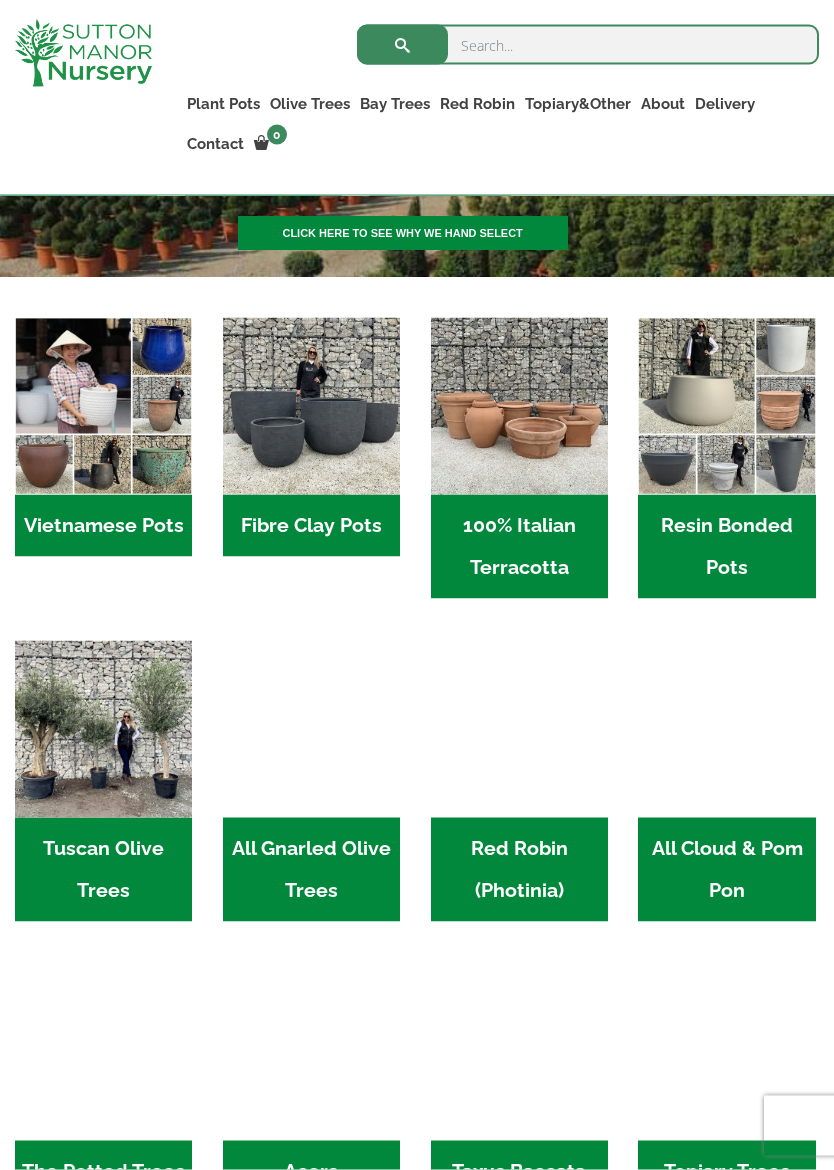 scroll, scrollTop: 470, scrollLeft: 0, axis: vertical 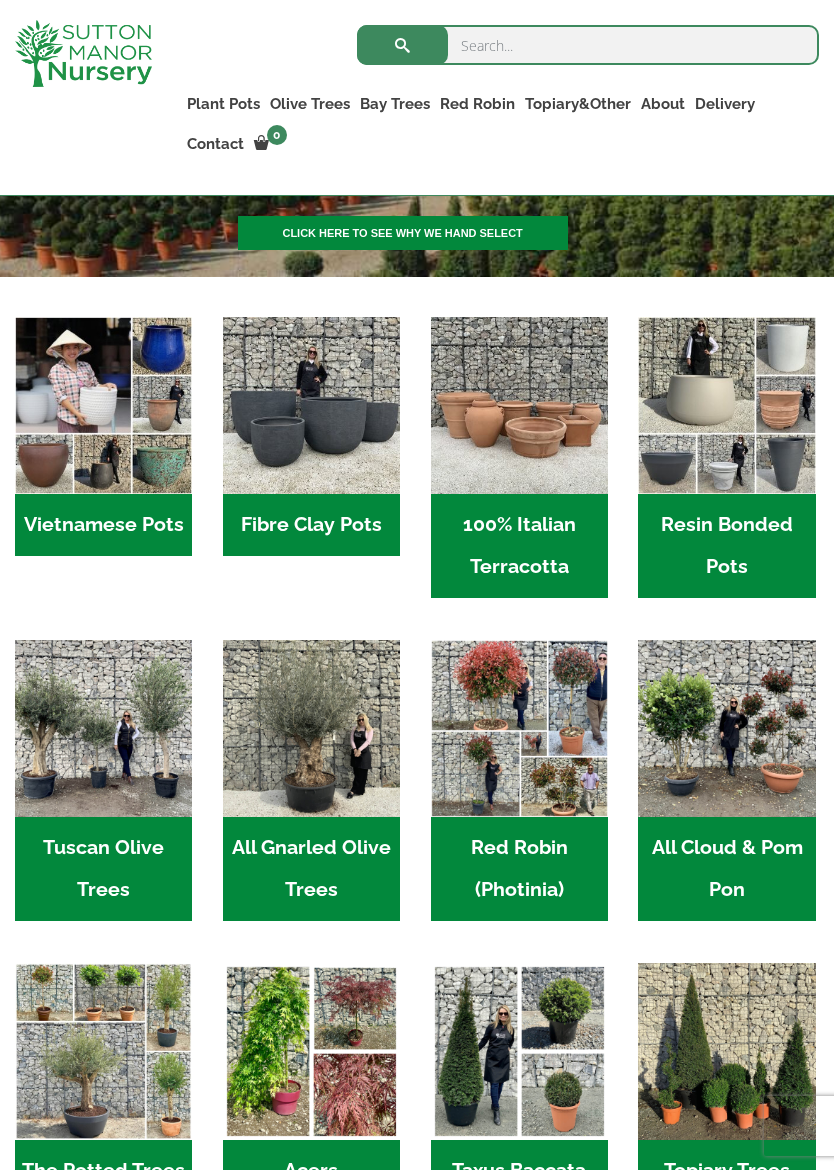 click on "Fibre Clay Pots  (3)" at bounding box center (311, 525) 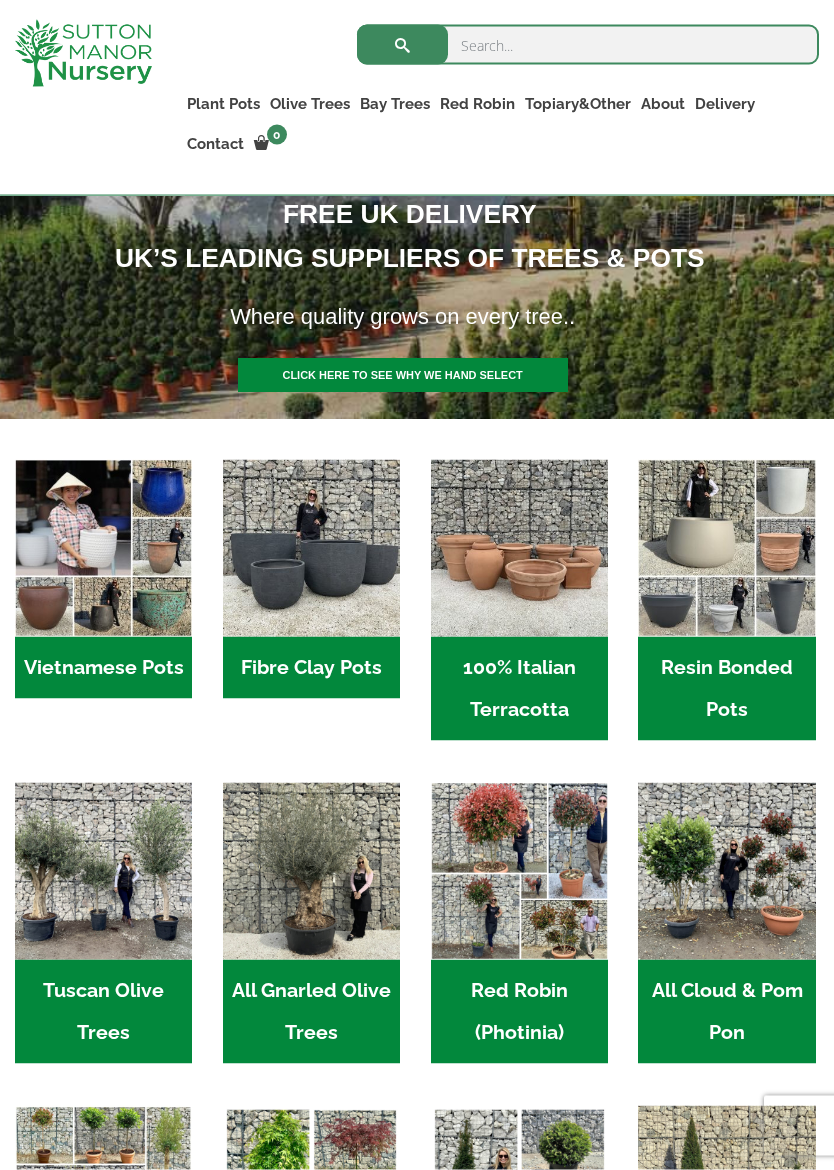 scroll, scrollTop: 331, scrollLeft: 0, axis: vertical 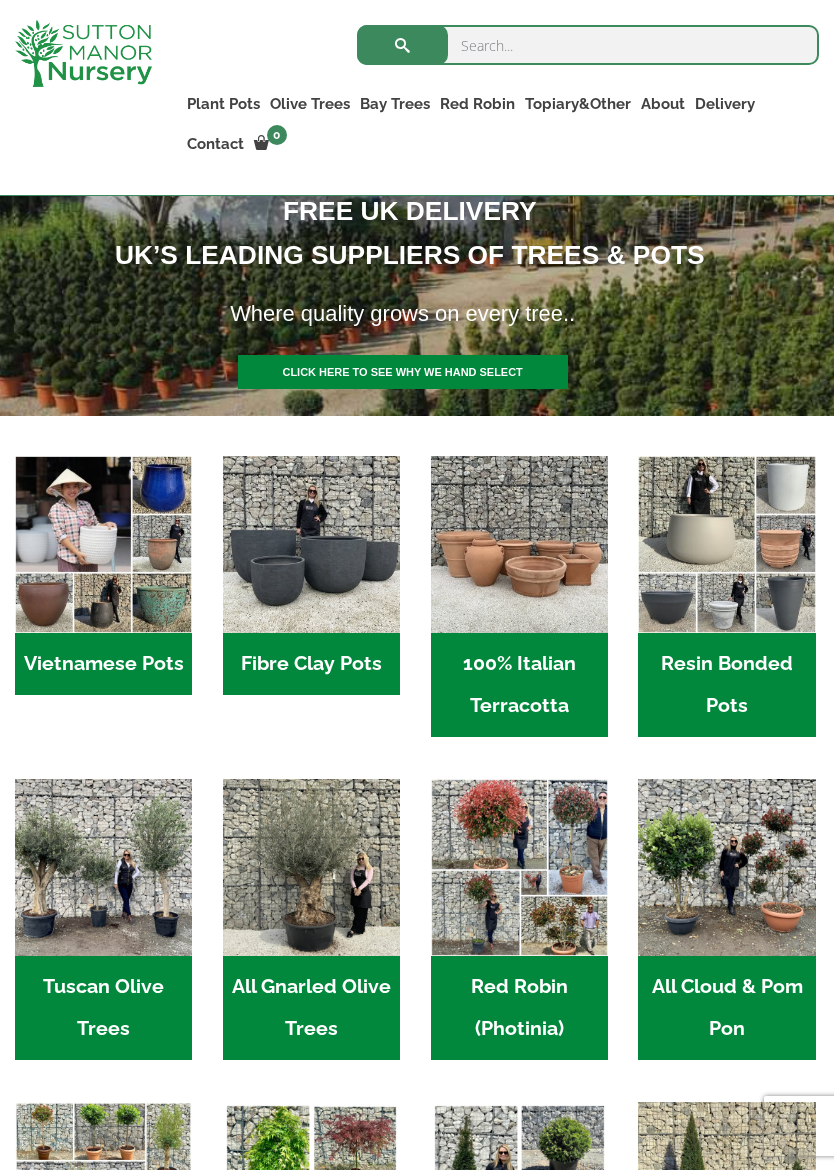 click on "Resin Bonded Pots  (211)" at bounding box center (726, 685) 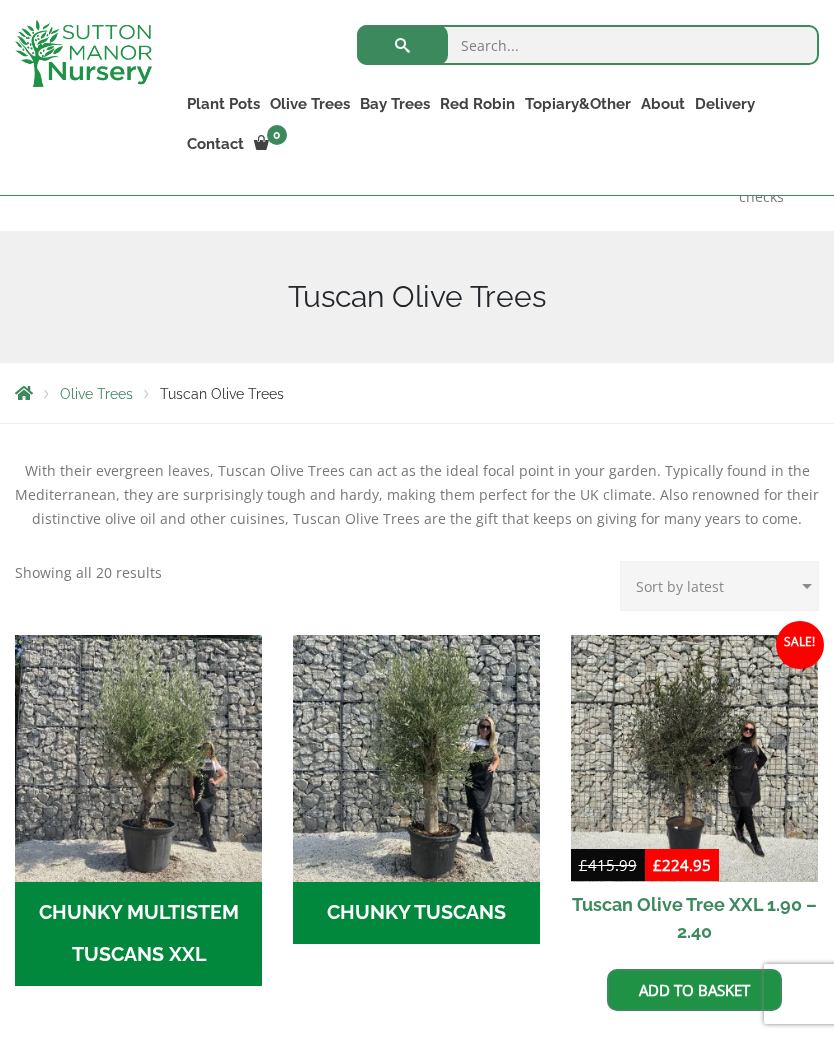 scroll, scrollTop: 205, scrollLeft: 0, axis: vertical 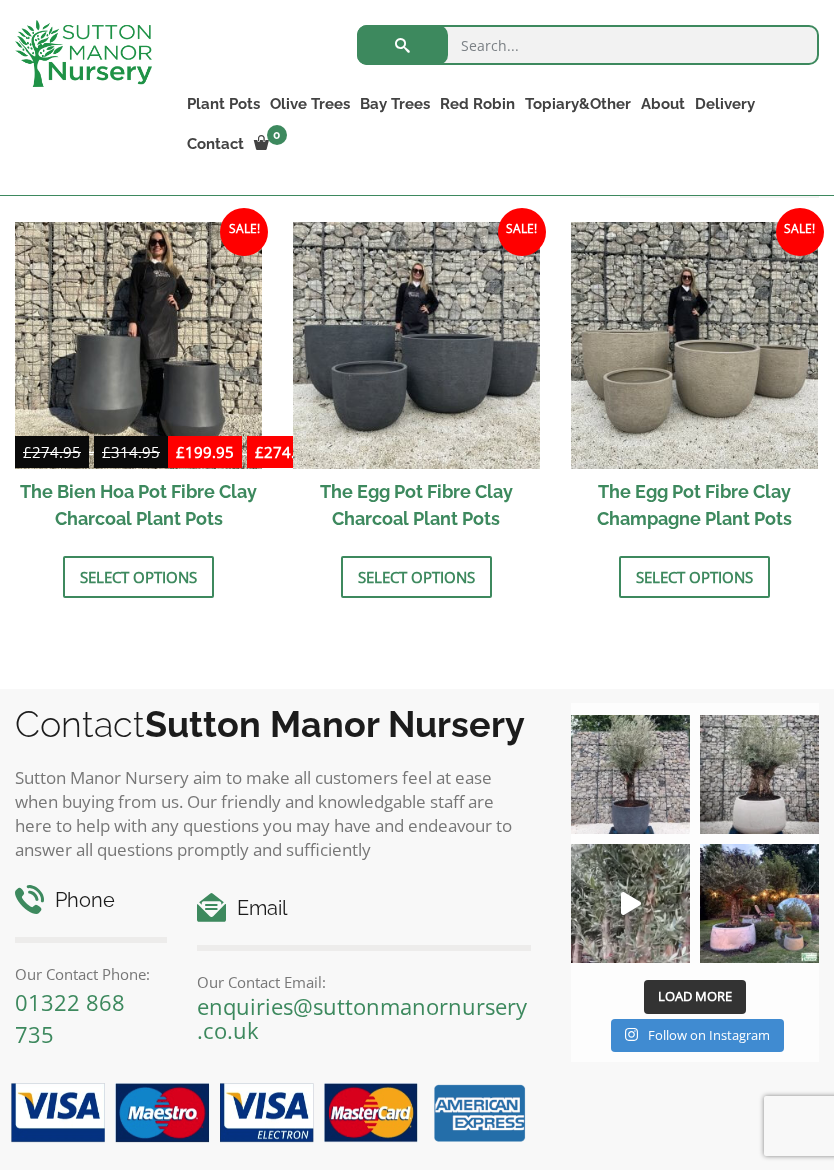 click on "The Egg Pot Fibre Clay Champagne Plant Pots" at bounding box center [694, 505] 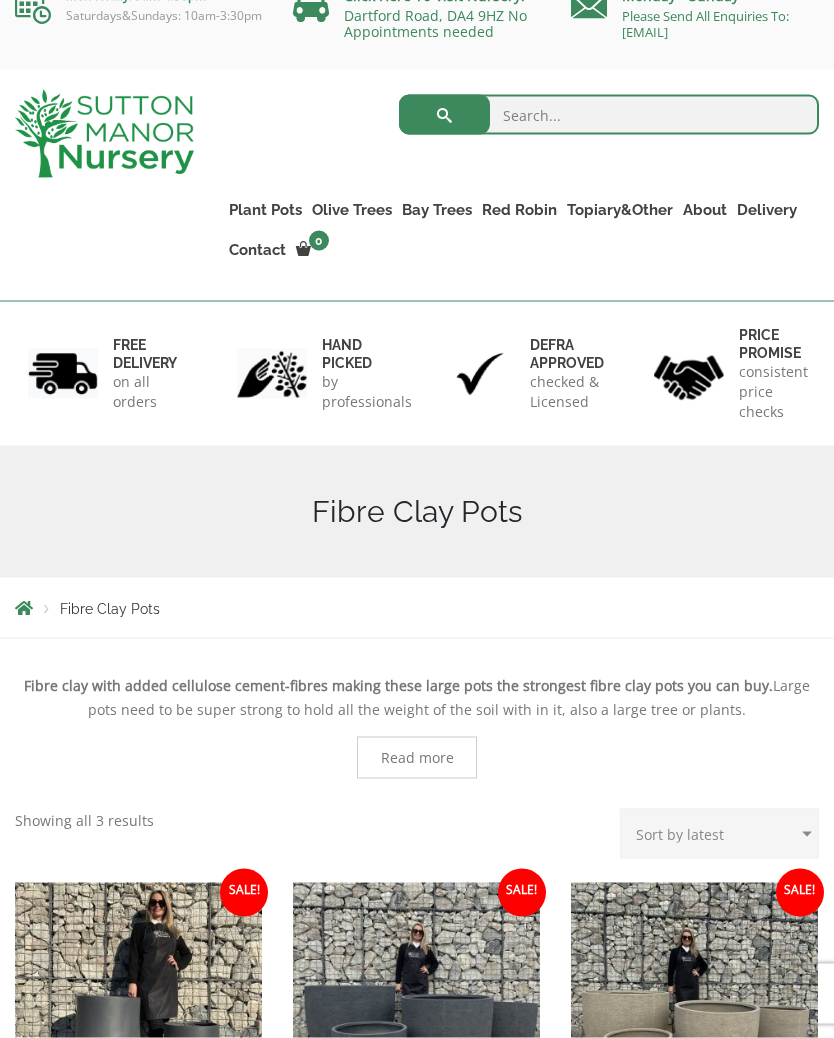 scroll, scrollTop: 0, scrollLeft: 0, axis: both 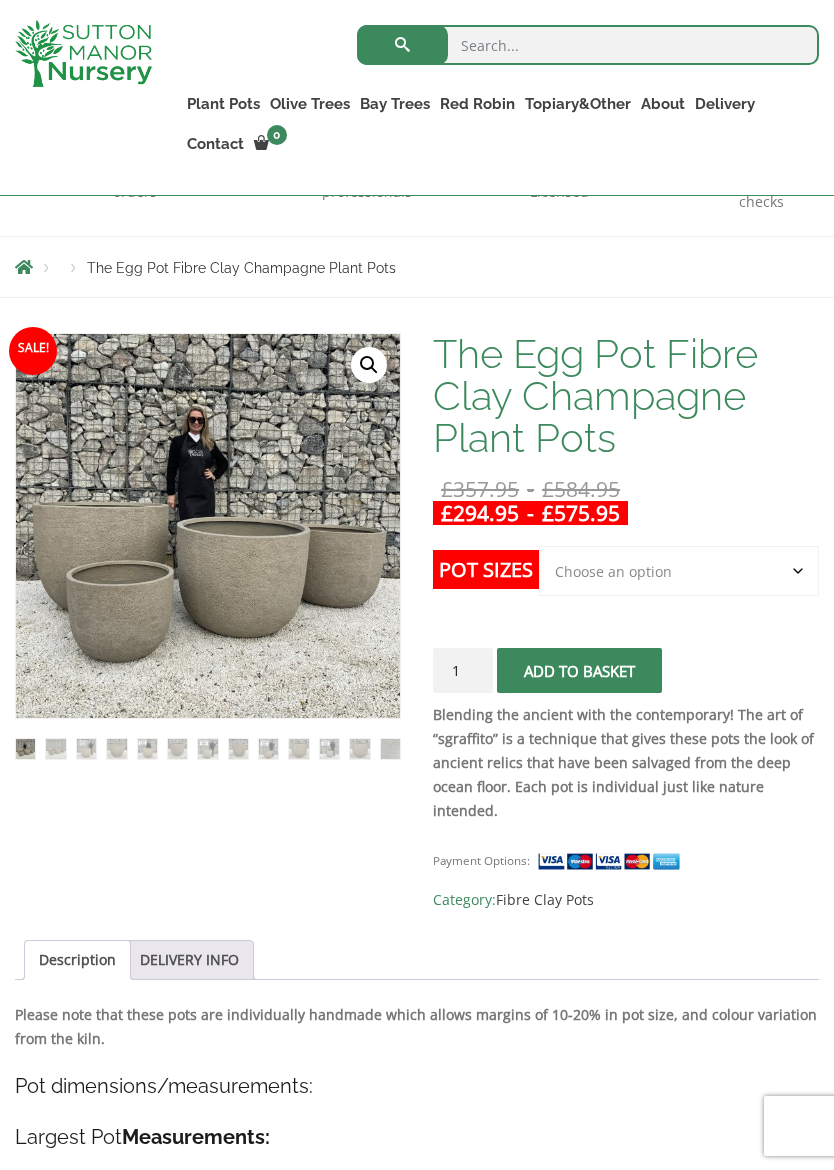 click at bounding box center [516, 834] 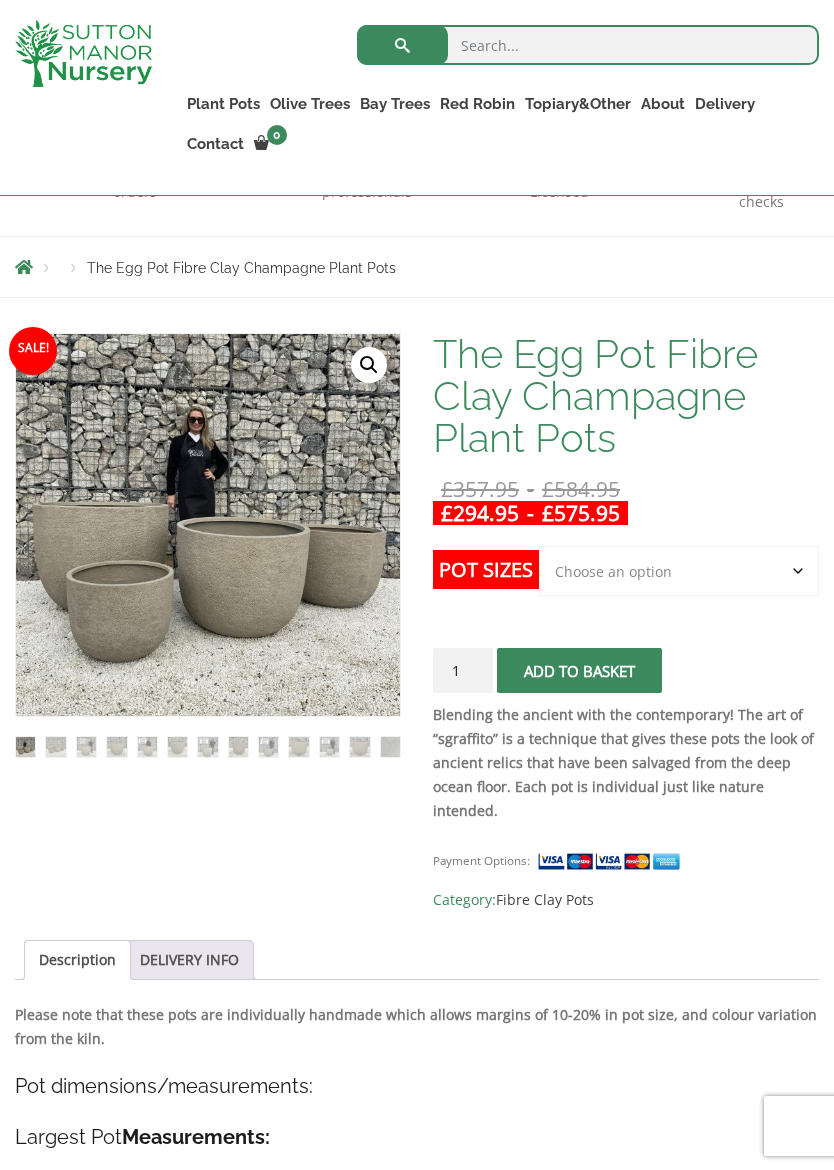 click at bounding box center [516, 834] 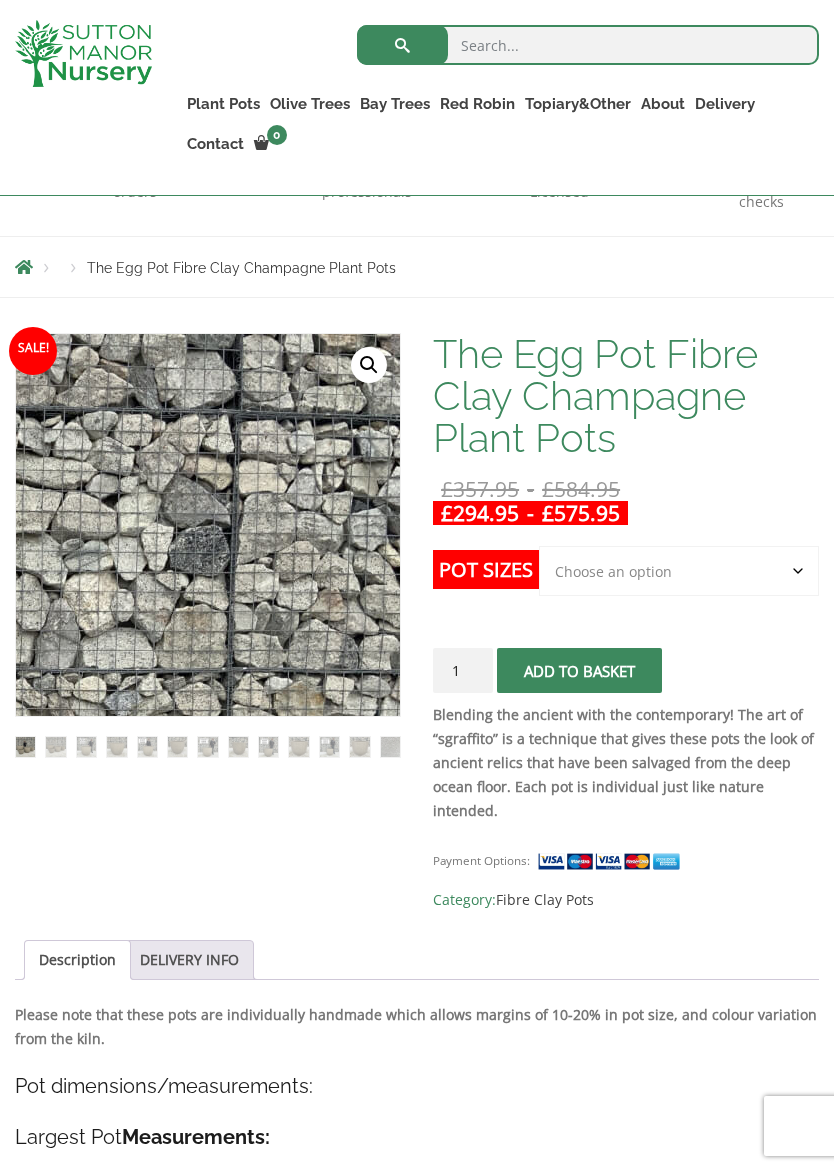 click on "🔍" at bounding box center [369, 365] 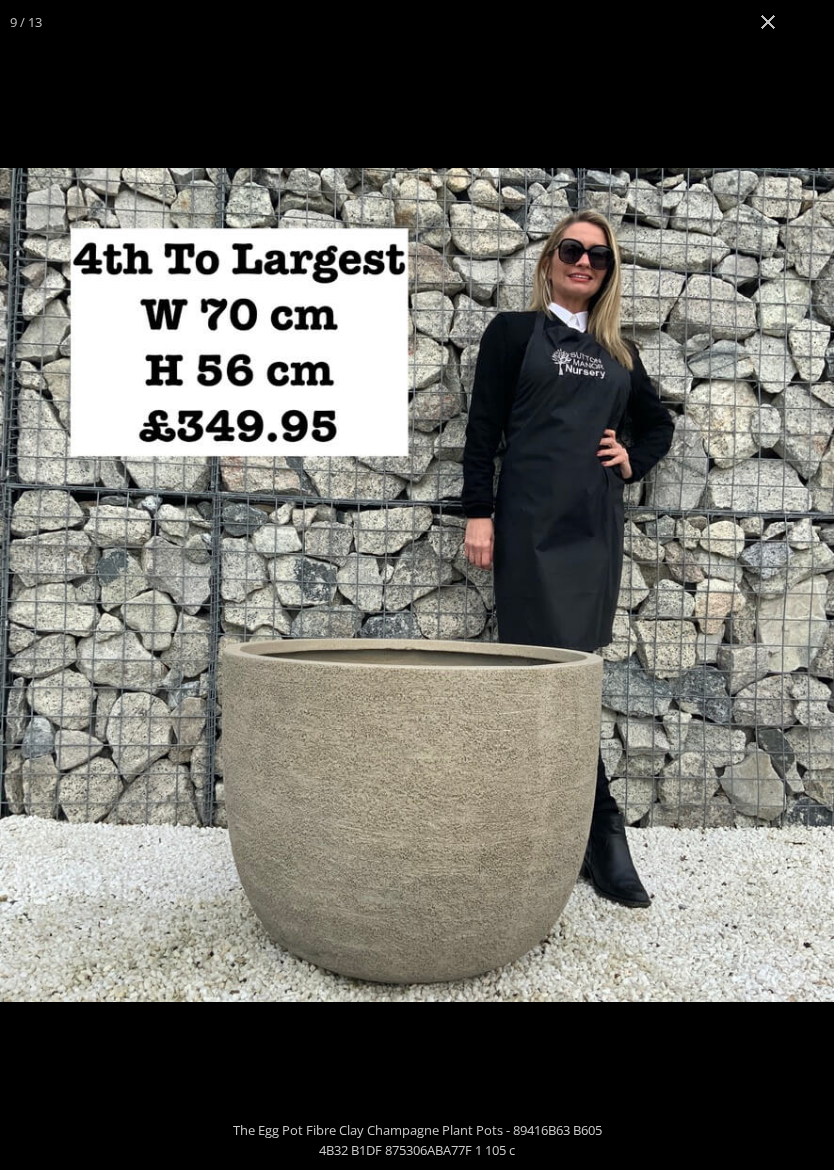 click at bounding box center [768, 22] 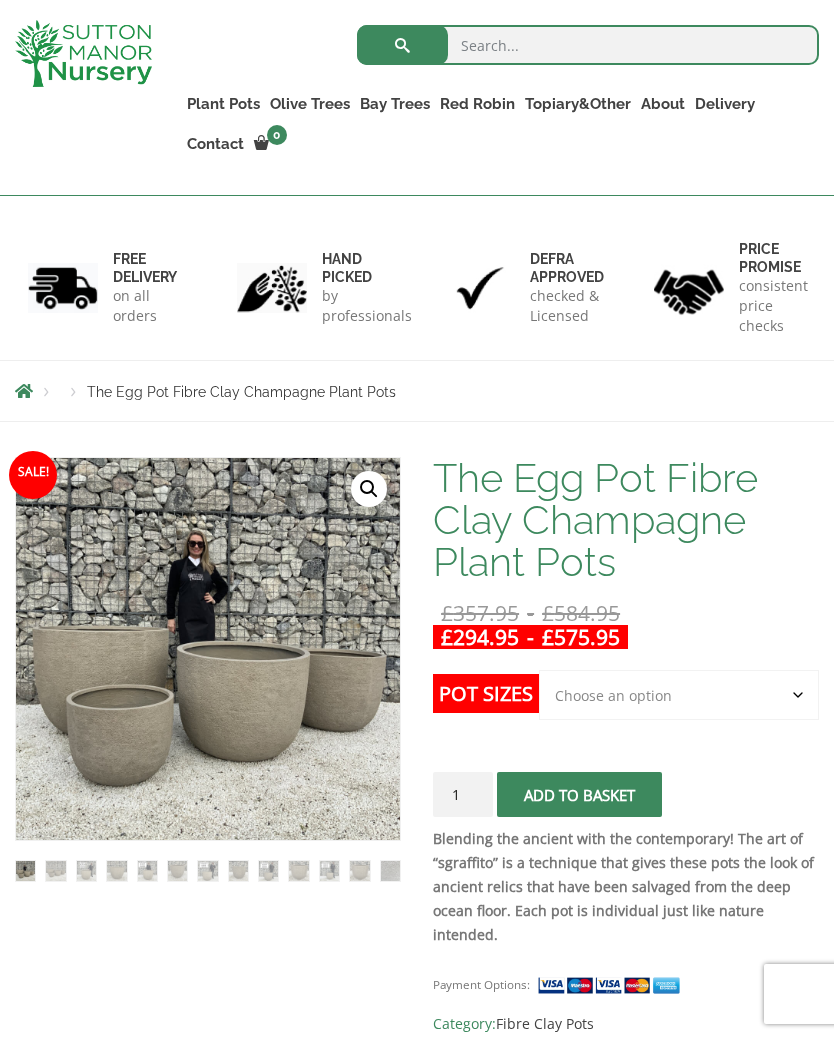 scroll, scrollTop: 0, scrollLeft: 0, axis: both 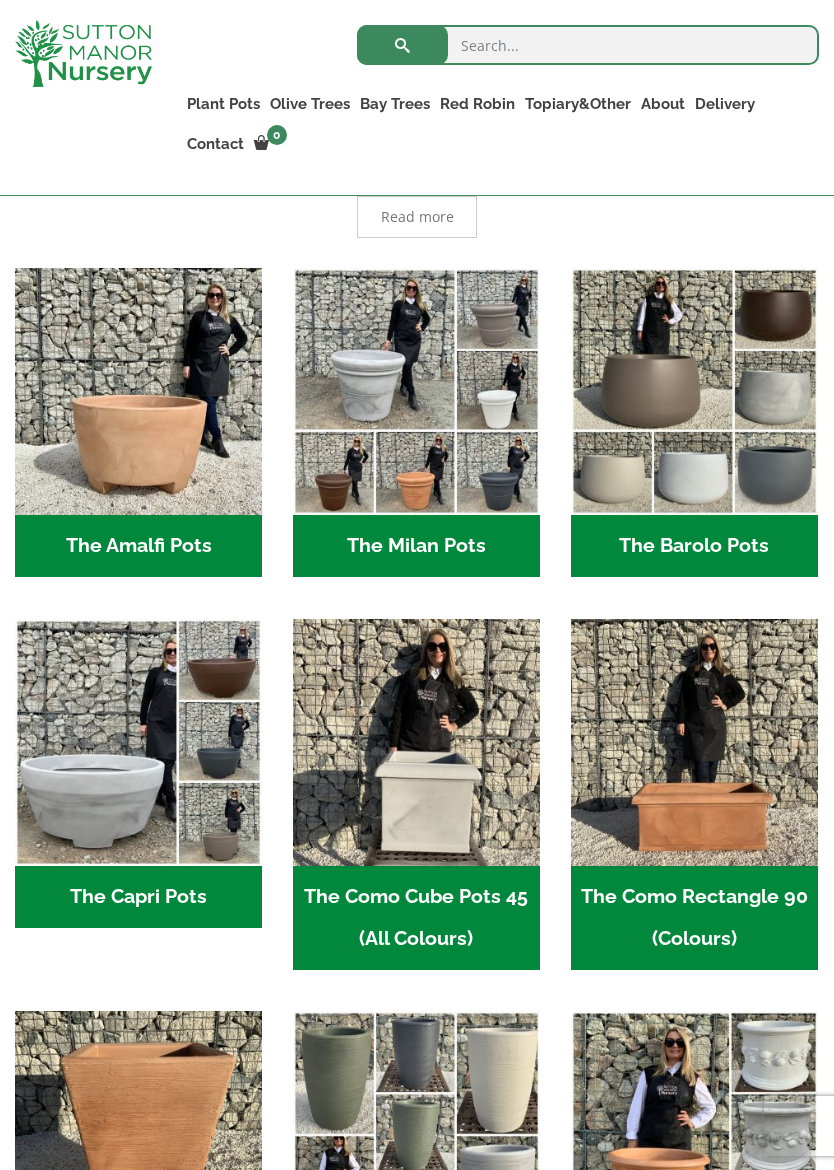 click on "The Capri Pots  (34)" at bounding box center (138, 897) 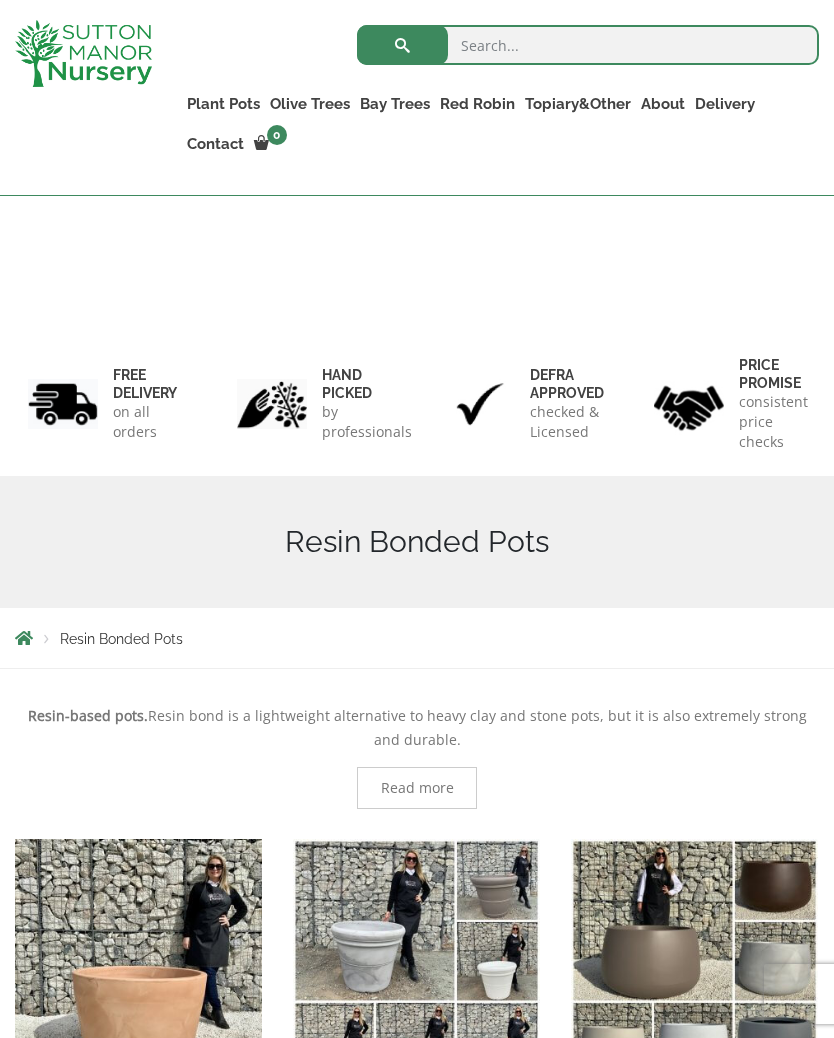 scroll, scrollTop: 591, scrollLeft: 0, axis: vertical 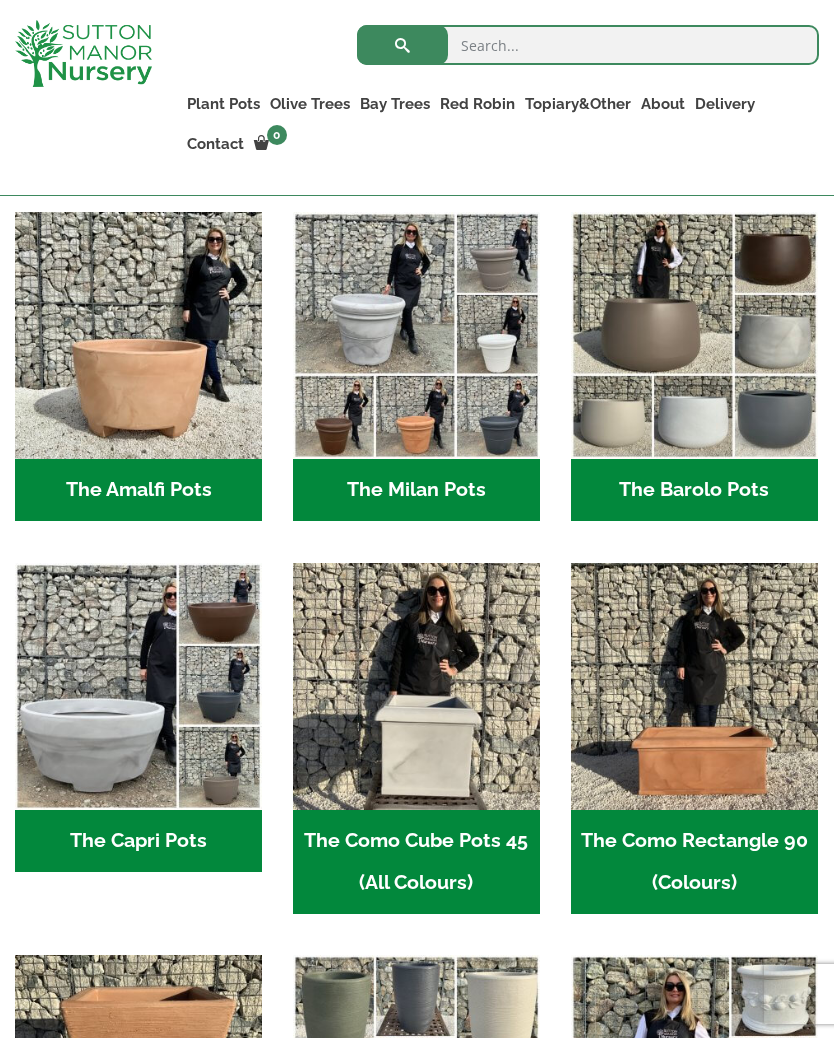click on "The Barolo Pots  (36)" at bounding box center (694, 490) 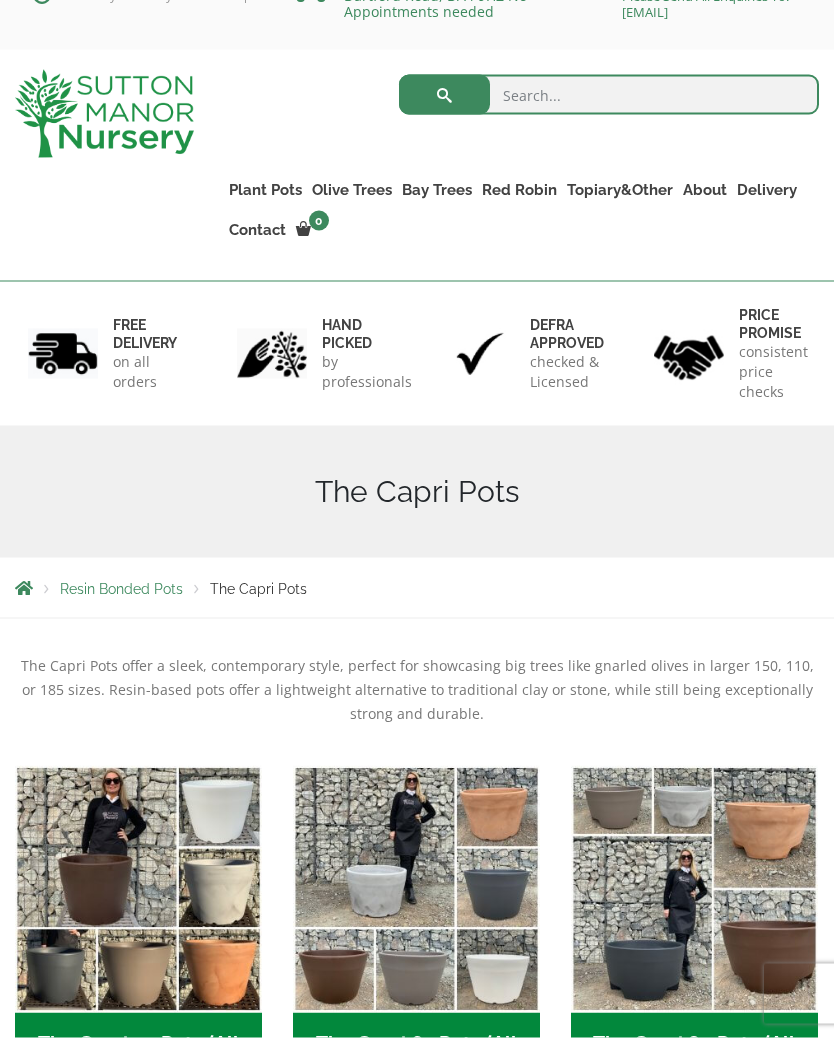 scroll, scrollTop: 47, scrollLeft: 0, axis: vertical 